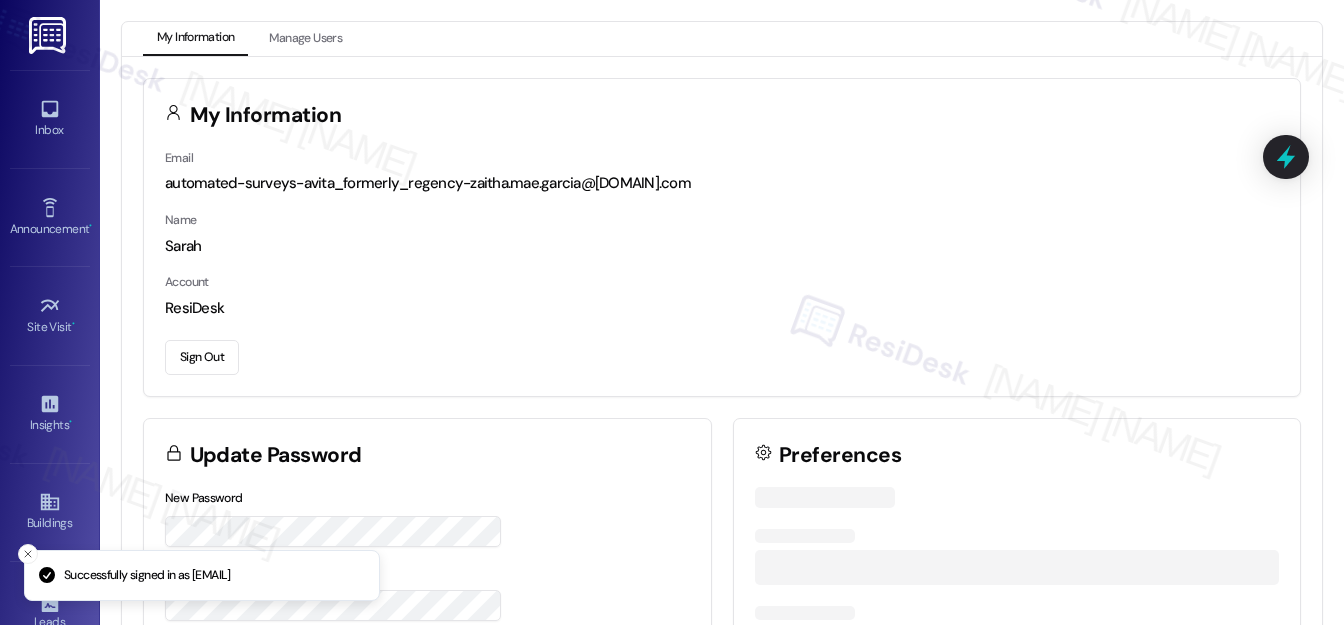 scroll, scrollTop: 0, scrollLeft: 0, axis: both 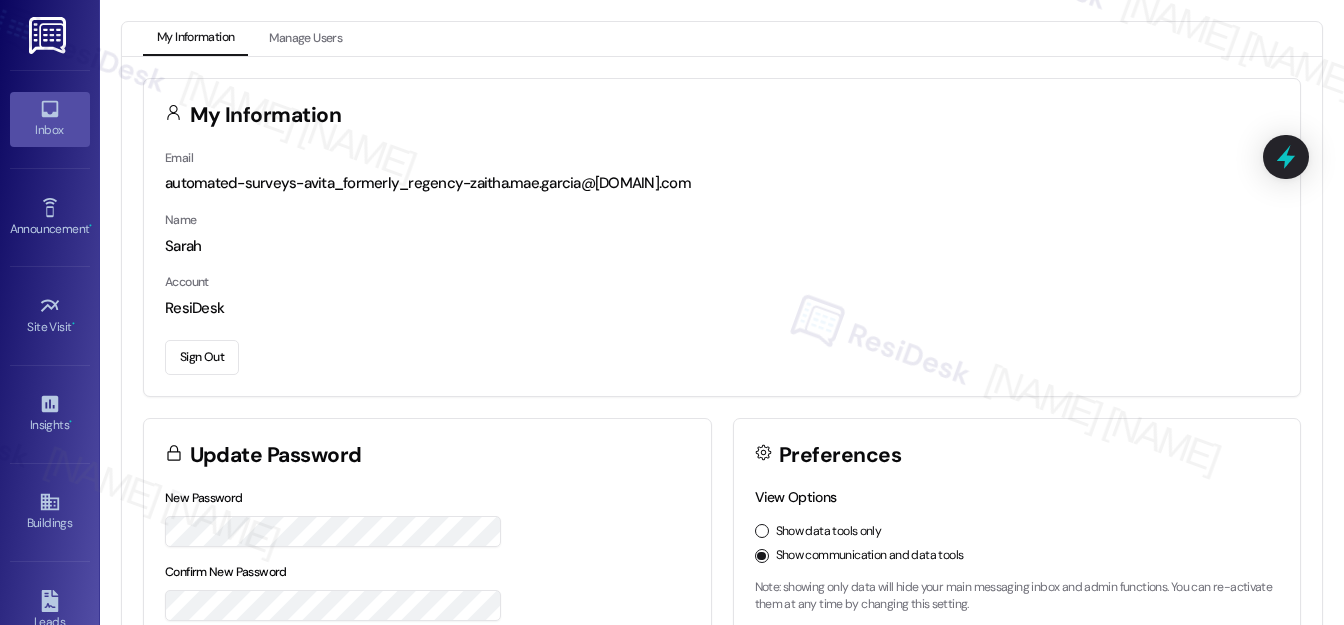 click on "Inbox" at bounding box center [50, 119] 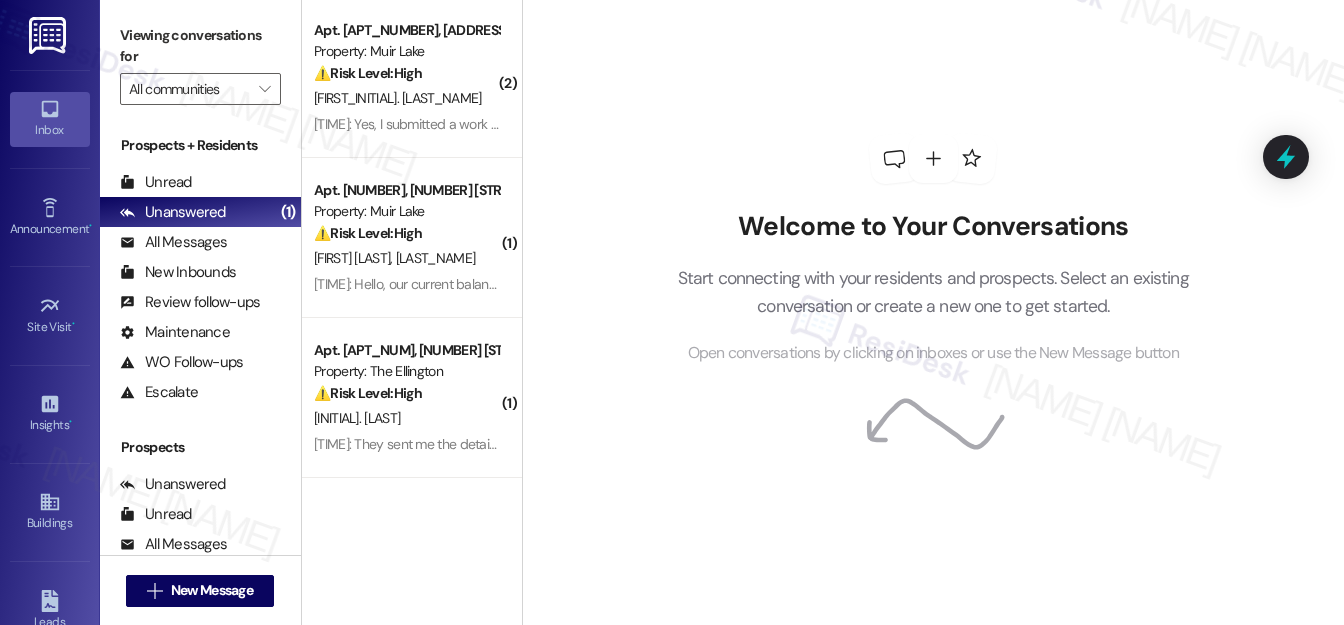 scroll, scrollTop: 0, scrollLeft: 0, axis: both 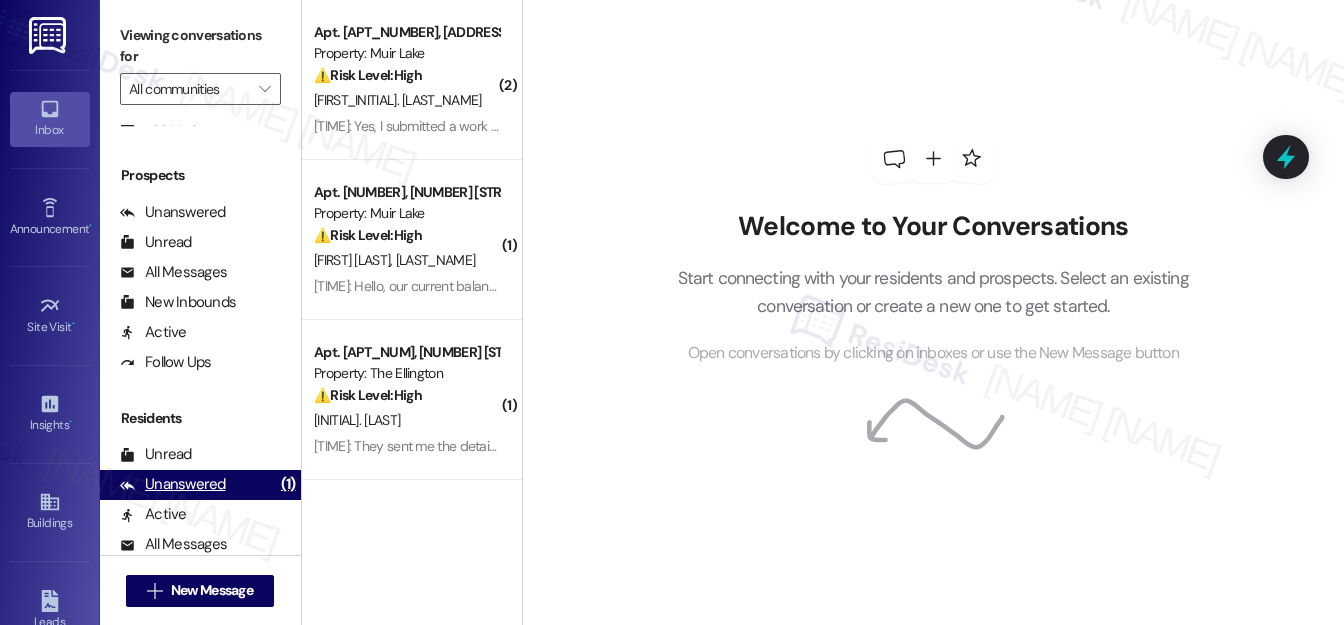 click on "Unanswered" at bounding box center (173, 484) 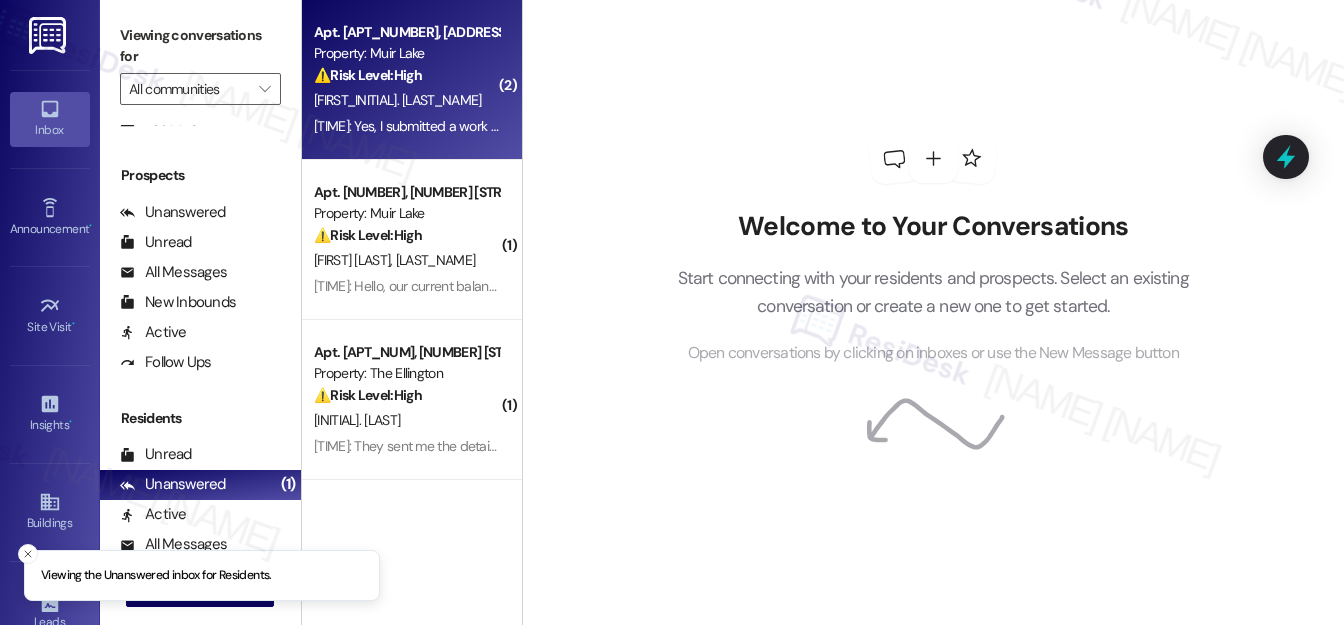 click on "⚠️  Risk Level:  High The resident reports a malfunctioning SmartRent keypad lock that frequently dies, creating a security risk of being locked out or unable to secure their apartment. They have already submitted a work order 5 days ago with no resolution, indicating a potential failure in the maintenance process. This constitutes an urgent security concern." at bounding box center (406, 75) 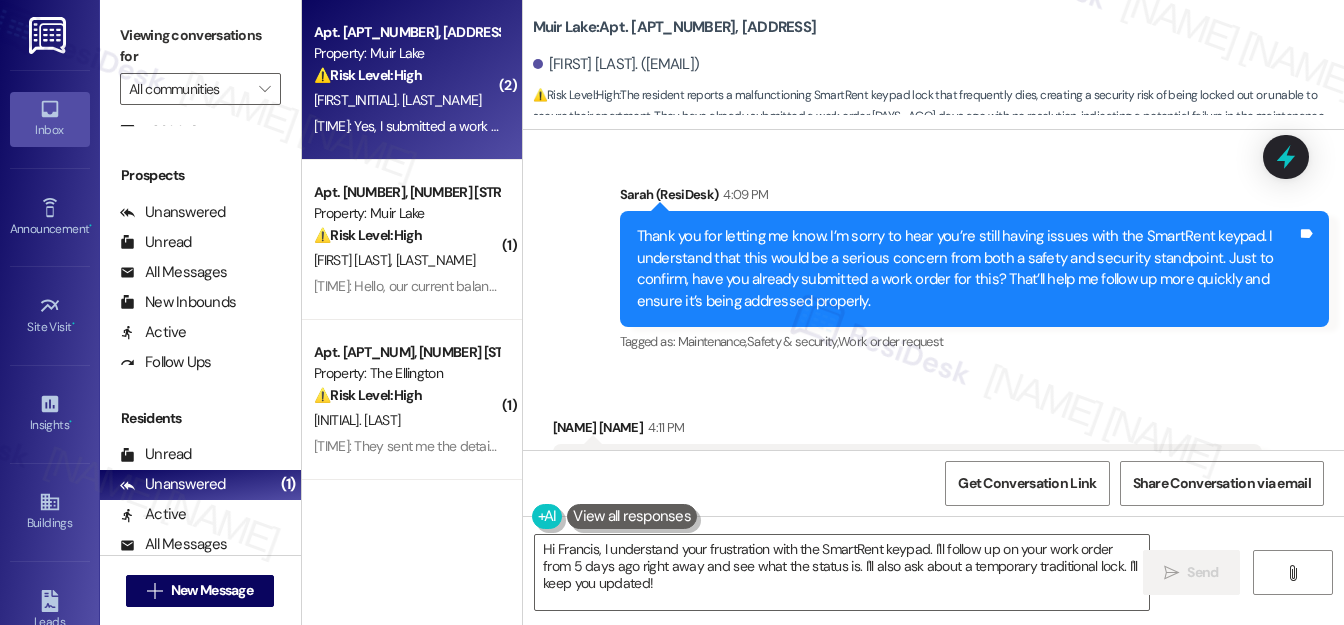 scroll, scrollTop: 32787, scrollLeft: 0, axis: vertical 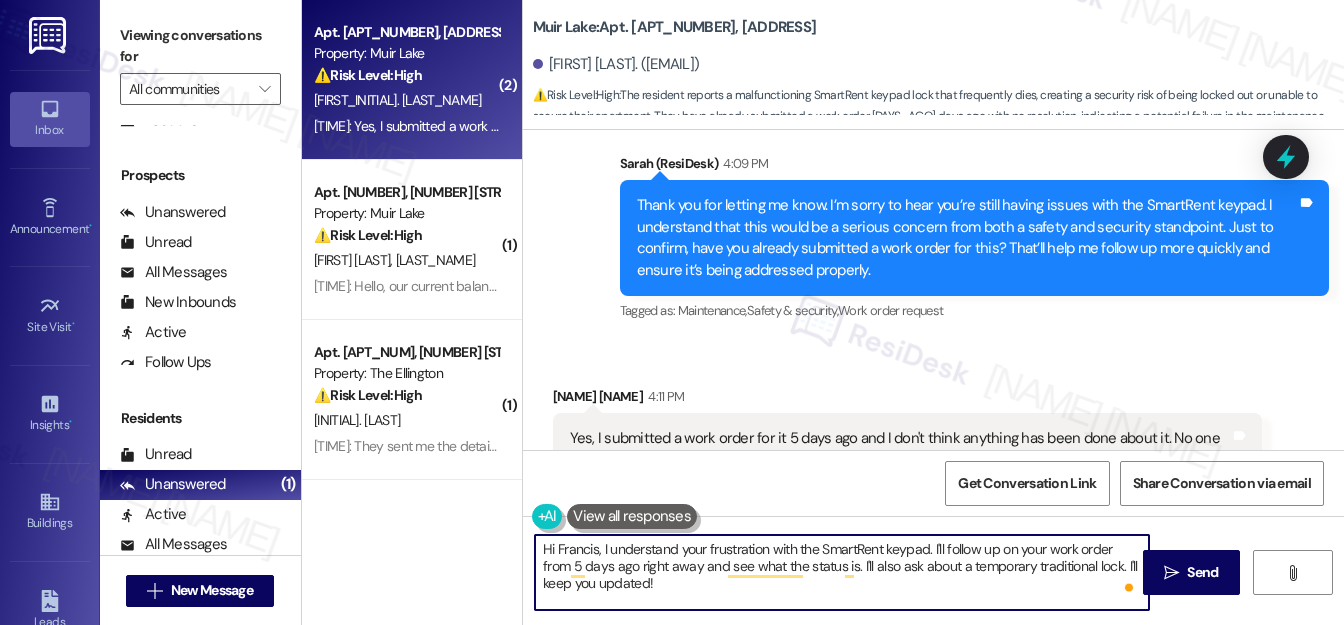drag, startPoint x: 928, startPoint y: 548, endPoint x: 546, endPoint y: 550, distance: 382.00525 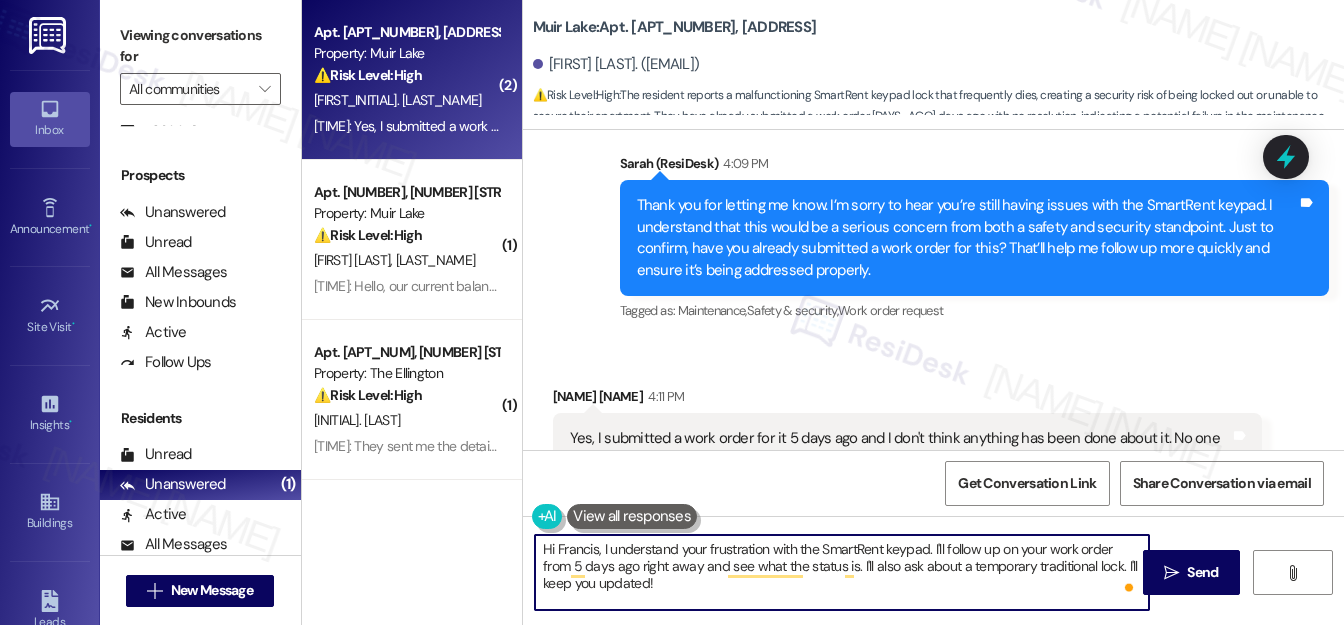 click on "Hi Francis, I understand your frustration with the SmartRent keypad. I'll follow up on your work order from 5 days ago right away and see what the status is. I'll also ask about a temporary traditional lock. I'll keep you updated!" at bounding box center [842, 572] 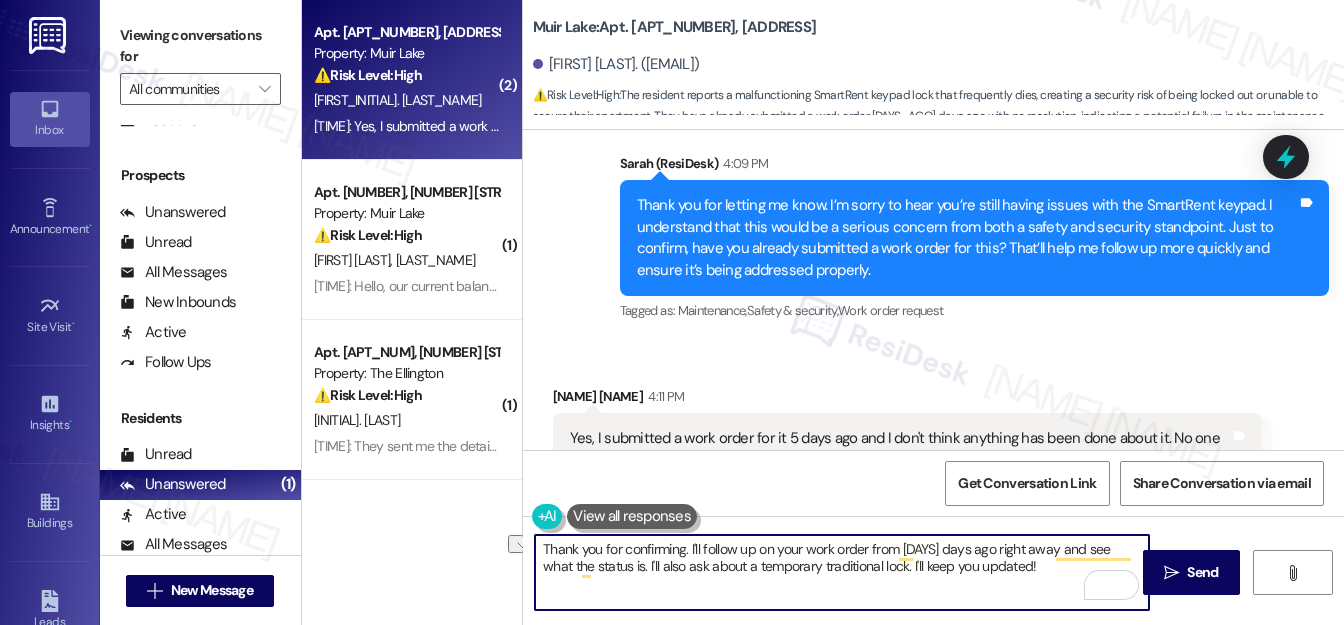 drag, startPoint x: 1023, startPoint y: 551, endPoint x: 968, endPoint y: 547, distance: 55.145264 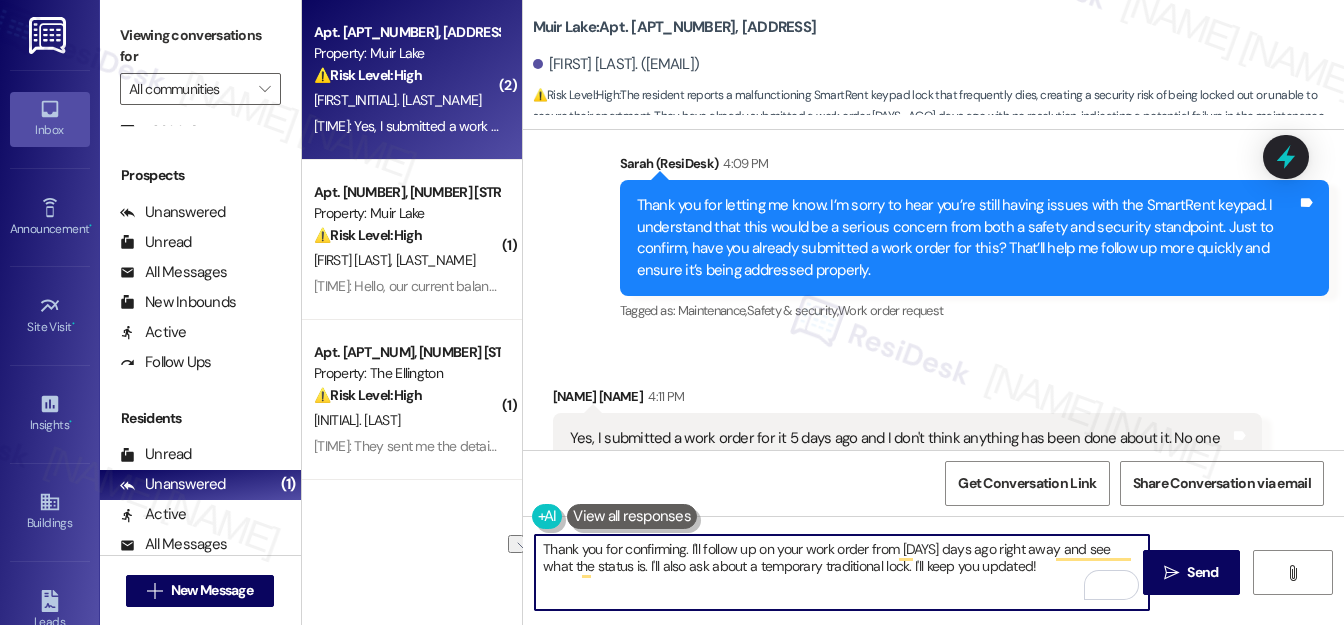click on "Thank you for confirming. I'll follow up on your work order from [DAYS] days ago right away and see what the status is. I'll also ask about a temporary traditional lock. I'll keep you updated!" at bounding box center (842, 572) 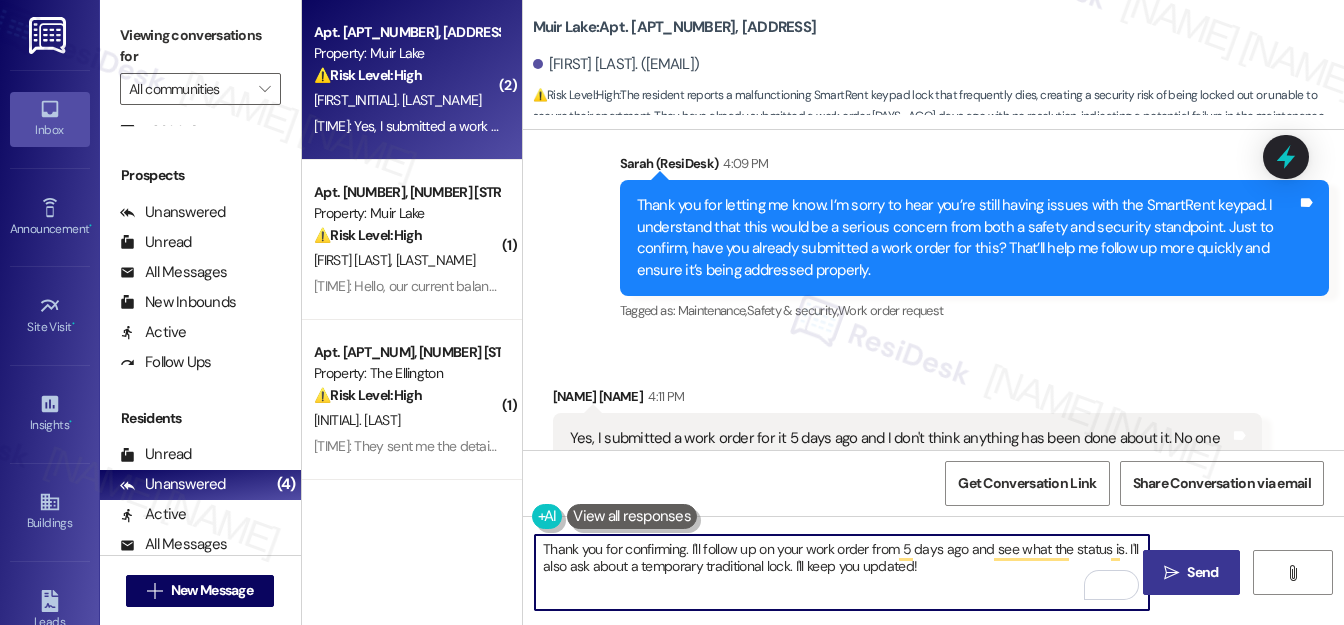 type on "Thank you for confirming. I'll follow up on your work order from 5 days ago and see what the status is. I'll also ask about a temporary traditional lock. I'll keep you updated!" 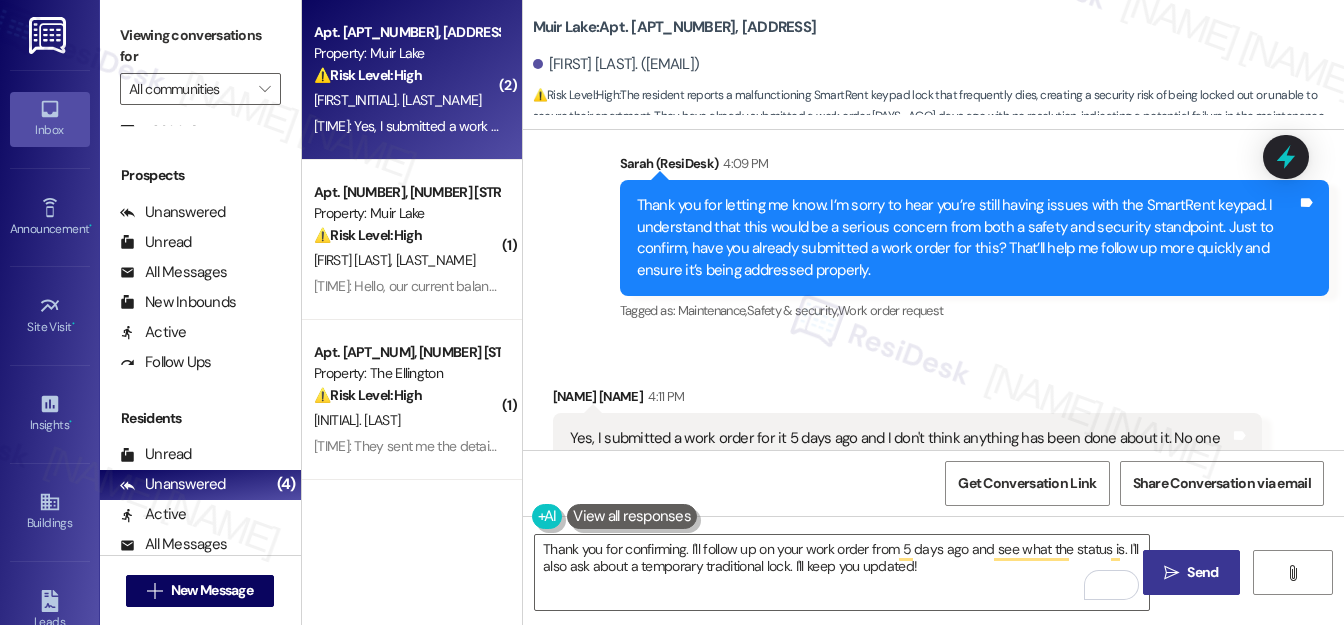 click on " Send" at bounding box center (1191, 572) 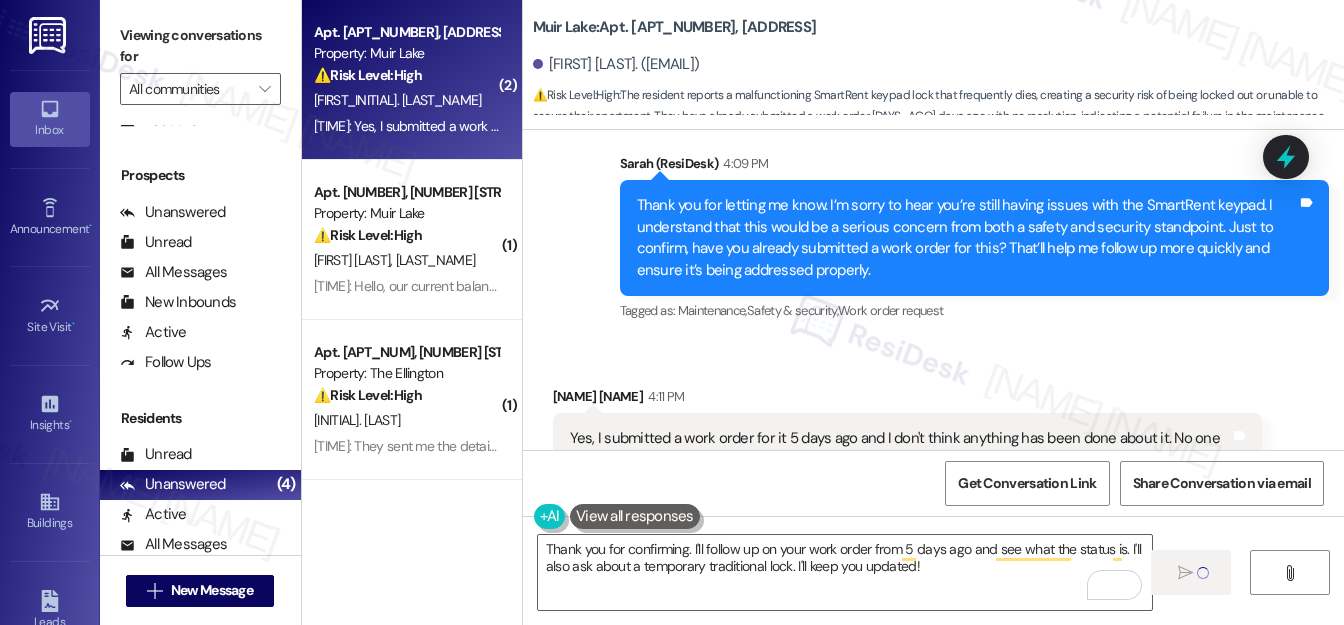 type 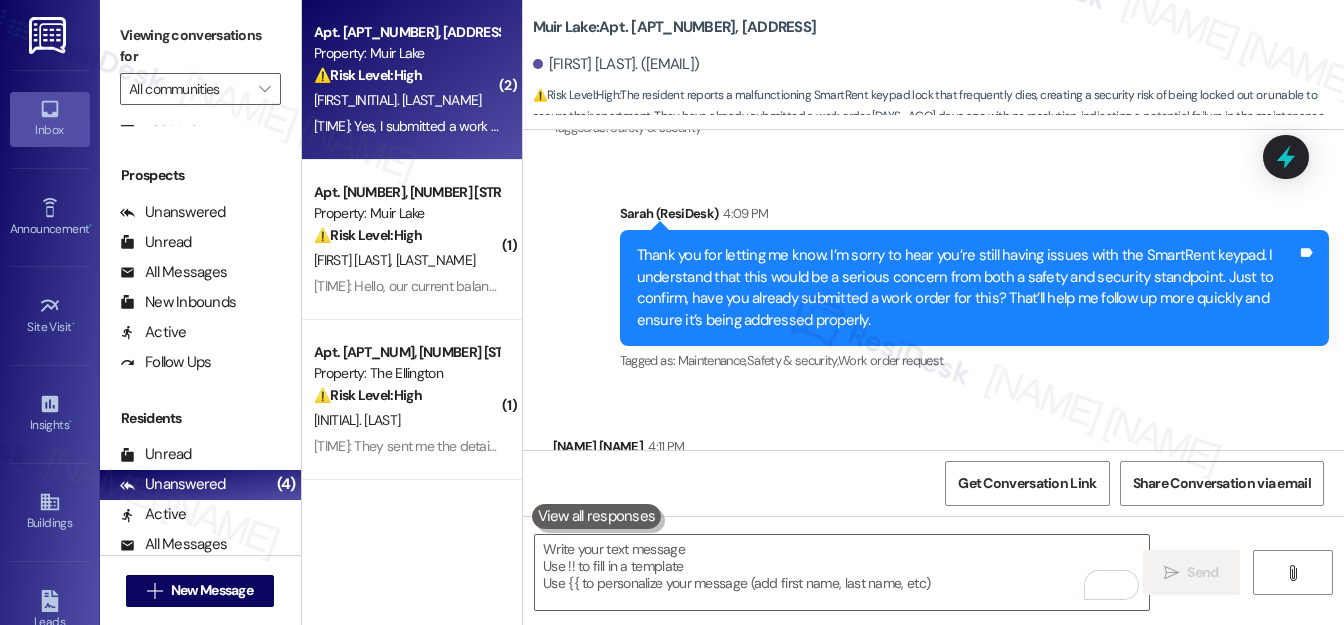 scroll, scrollTop: 32605, scrollLeft: 0, axis: vertical 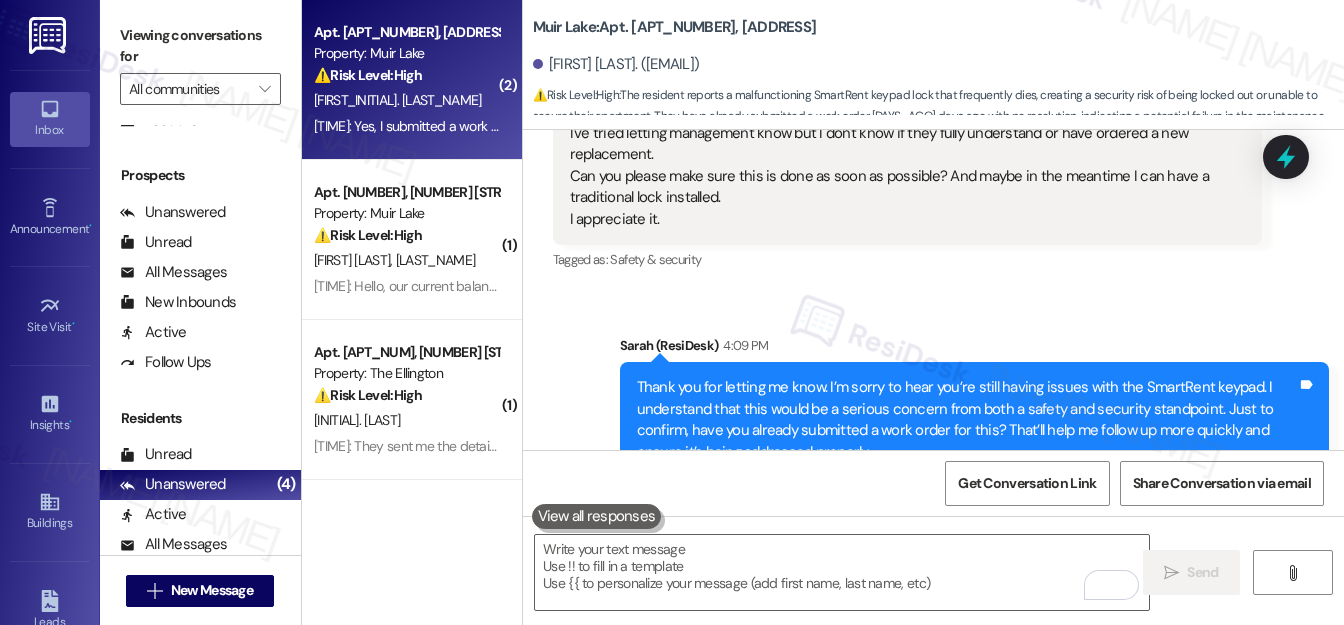 click on "Thank you for letting me know. I’m sorry to hear you’re still having issues with the SmartRent keypad. I understand that this would be a serious concern from both a safety and security standpoint. Just to confirm, have you already submitted a work order for this? That’ll help me follow up more quickly and ensure it’s being addressed properly." at bounding box center [967, 420] 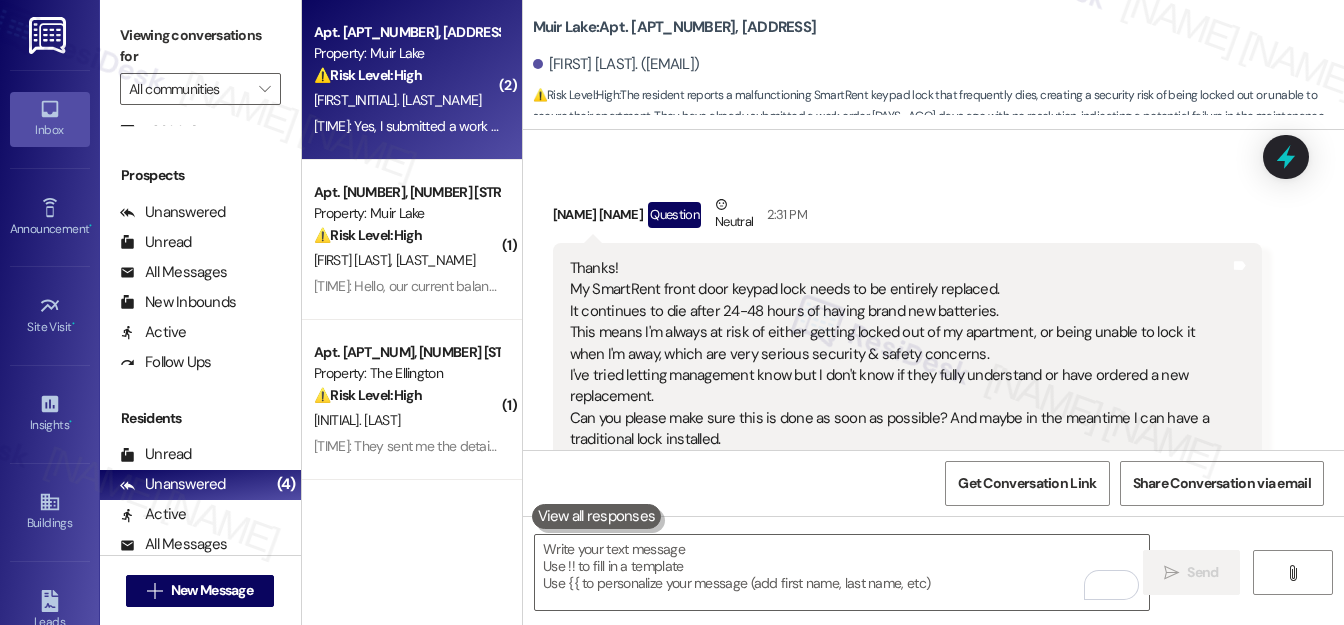scroll, scrollTop: 32332, scrollLeft: 0, axis: vertical 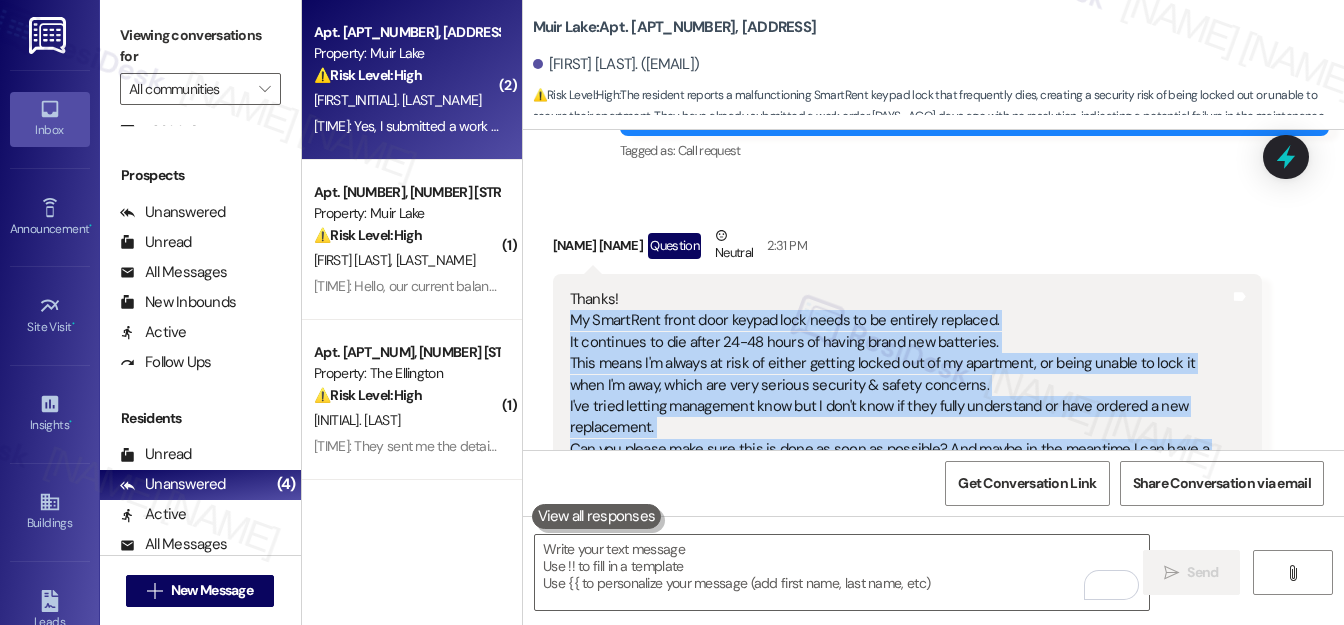drag, startPoint x: 563, startPoint y: 236, endPoint x: 712, endPoint y: 425, distance: 240.66989 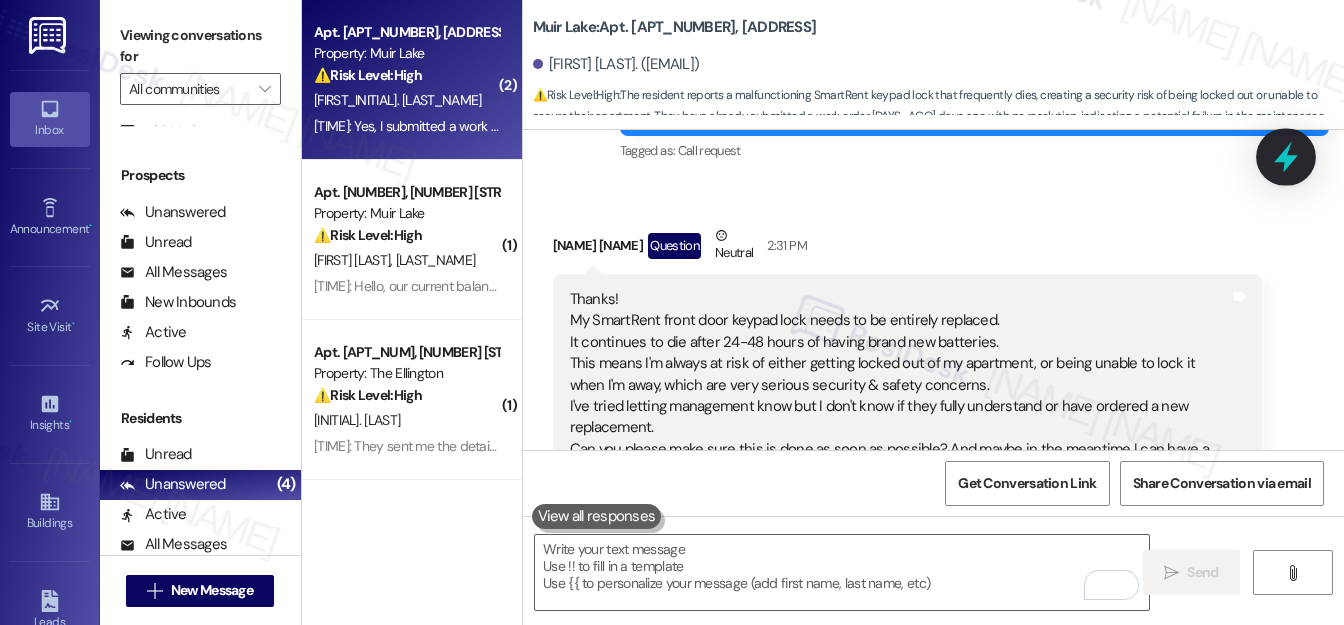 click 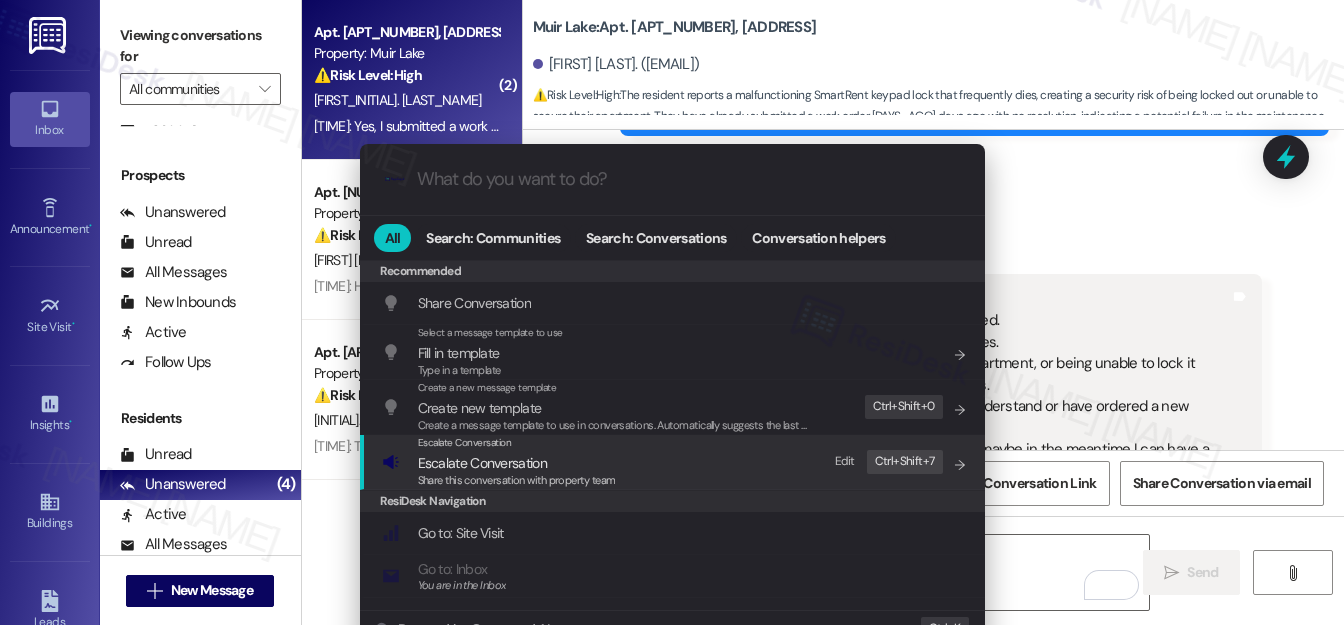 click on "Escalate Conversation" at bounding box center (482, 463) 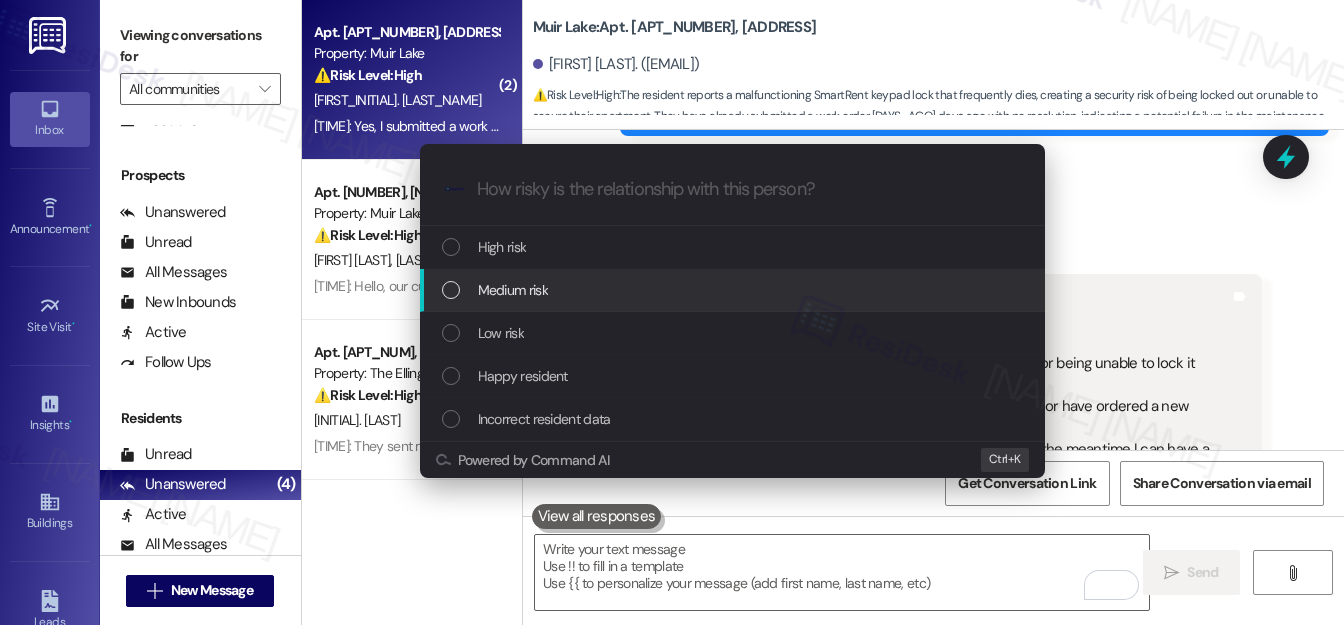 click on "Medium risk" at bounding box center (734, 290) 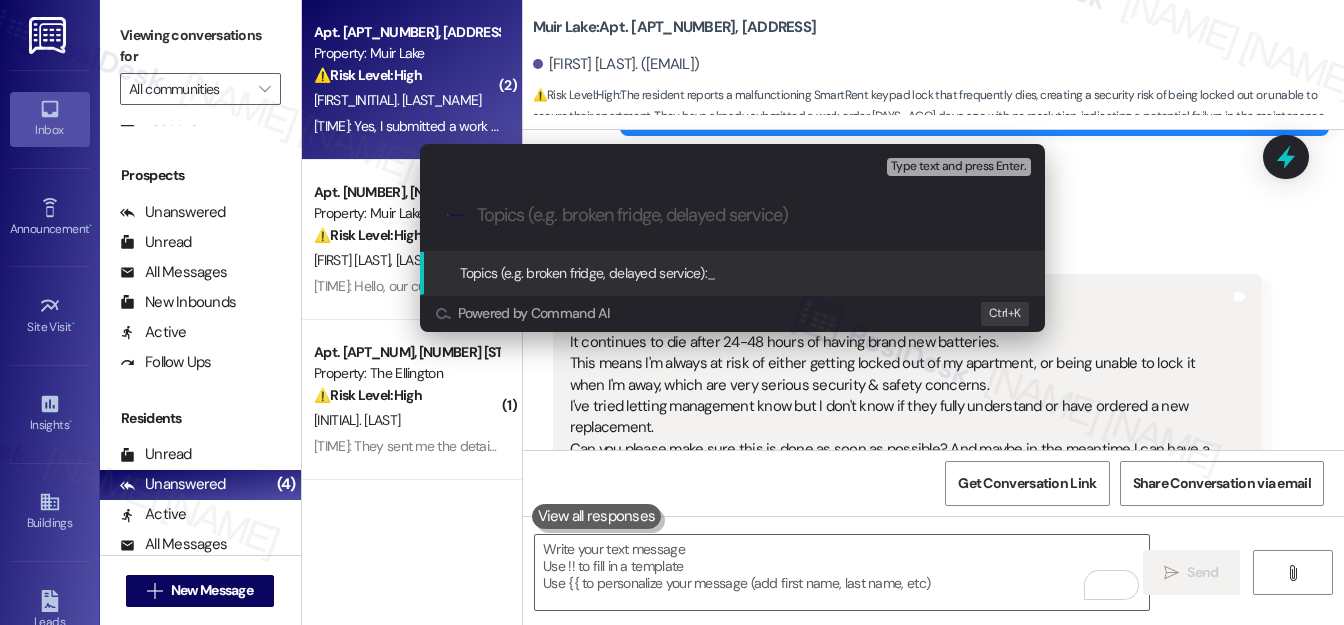 paste on "Safety Concern:" 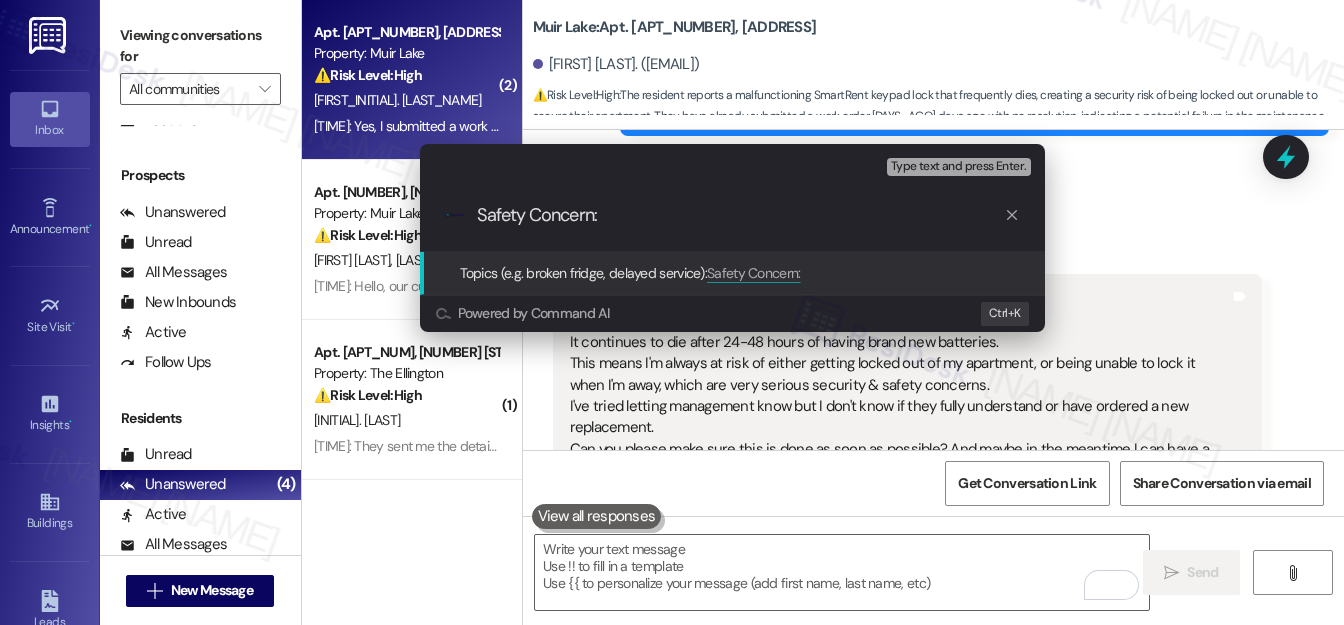 paste on "Front Door Lock Malfunction" 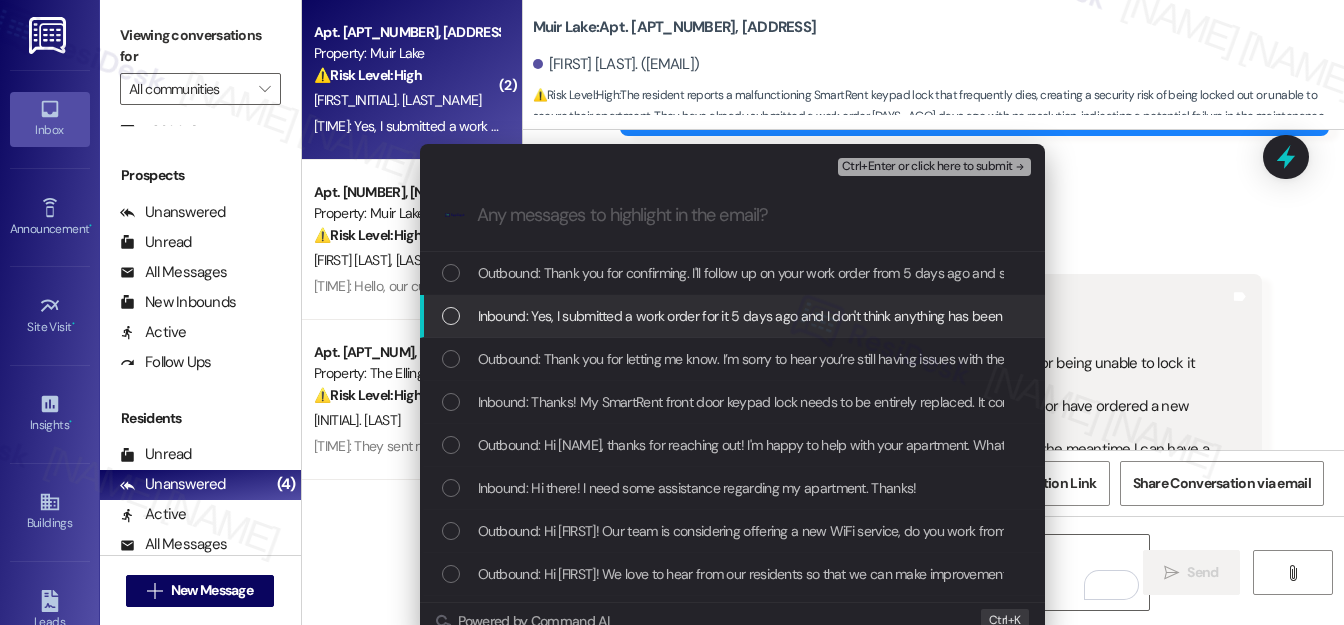 type 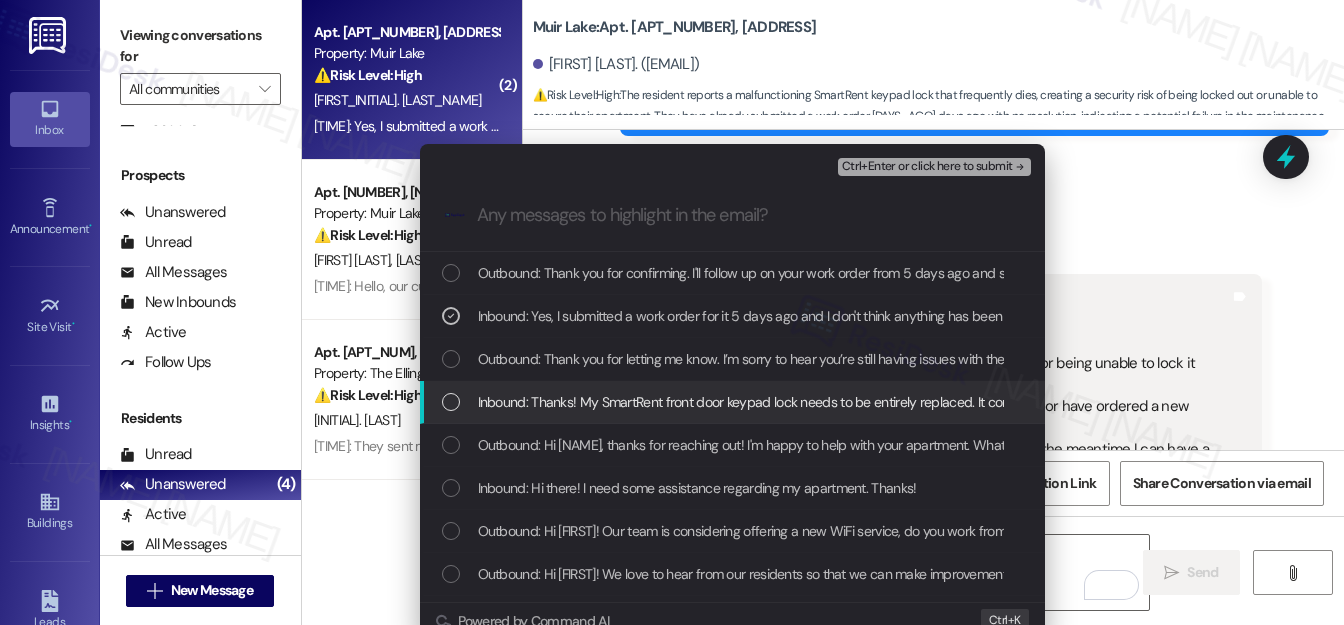 click at bounding box center [451, 402] 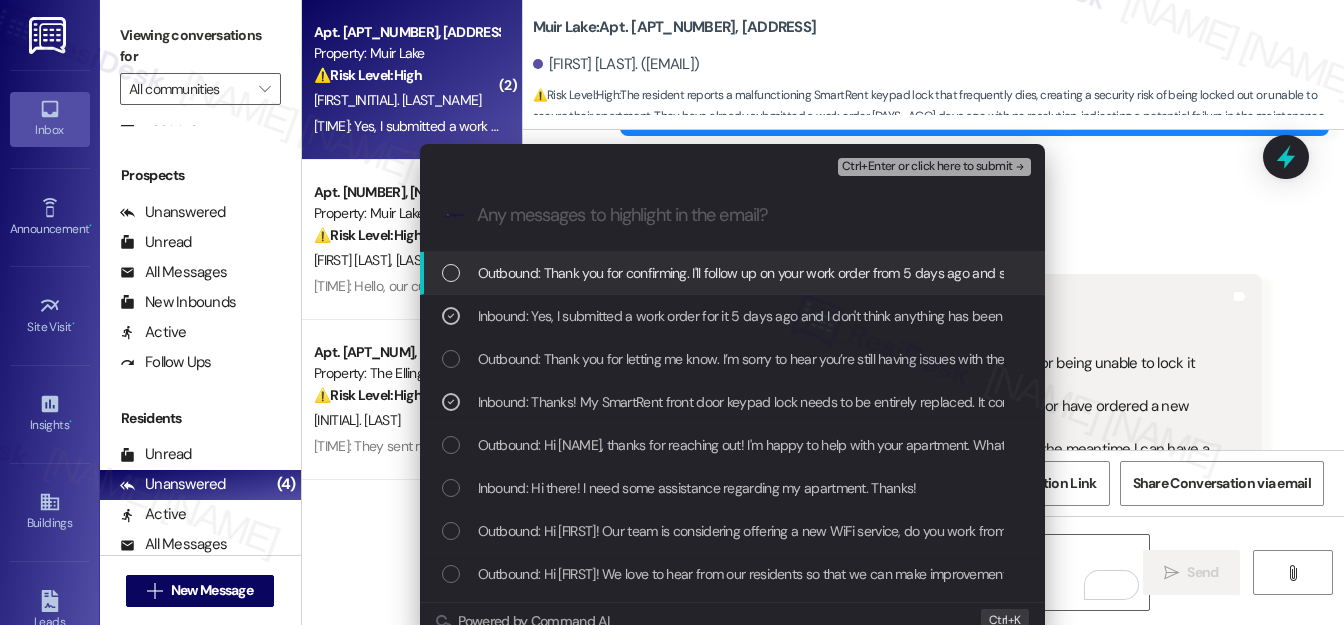 click on "Ctrl+Enter or click here to submit" at bounding box center [934, 167] 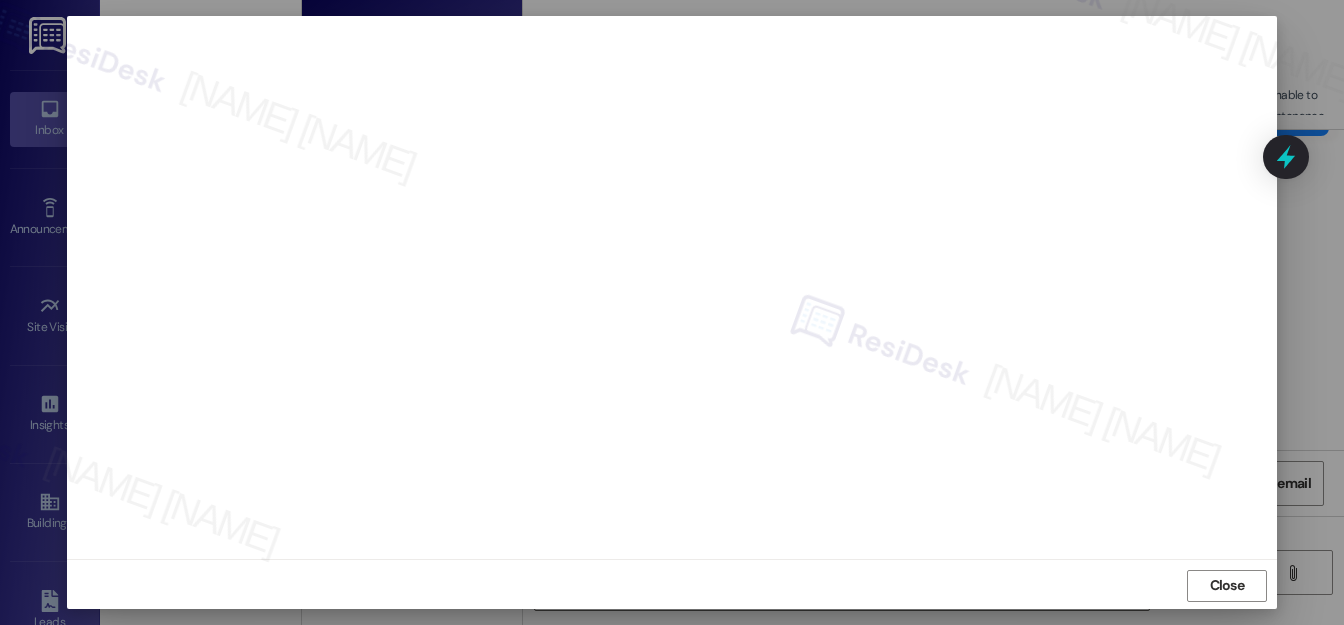 scroll, scrollTop: 22, scrollLeft: 0, axis: vertical 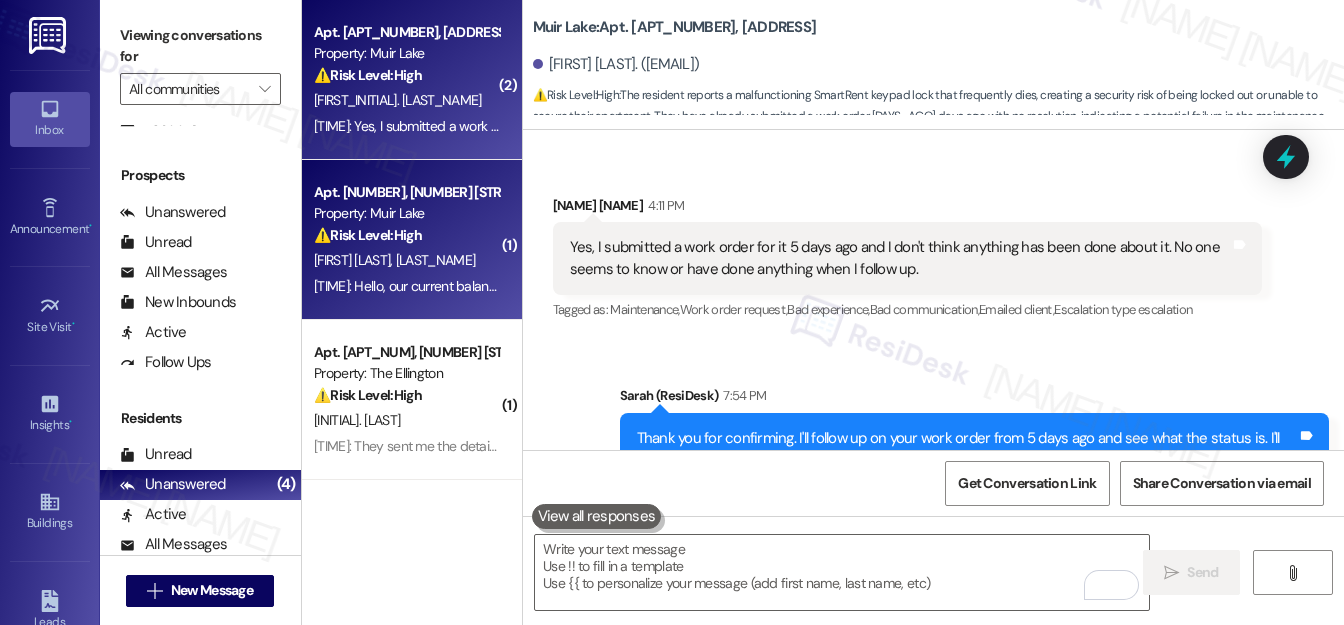 click on "[NAME] [NAME]" at bounding box center [406, 260] 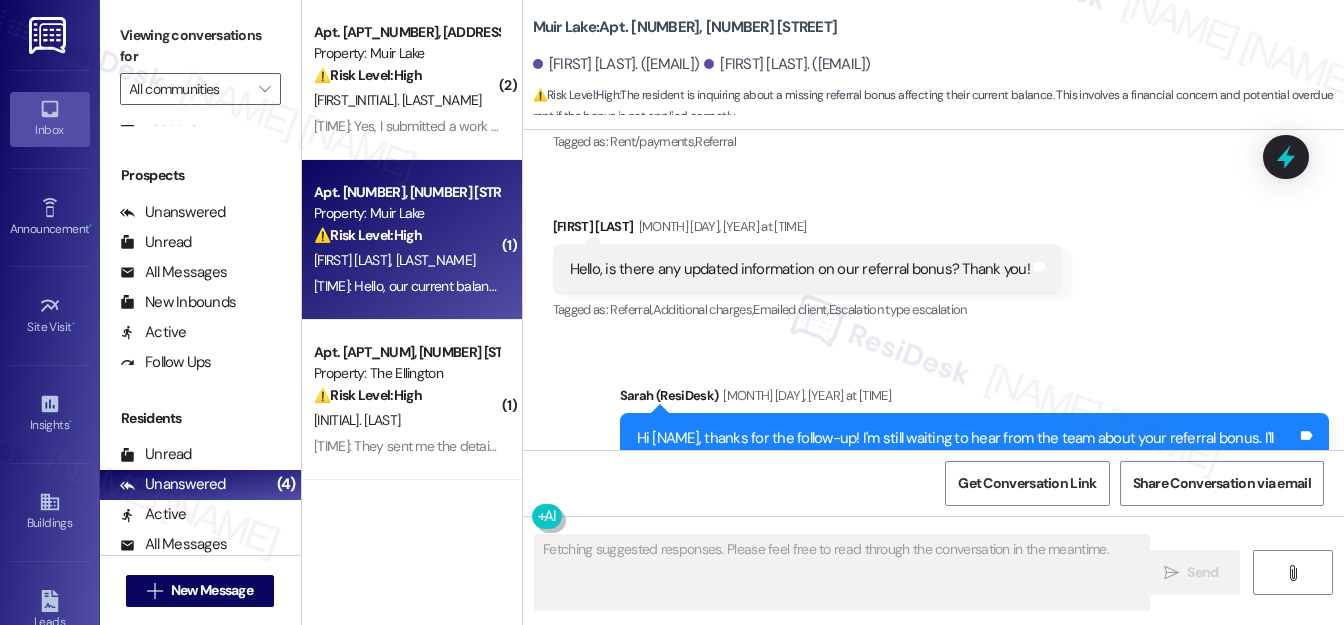 scroll, scrollTop: 11100, scrollLeft: 0, axis: vertical 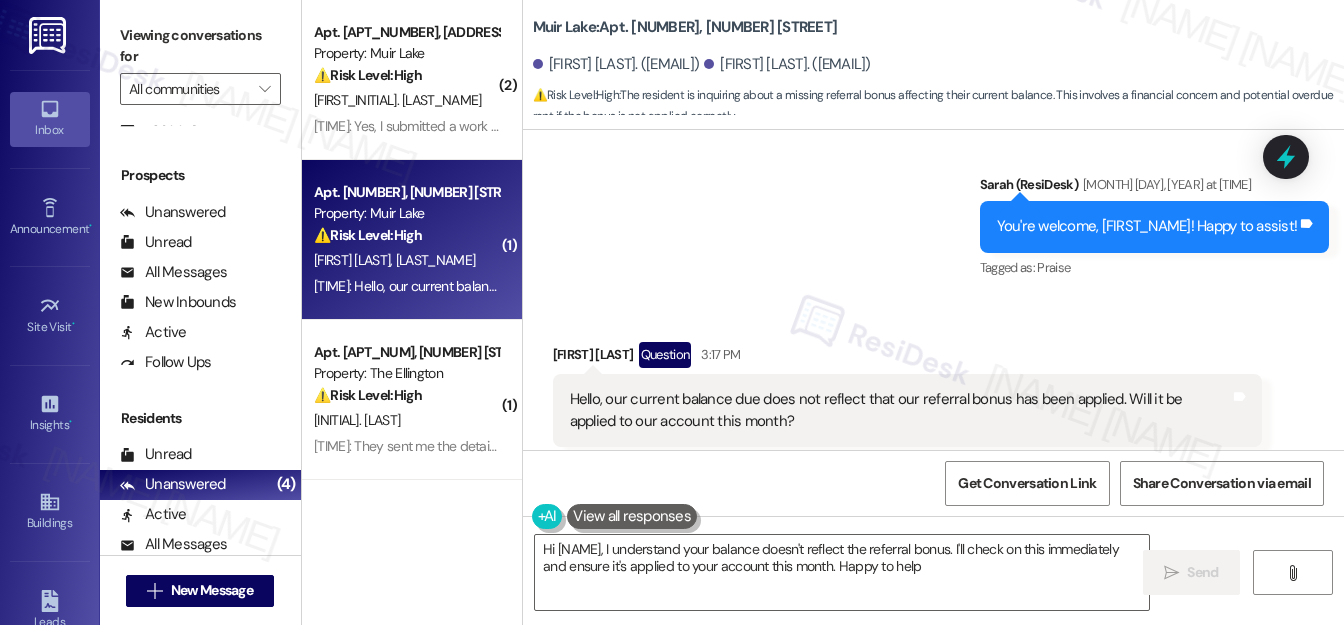 type on "Hi {{NAME}}, I understand your balance doesn't reflect the referral bonus. I'll check on this immediately and ensure it's applied to your account this month. Happy to help!" 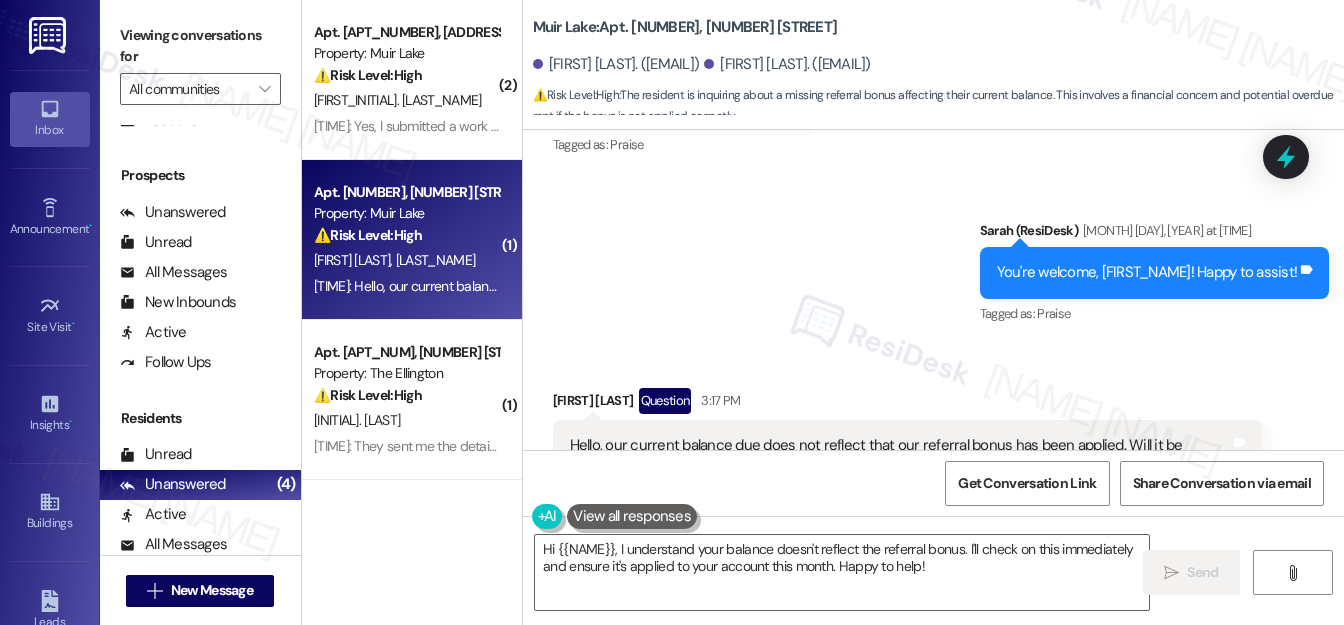 scroll, scrollTop: 11101, scrollLeft: 0, axis: vertical 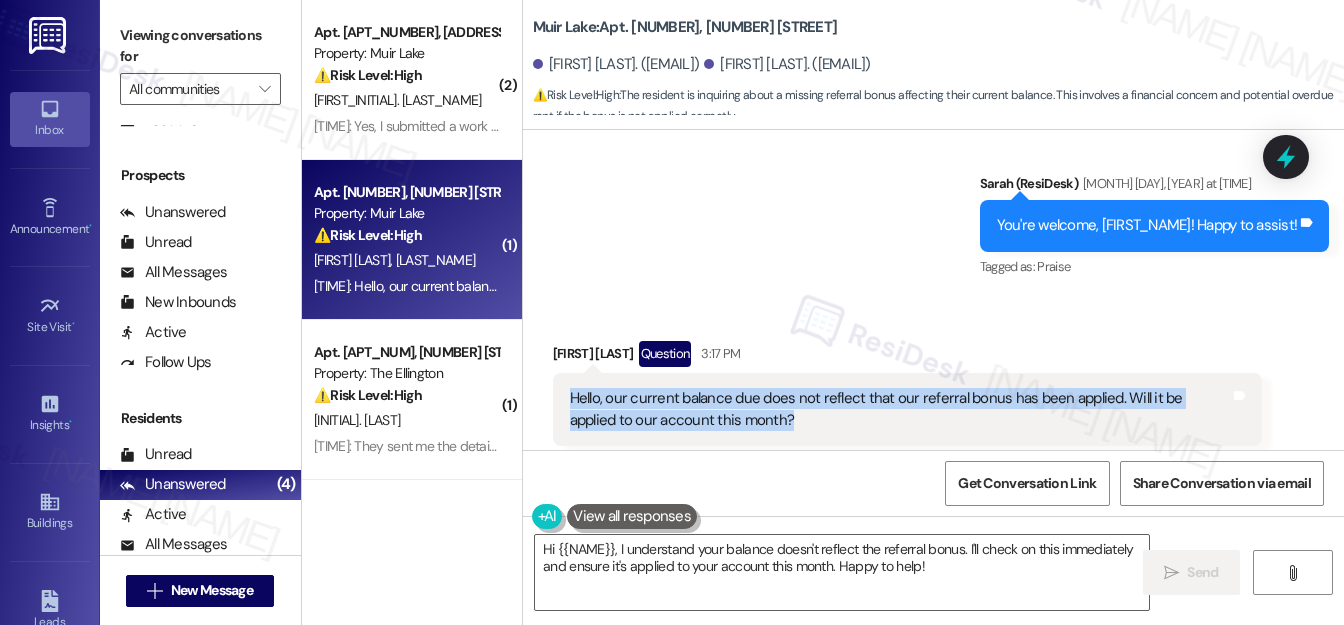 drag, startPoint x: 559, startPoint y: 352, endPoint x: 738, endPoint y: 383, distance: 181.66452 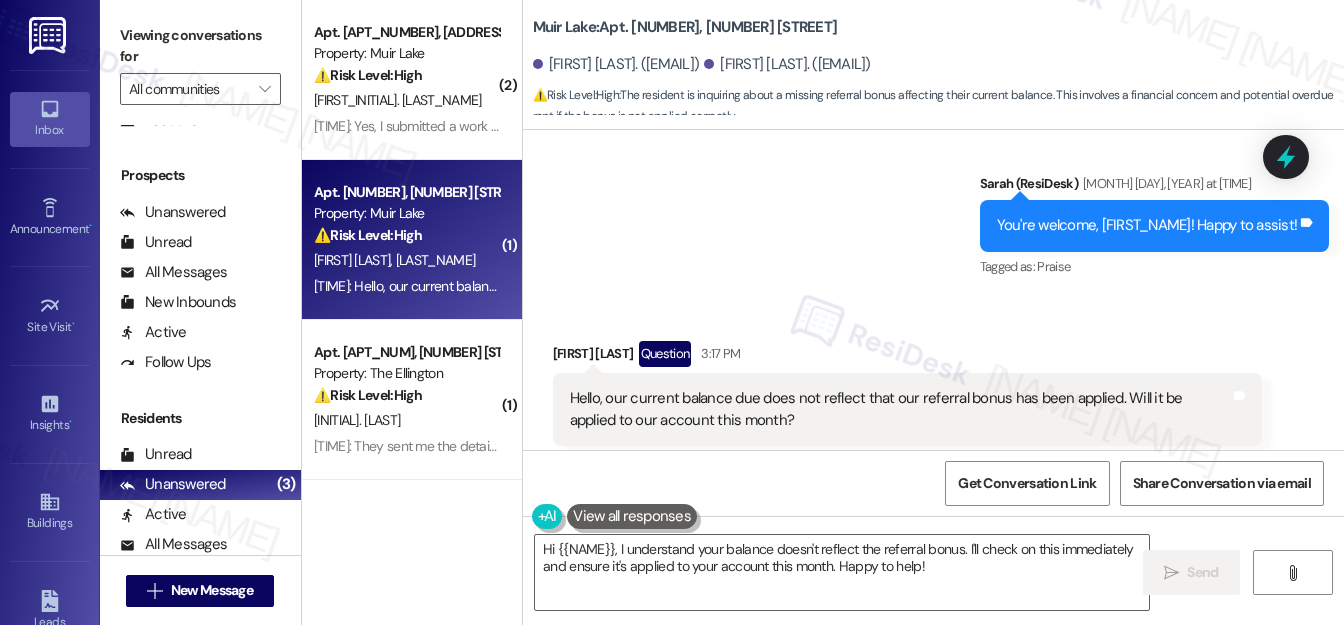 click on "Received via SMS [NAME] [NAME] Question [TIME] Hello, our current balance due does not reflect that our referral bonus has been applied. Will it be applied to our account this month? Tags and notes Tagged as: Referral , Click to highlight conversations about Referral Billing discrepancy Click to highlight conversations about Billing discrepancy" at bounding box center [933, 393] 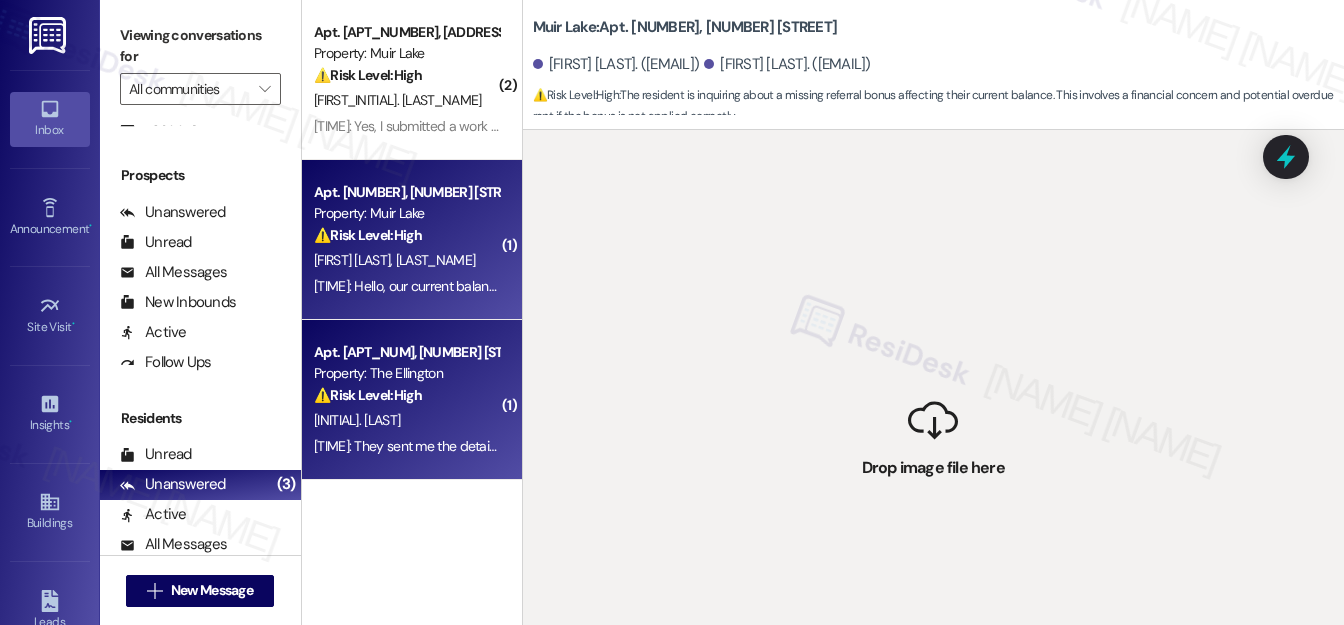 click on "⚠️  Risk Level:  High" at bounding box center (368, 395) 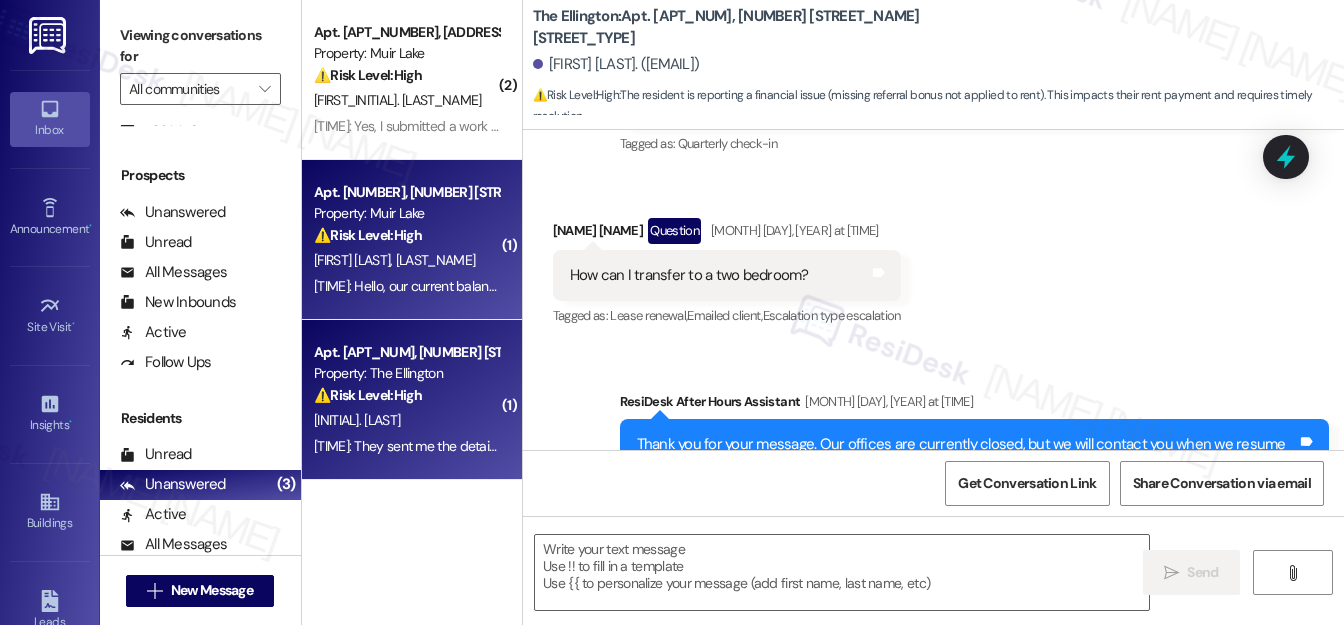 type on "Fetching suggested responses. Please feel free to read through the conversation in the meantime." 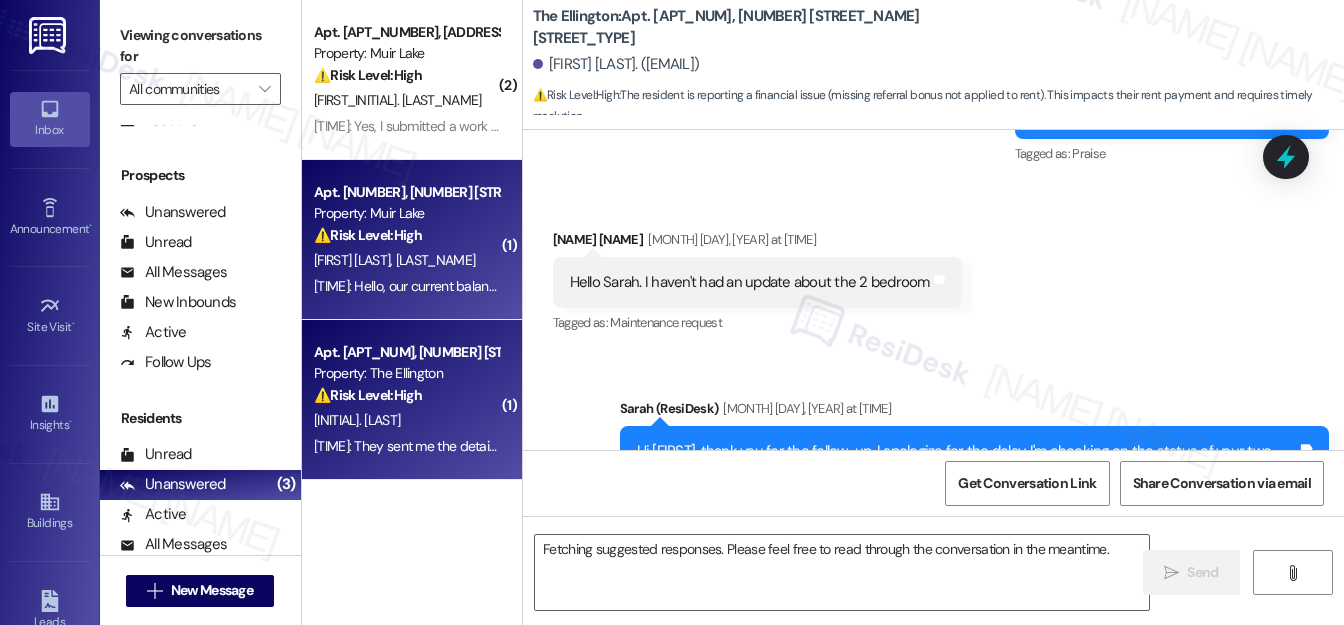 click on "[NAME] [NAME]" at bounding box center [406, 260] 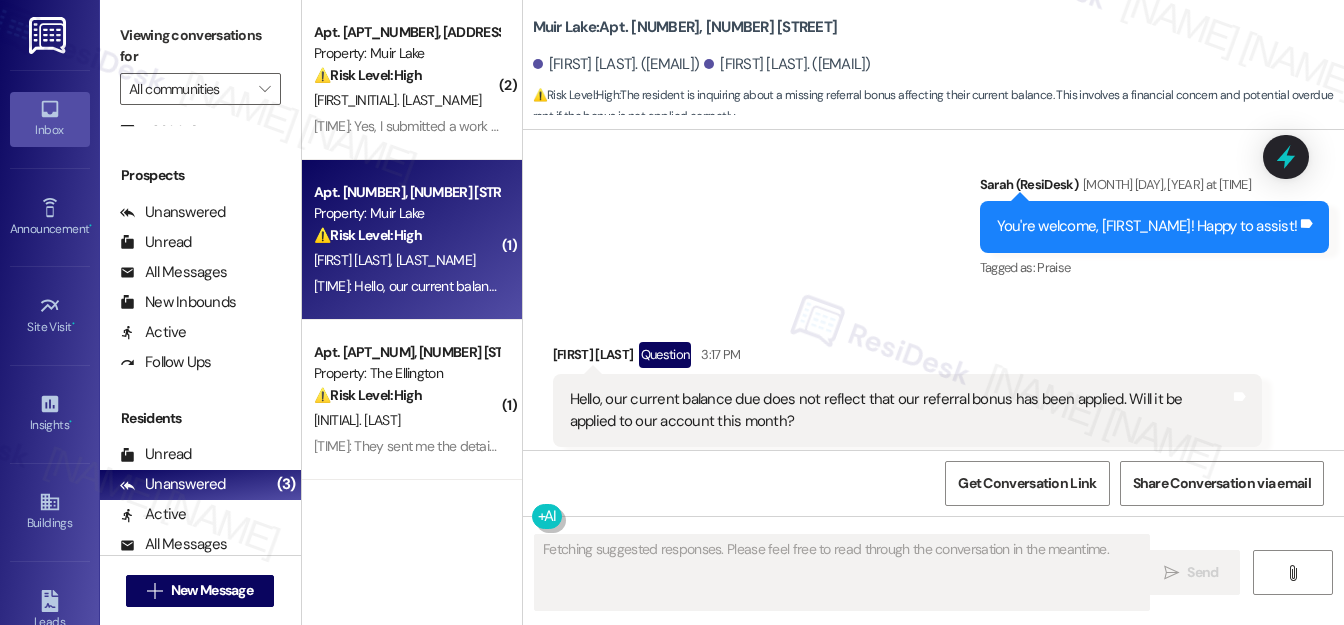 scroll, scrollTop: 11101, scrollLeft: 0, axis: vertical 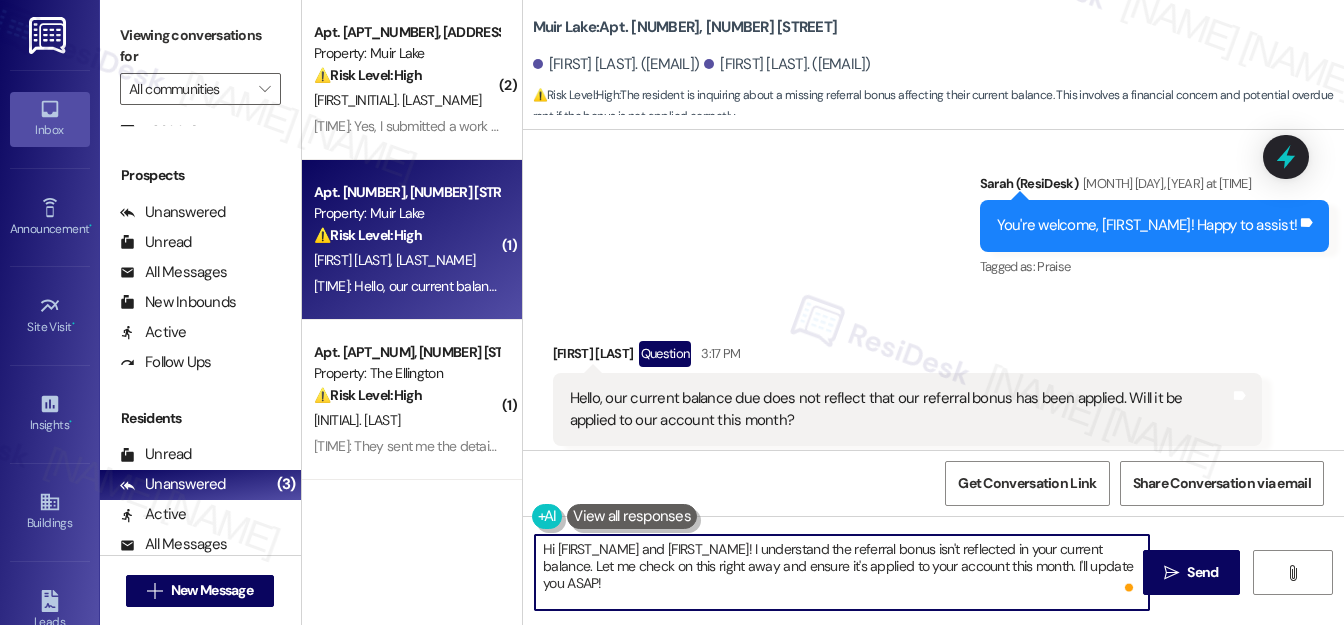 drag, startPoint x: 597, startPoint y: 548, endPoint x: 668, endPoint y: 548, distance: 71 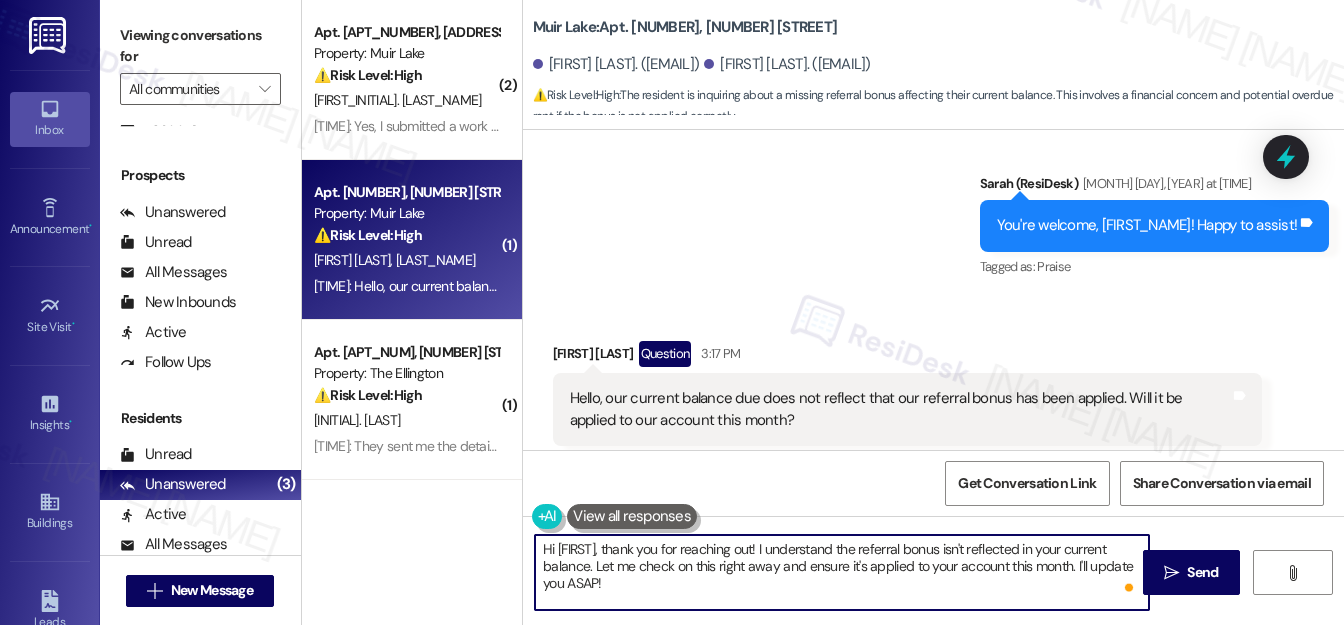 drag, startPoint x: 591, startPoint y: 567, endPoint x: 625, endPoint y: 580, distance: 36.40055 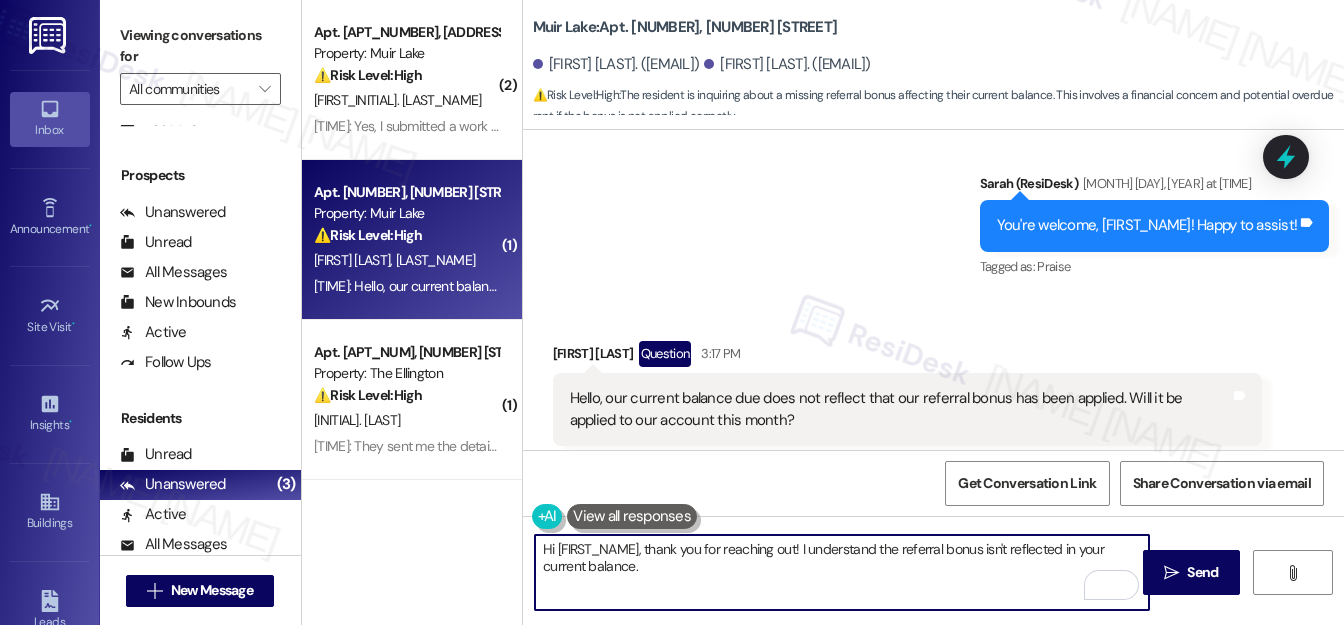 paste on "I’ll check with the team to confirm the status of your referral bonus" 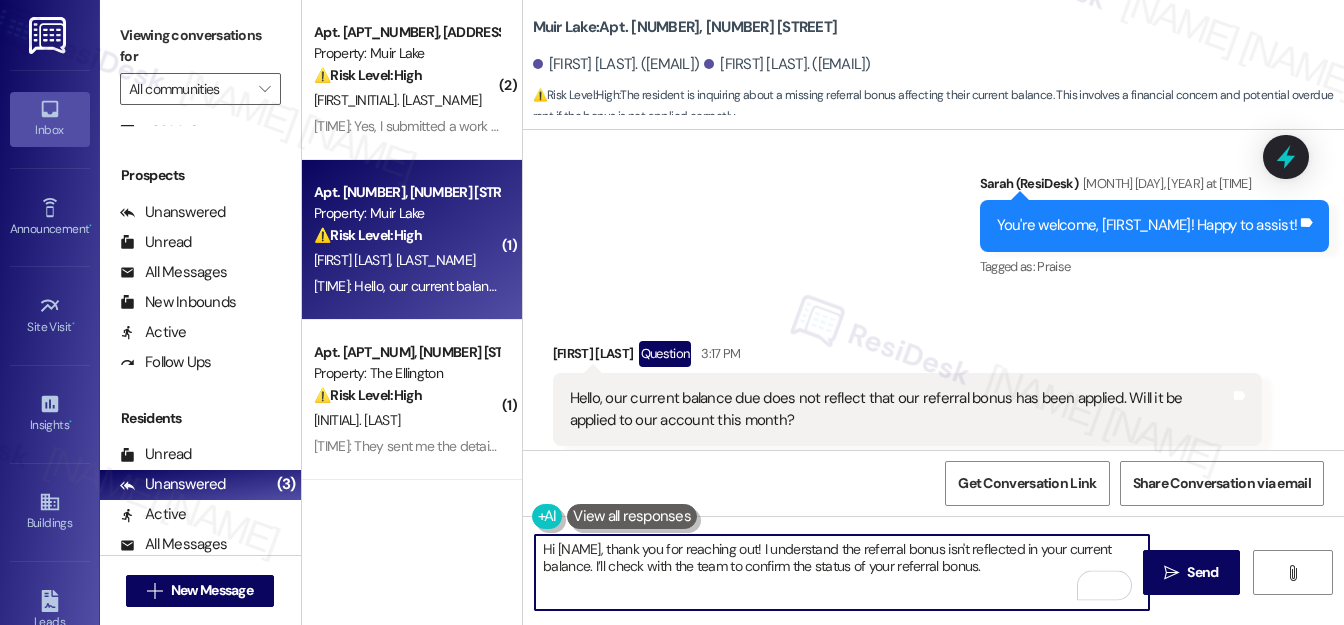 paste on "In the meantime, have you received any communication from the office regarding the referral credit? That will help us track it down more quickly." 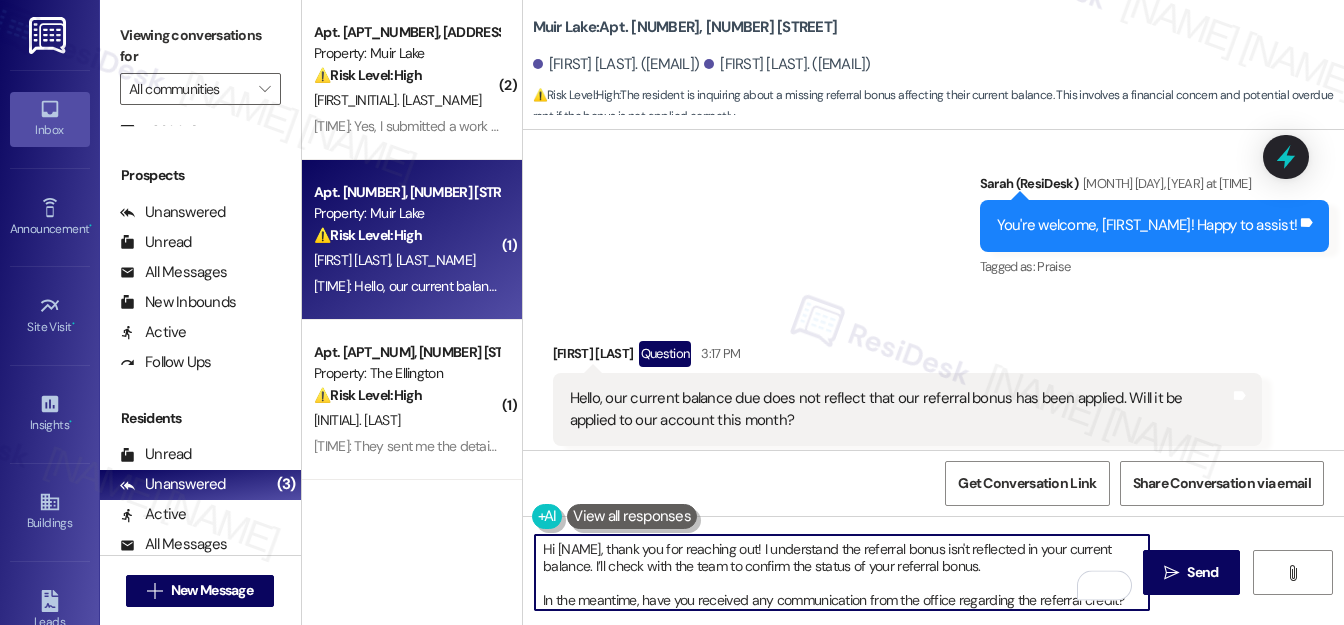 scroll, scrollTop: 16, scrollLeft: 0, axis: vertical 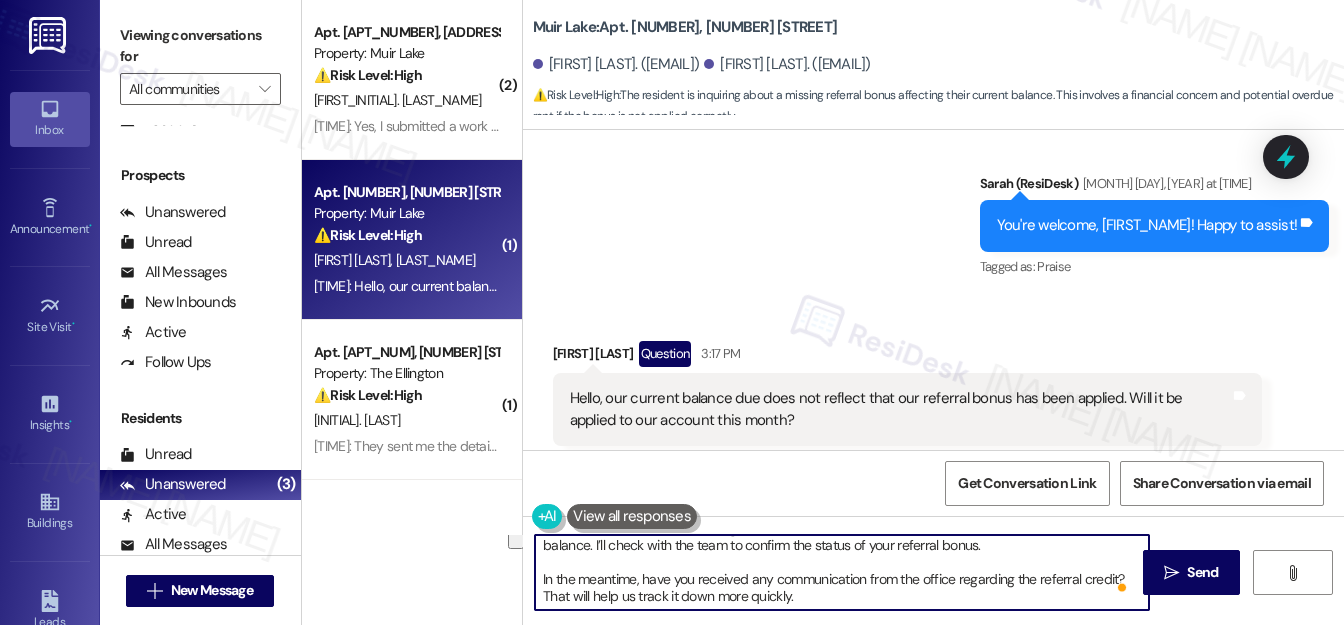 drag, startPoint x: 539, startPoint y: 579, endPoint x: 794, endPoint y: 593, distance: 255.38402 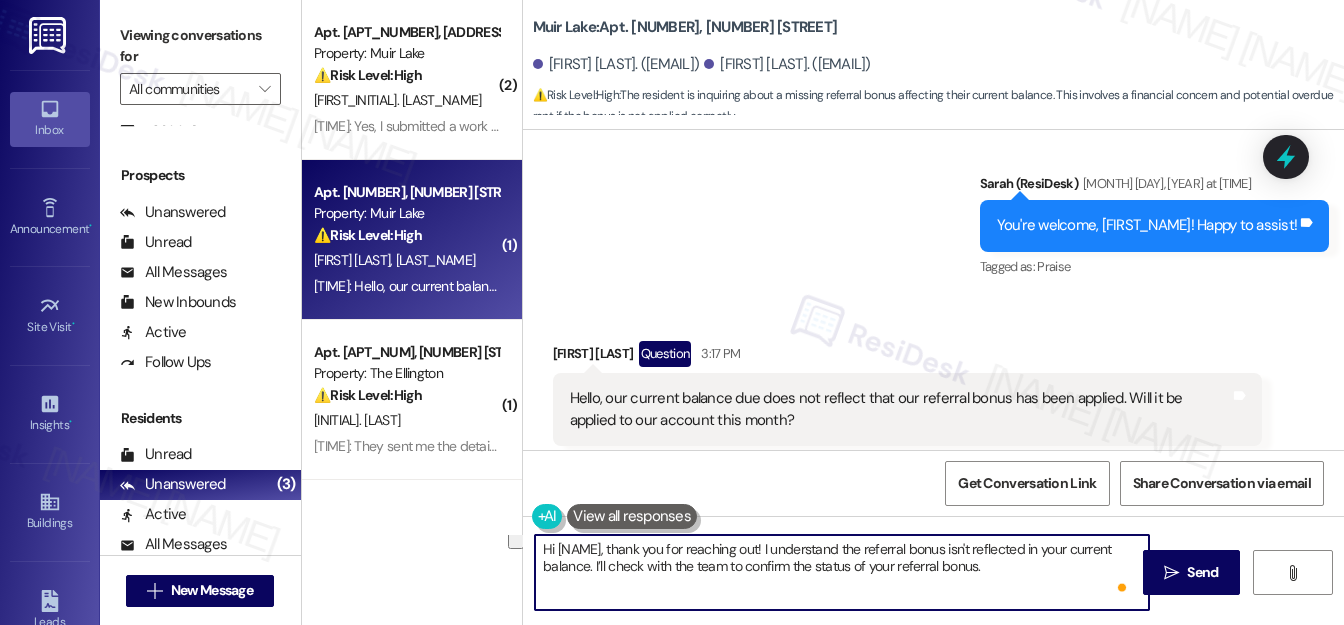 scroll, scrollTop: 0, scrollLeft: 0, axis: both 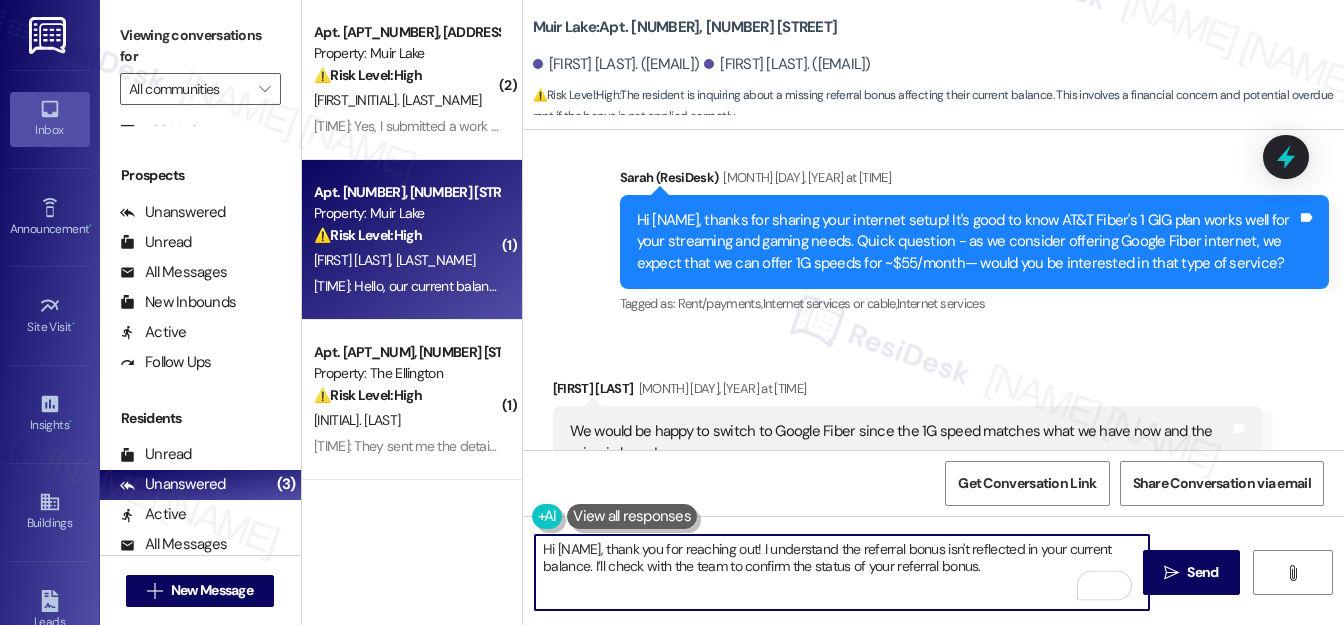 paste on "In the meantime, have you received any communication from the office regarding the referral credit? That will help us track it down more quickly." 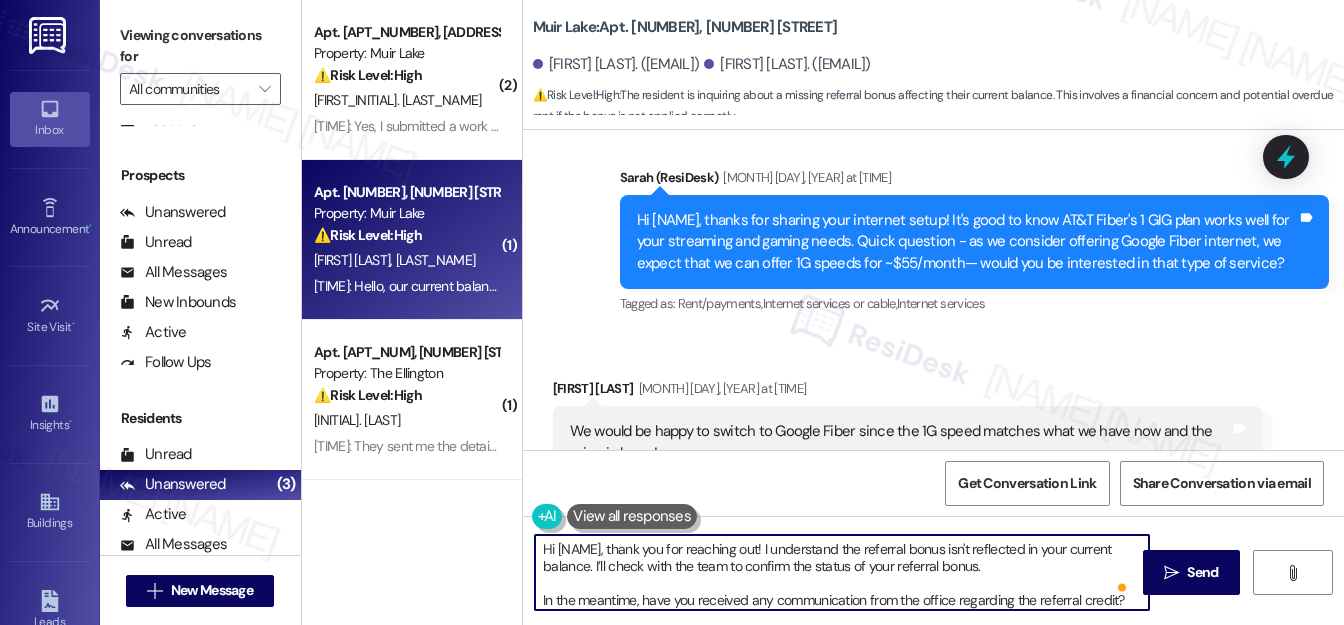 scroll, scrollTop: 16, scrollLeft: 0, axis: vertical 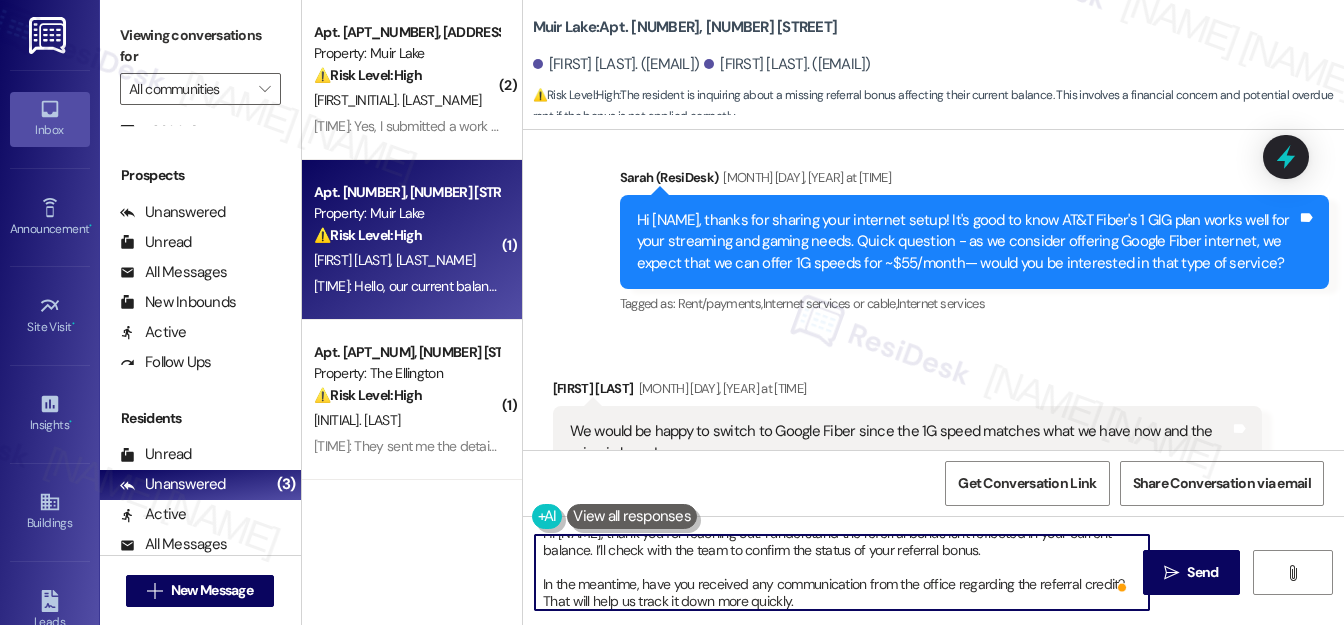click on "Hi [NAME], thank you for reaching out! I understand the referral bonus isn't reflected in your current balance. I’ll check with the team to confirm the status of your referral bonus.
In the meantime, have you received any communication from the office regarding the referral credit? That will help us track it down more quickly." at bounding box center [842, 572] 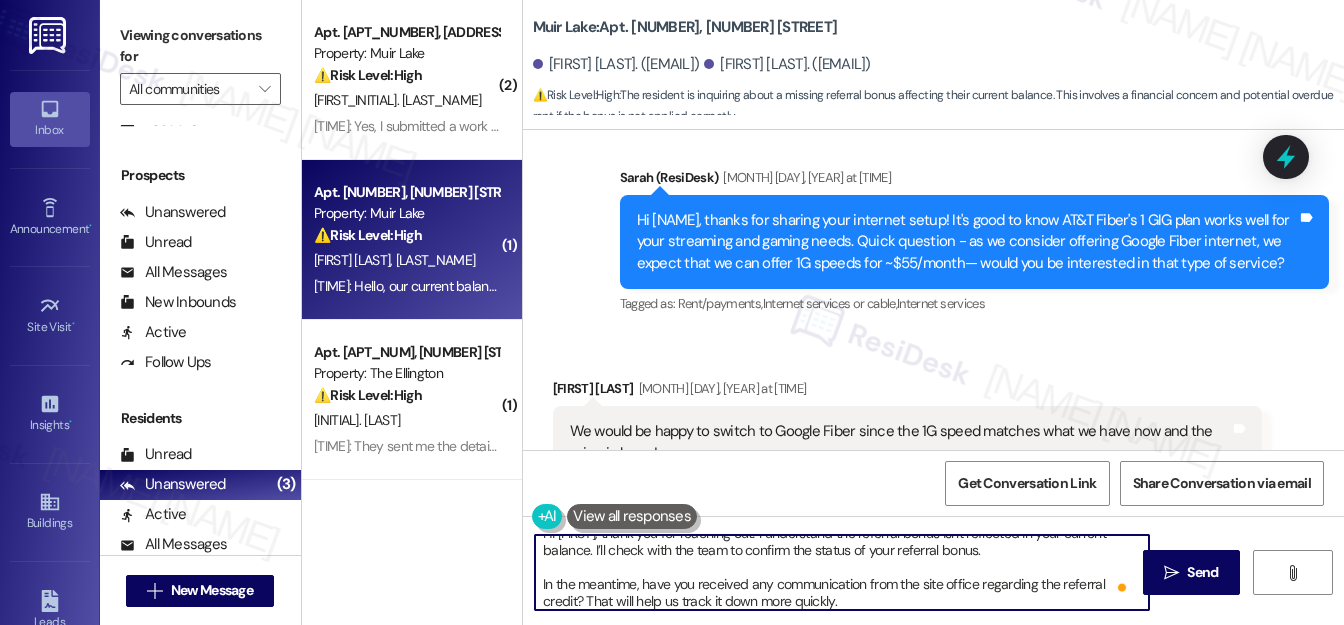 click on "Hi [FIRST], thank you for reaching out! I understand the referral bonus isn't reflected in your current balance. I’ll check with the team to confirm the status of your referral bonus.
In the meantime, have you received any communication from the site office regarding the referral credit? That will help us track it down more quickly." at bounding box center [842, 572] 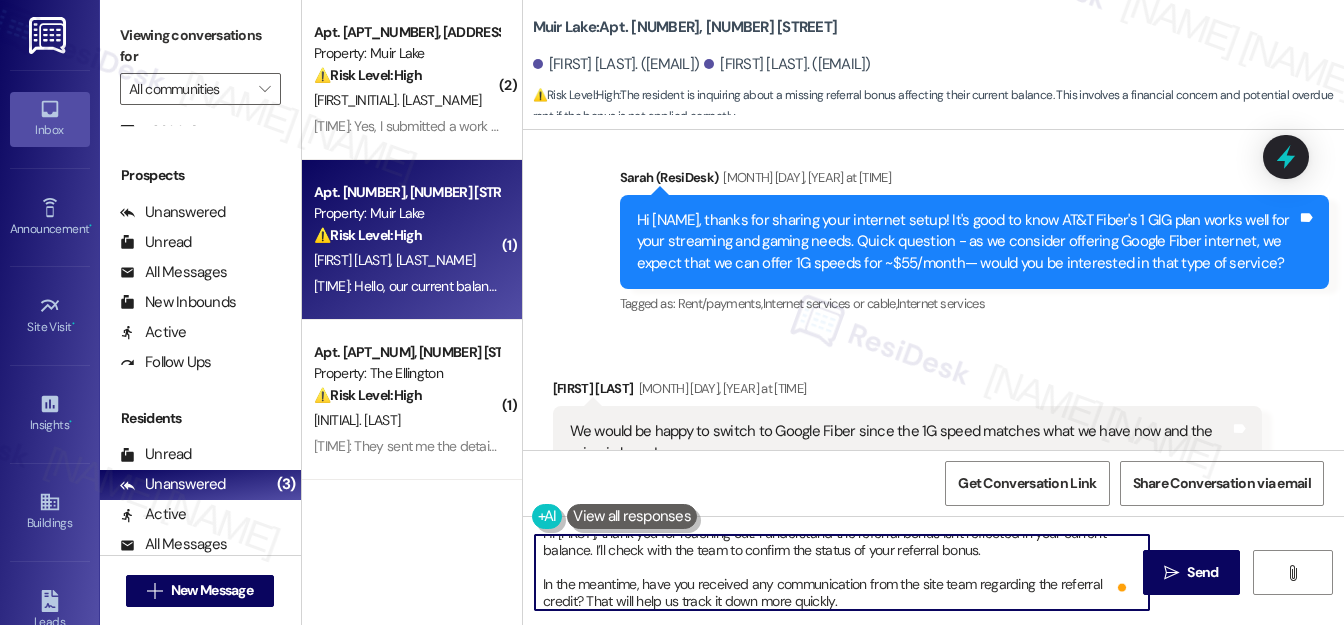 scroll, scrollTop: 21, scrollLeft: 0, axis: vertical 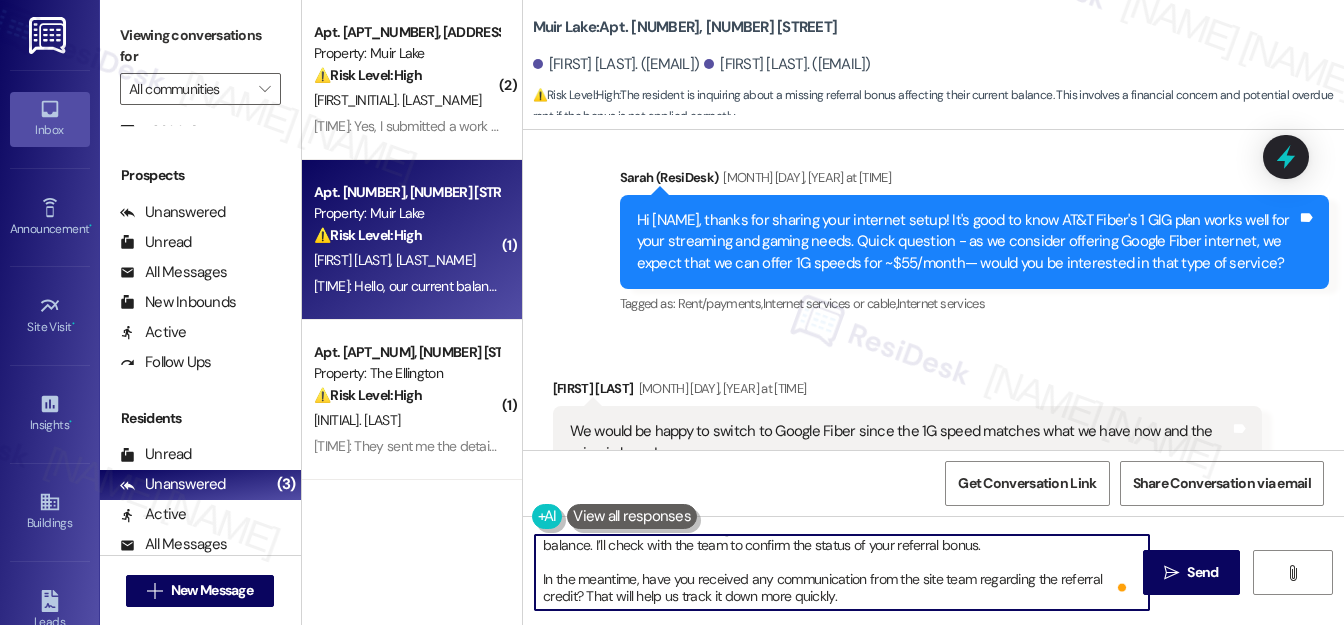drag, startPoint x: 887, startPoint y: 593, endPoint x: 771, endPoint y: 564, distance: 119.57006 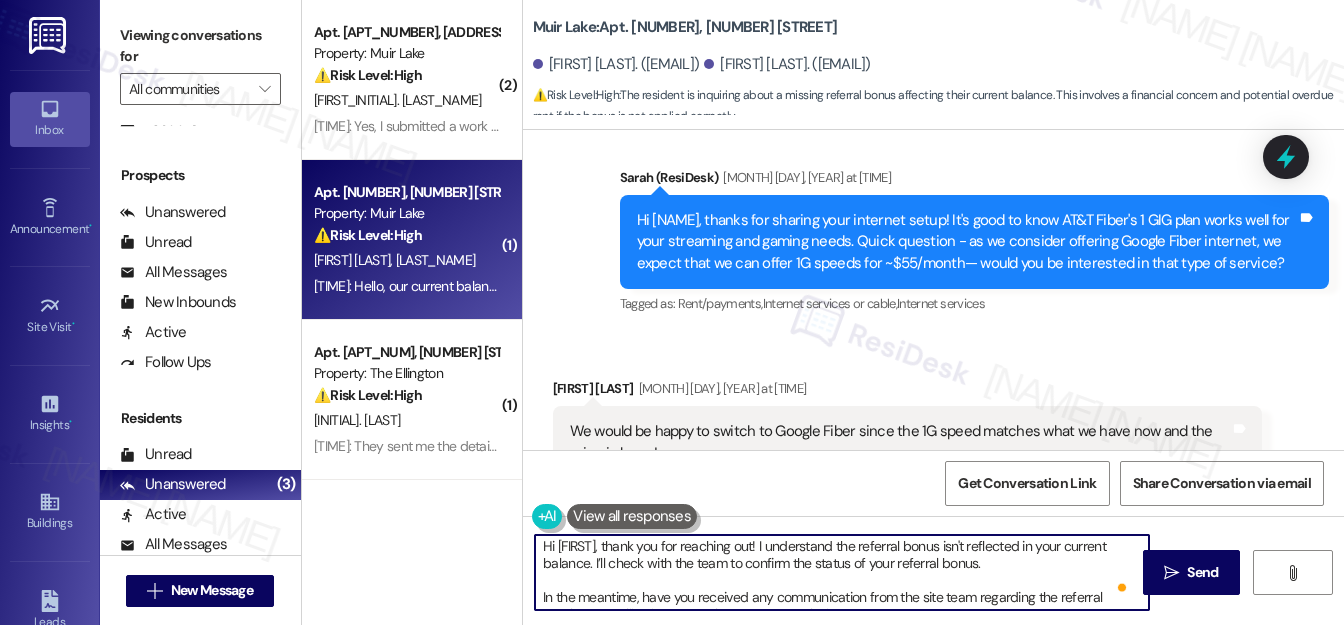 scroll, scrollTop: 0, scrollLeft: 0, axis: both 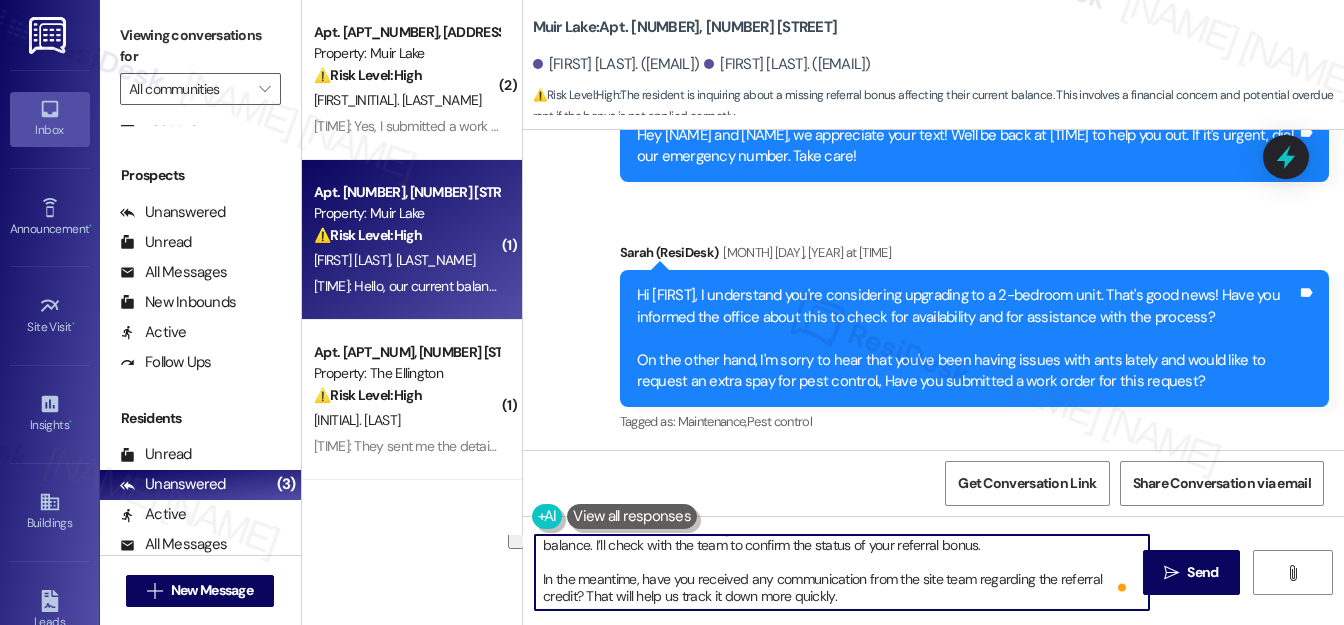 drag, startPoint x: 543, startPoint y: 578, endPoint x: 852, endPoint y: 594, distance: 309.41397 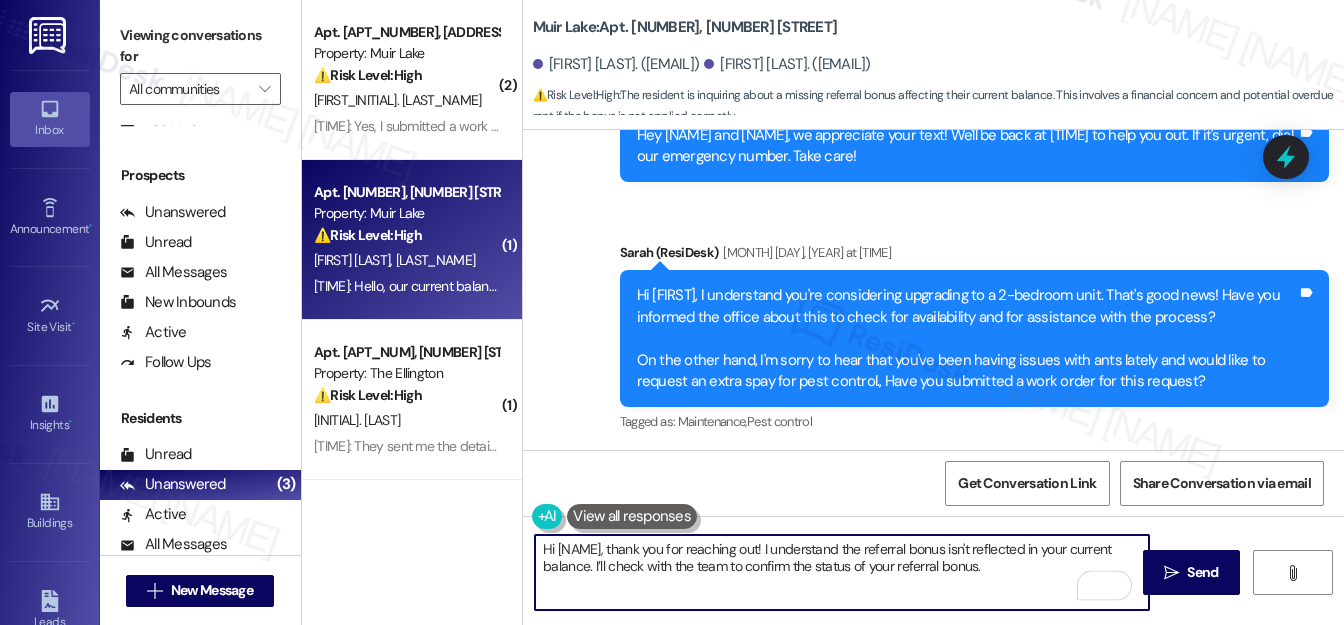 click on "Hi [NAME], thank you for reaching out! I understand the referral bonus isn't reflected in your current balance. I’ll check with the team to confirm the status of your referral bonus." at bounding box center (842, 572) 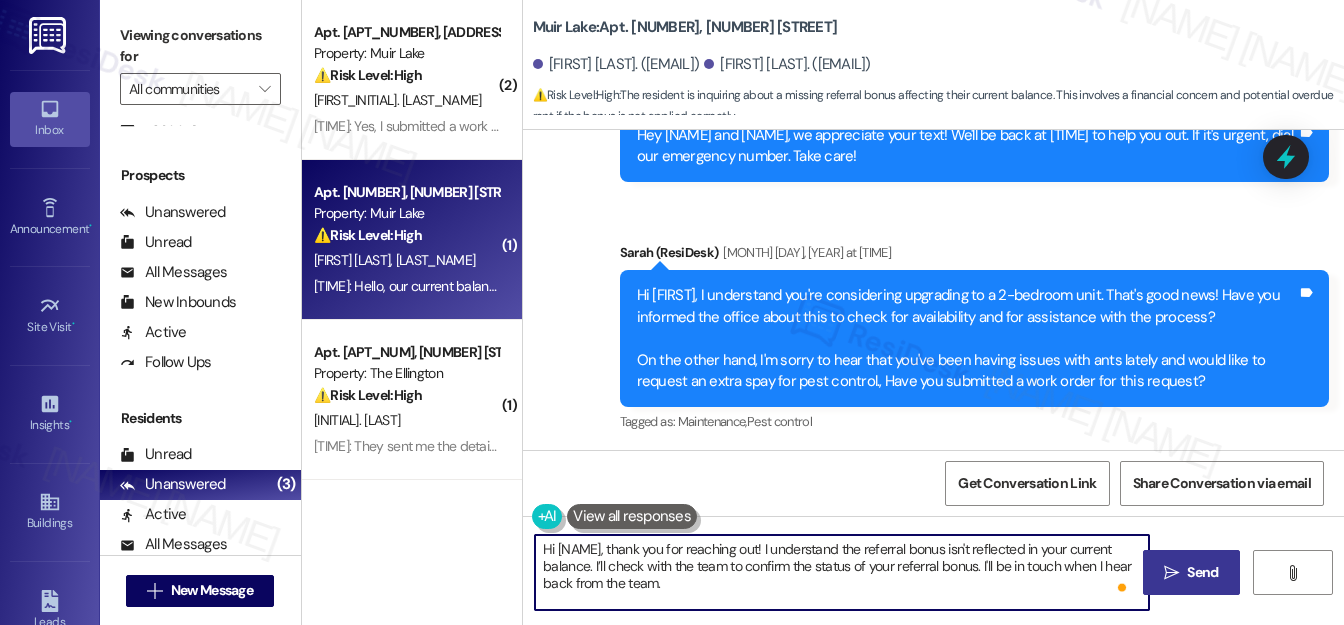 type on "Hi [NAME], thank you for reaching out! I understand the referral bonus isn't reflected in your current balance. I’ll check with the team to confirm the status of your referral bonus. I'll be in touch when I hear back from the team." 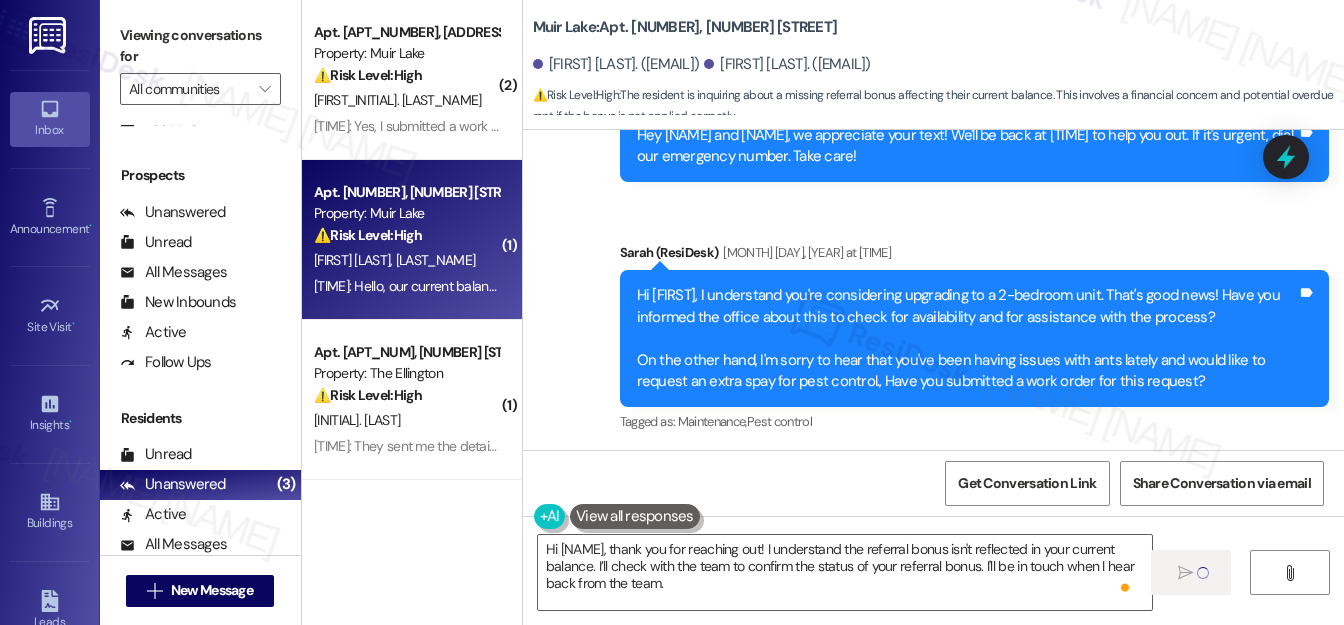 type 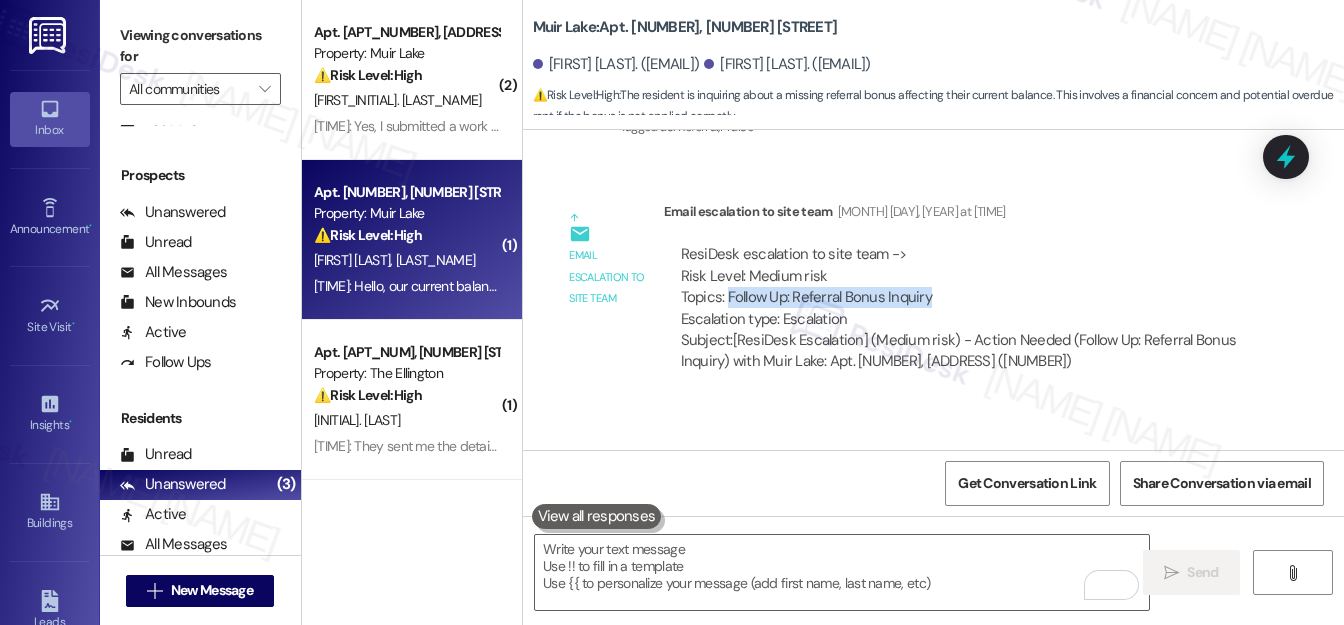 drag, startPoint x: 725, startPoint y: 252, endPoint x: 961, endPoint y: 251, distance: 236.00212 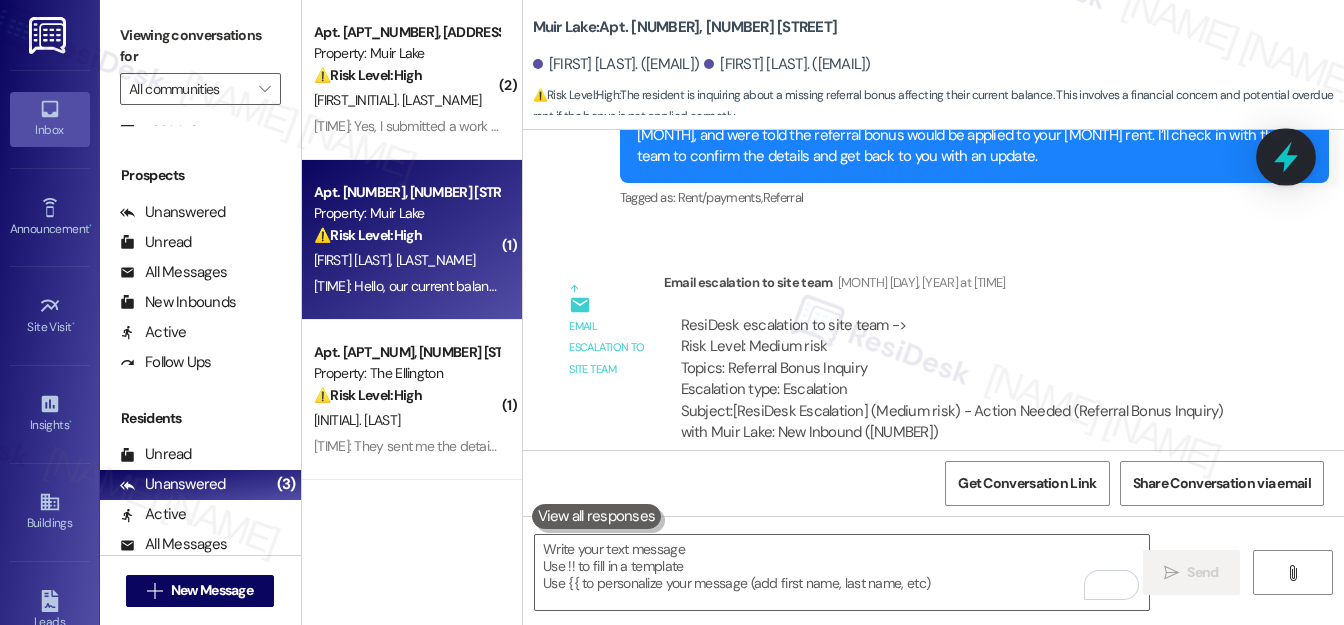 click 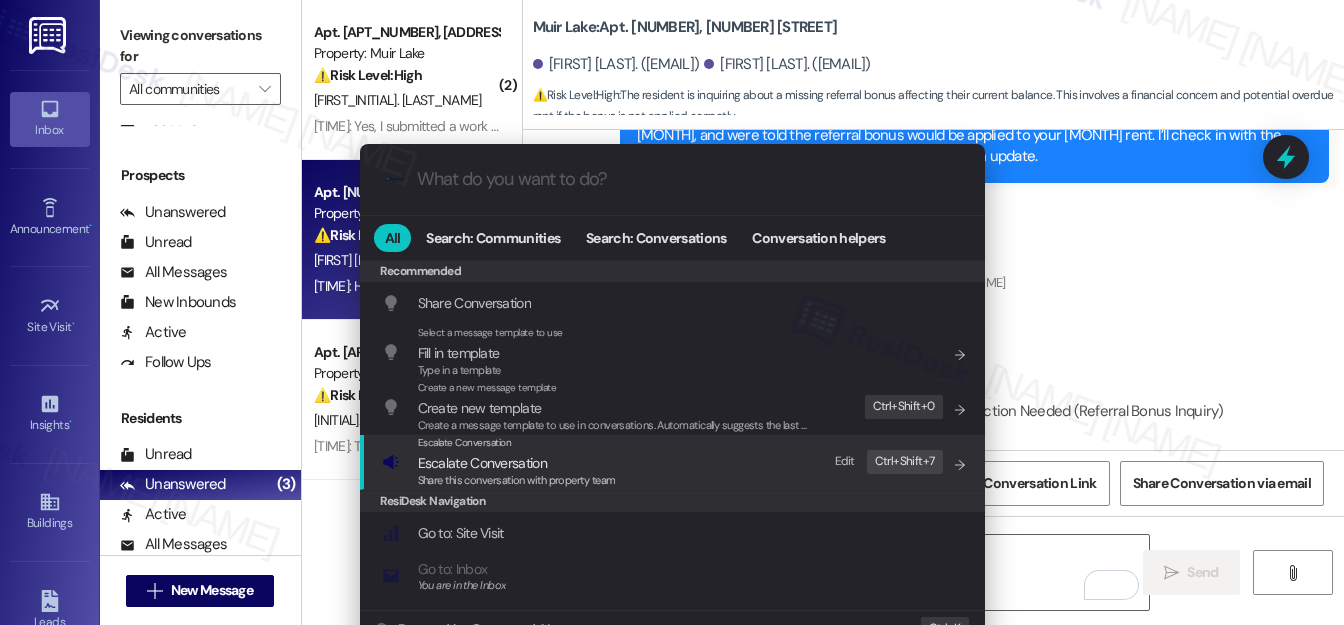 click on "Escalate Conversation" at bounding box center [482, 463] 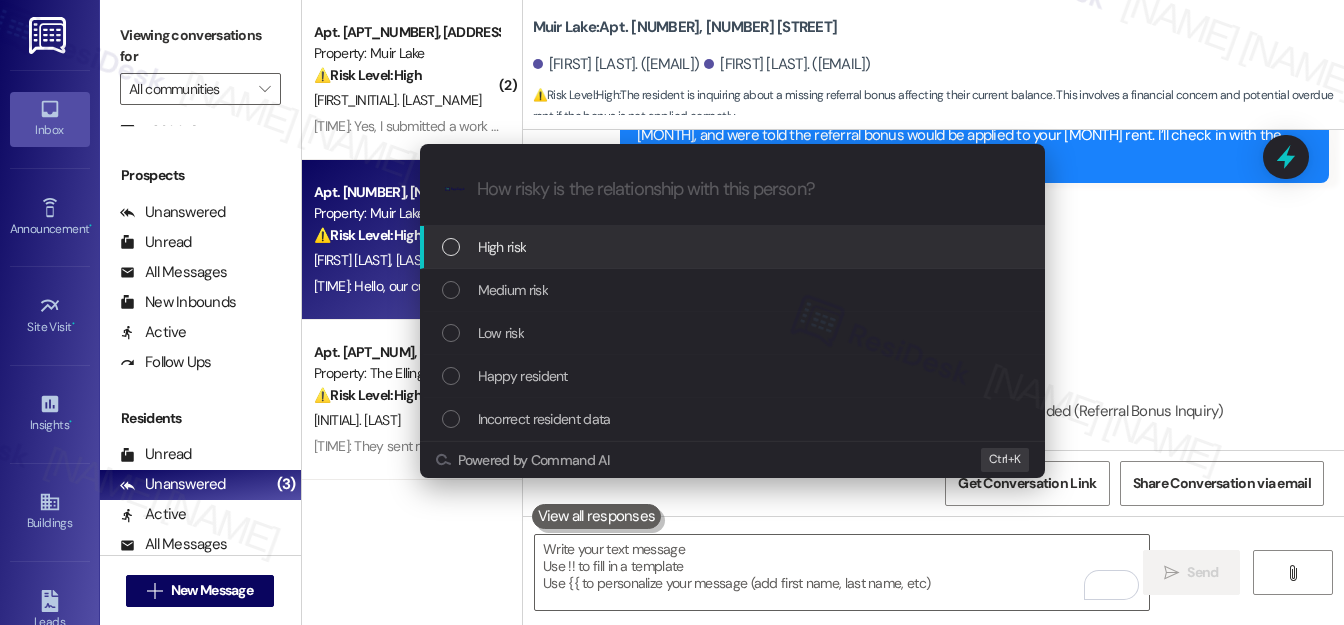 click on "High risk" at bounding box center [734, 247] 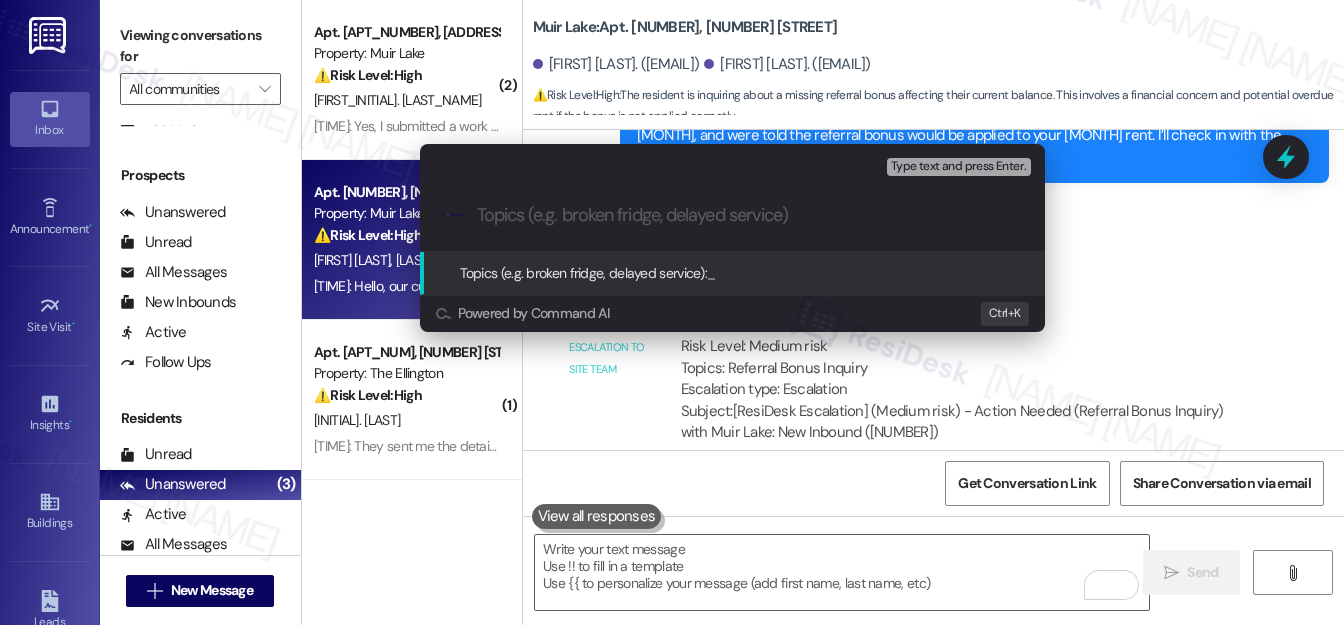 paste on "Follow Up: Referral Bonus Inquiry" 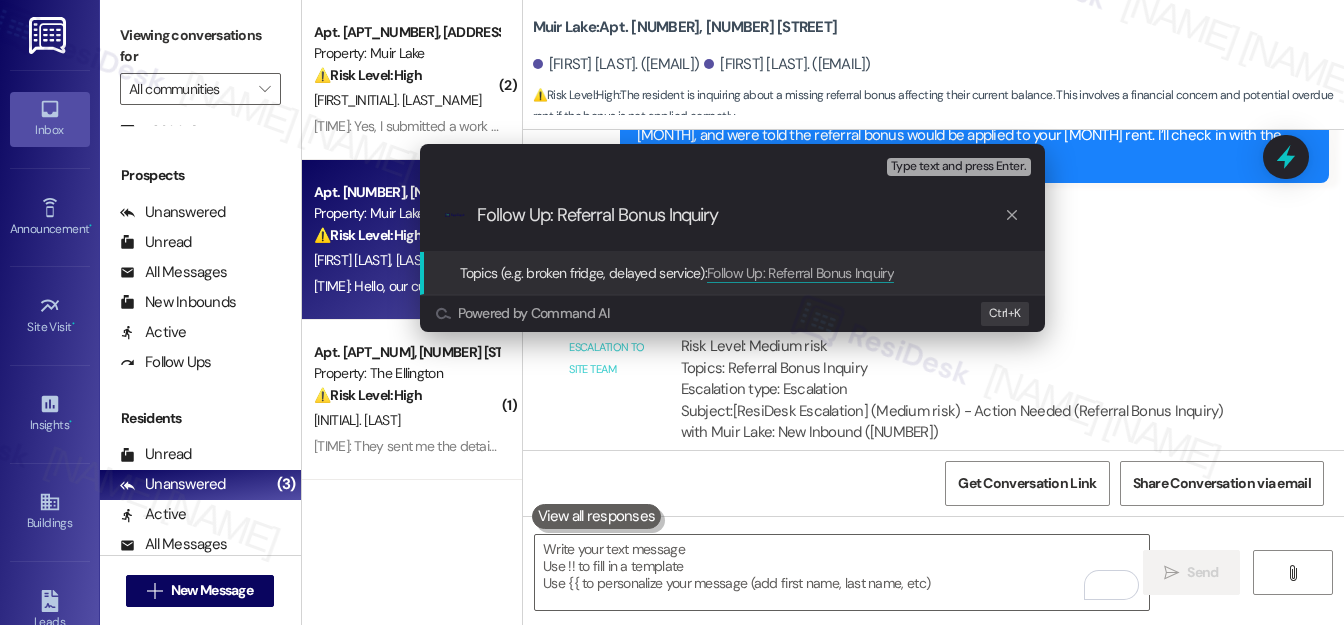 type 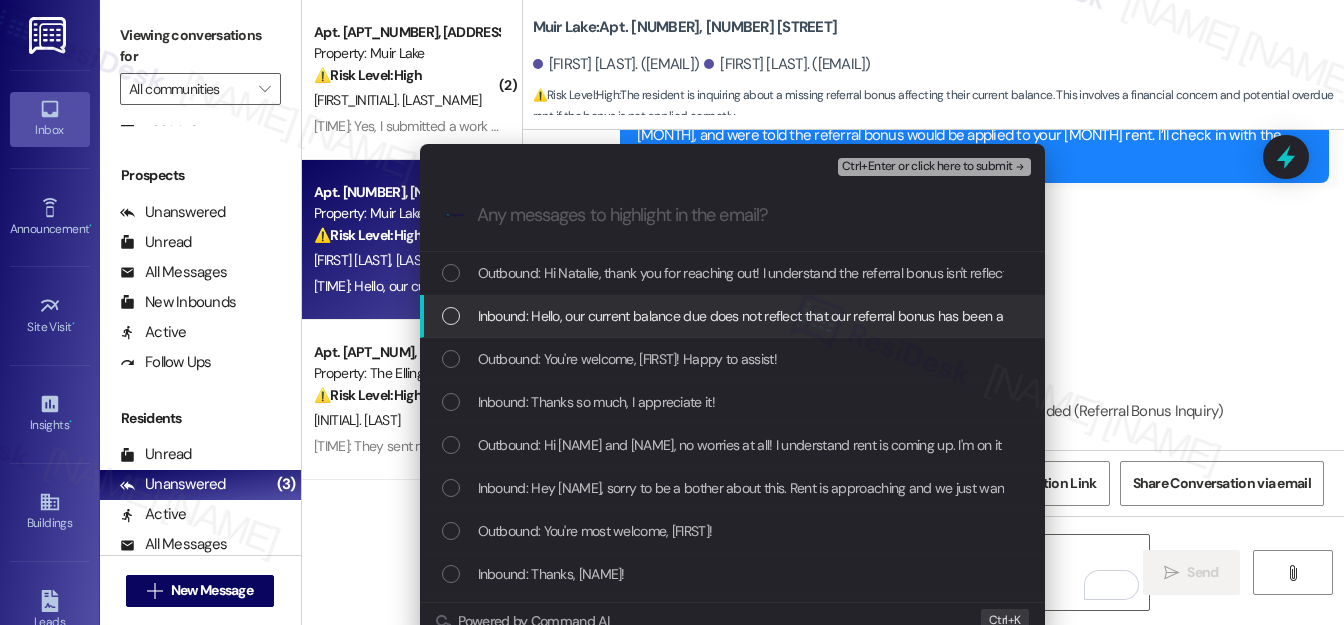 click at bounding box center [451, 316] 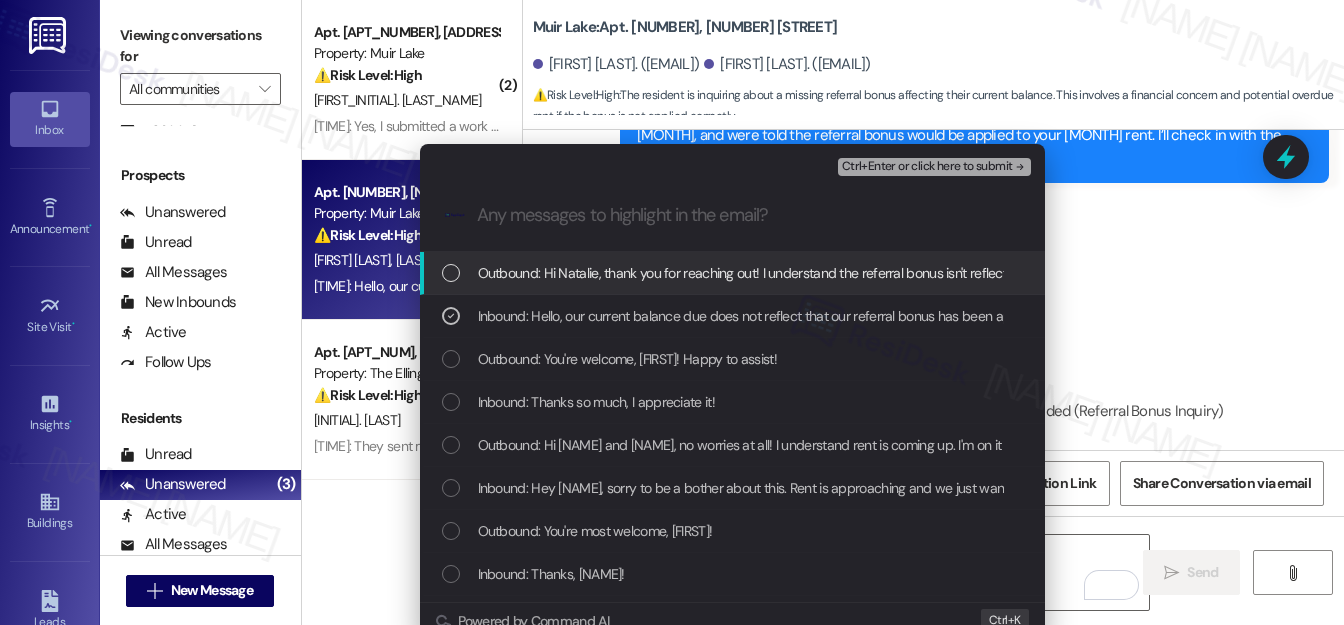 click on "Ctrl+Enter or click here to submit" at bounding box center [927, 167] 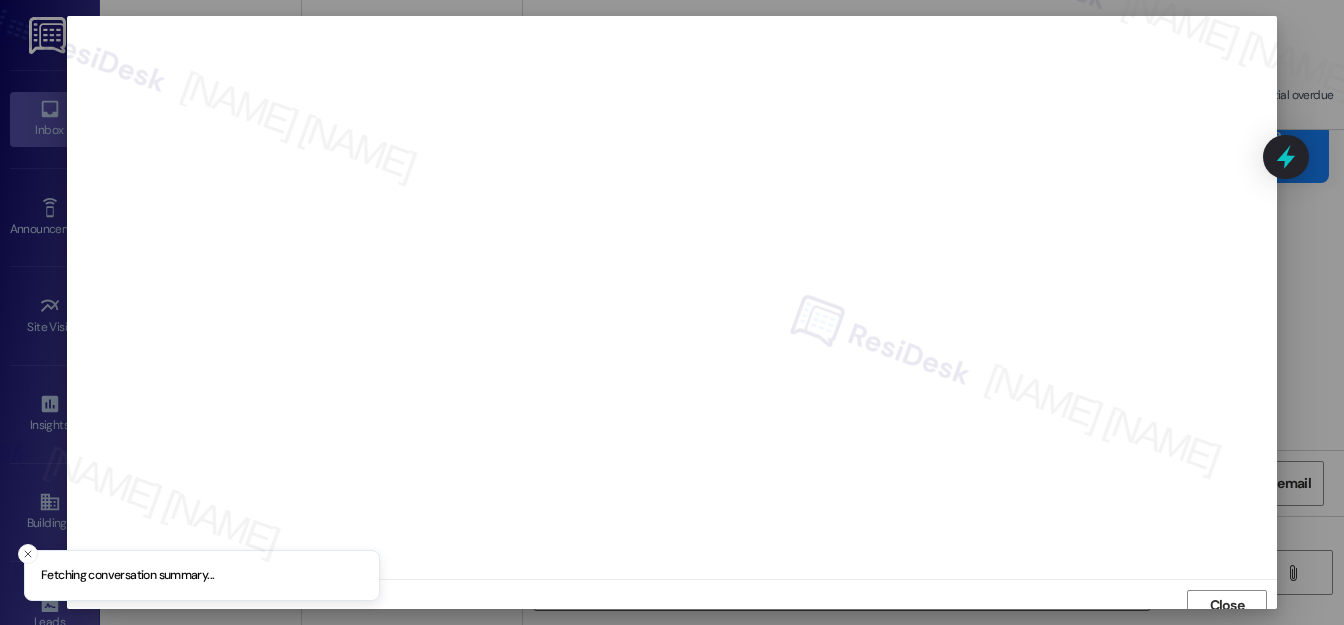 scroll, scrollTop: 12, scrollLeft: 0, axis: vertical 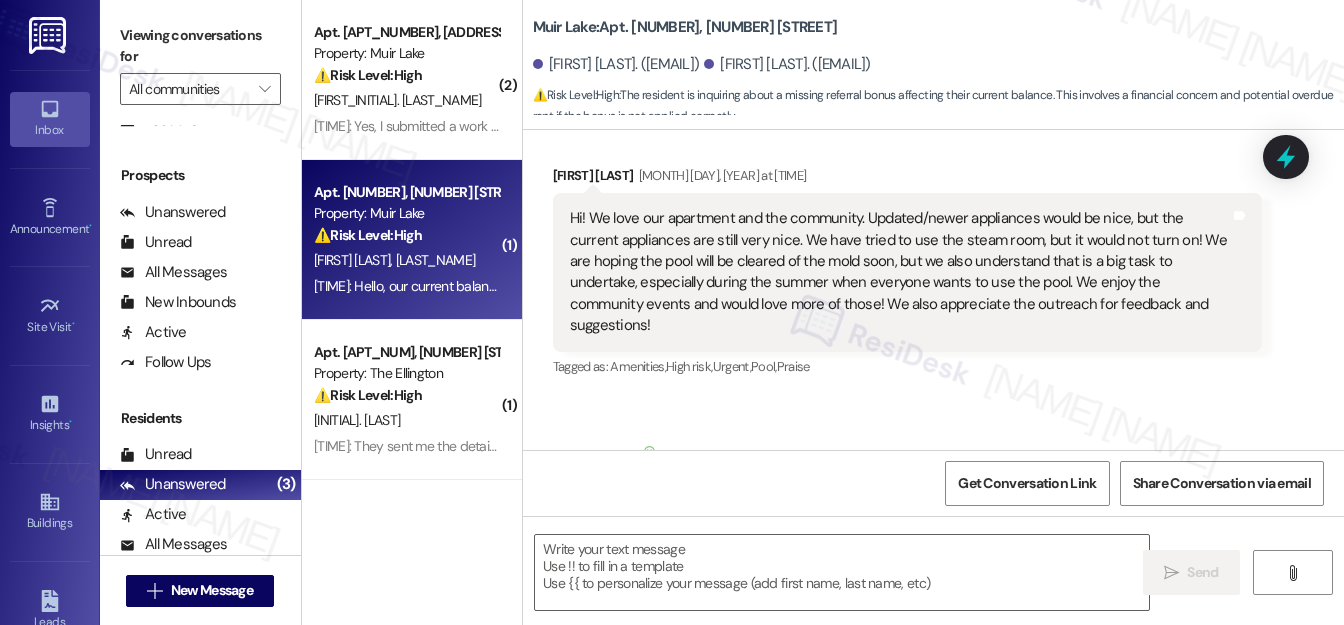 type on "Fetching suggested responses. Please feel free to read through the conversation in the meantime." 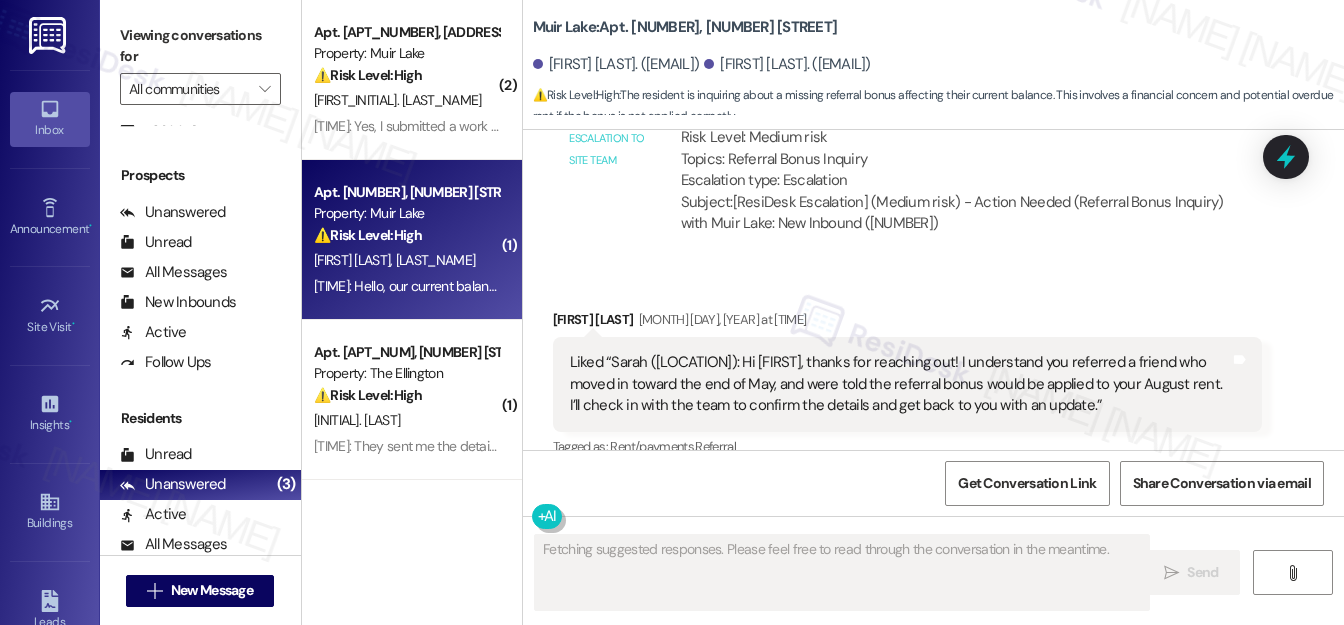 scroll, scrollTop: 11100, scrollLeft: 0, axis: vertical 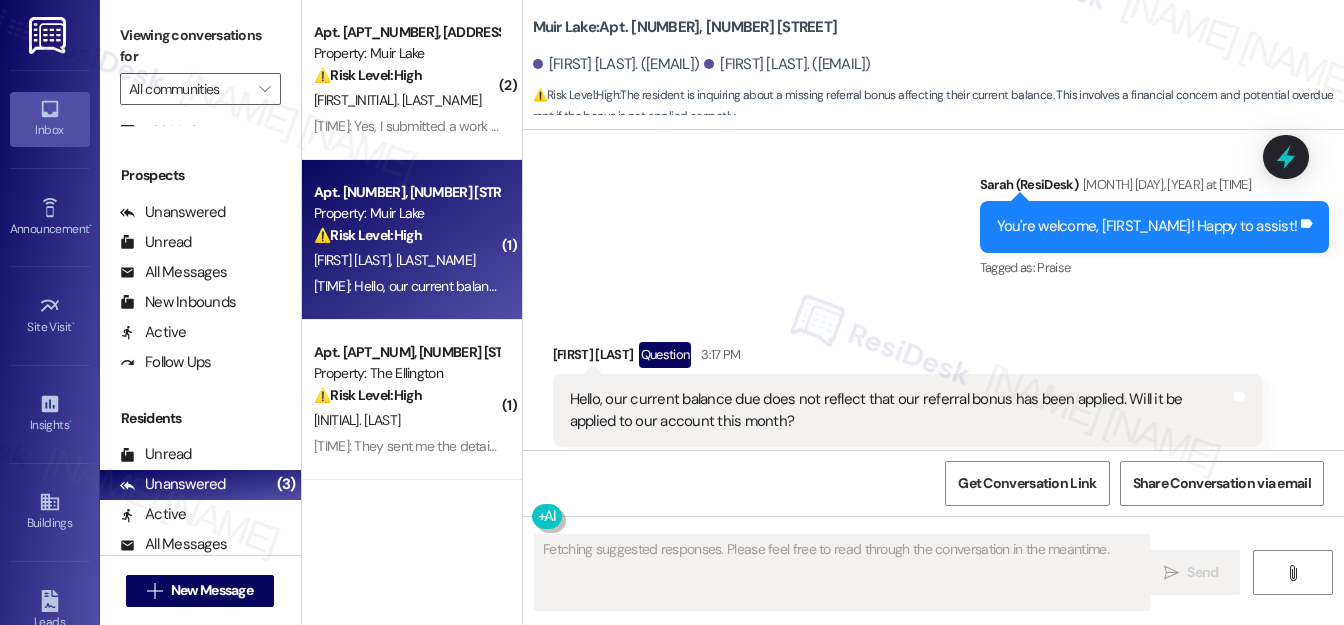 click on "[INITIAL]. [LAST]" at bounding box center [406, 420] 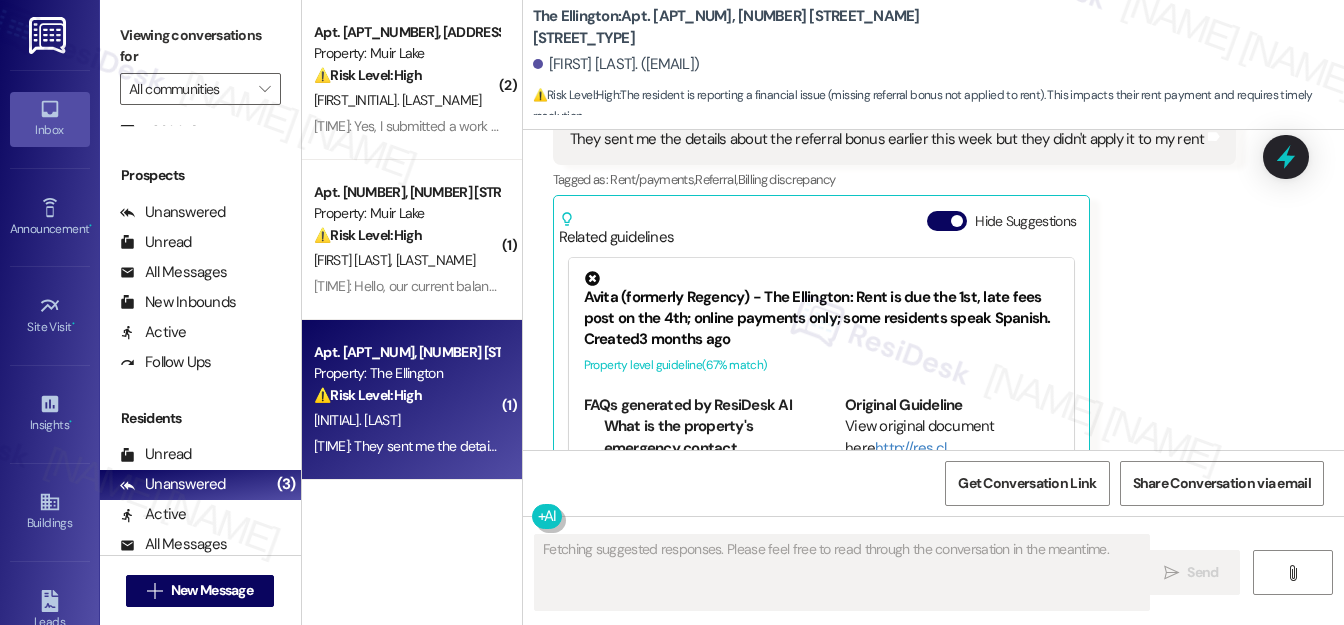 scroll, scrollTop: 6961, scrollLeft: 0, axis: vertical 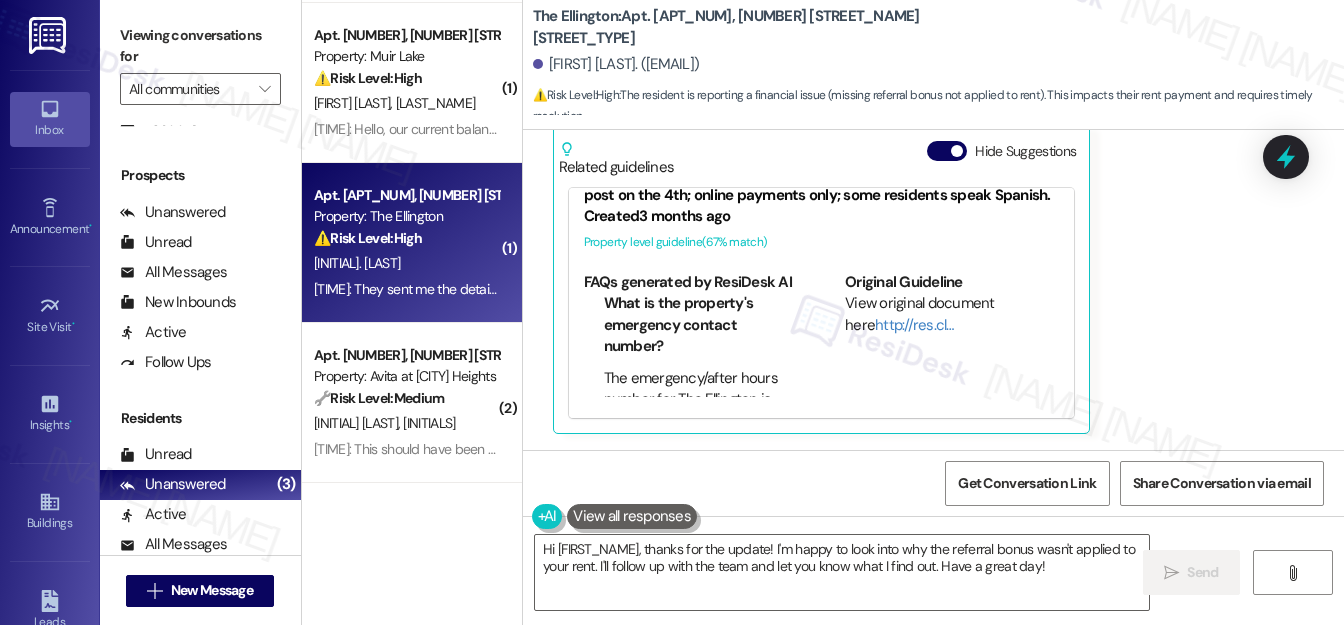 drag, startPoint x: 922, startPoint y: 214, endPoint x: 805, endPoint y: 247, distance: 121.5648 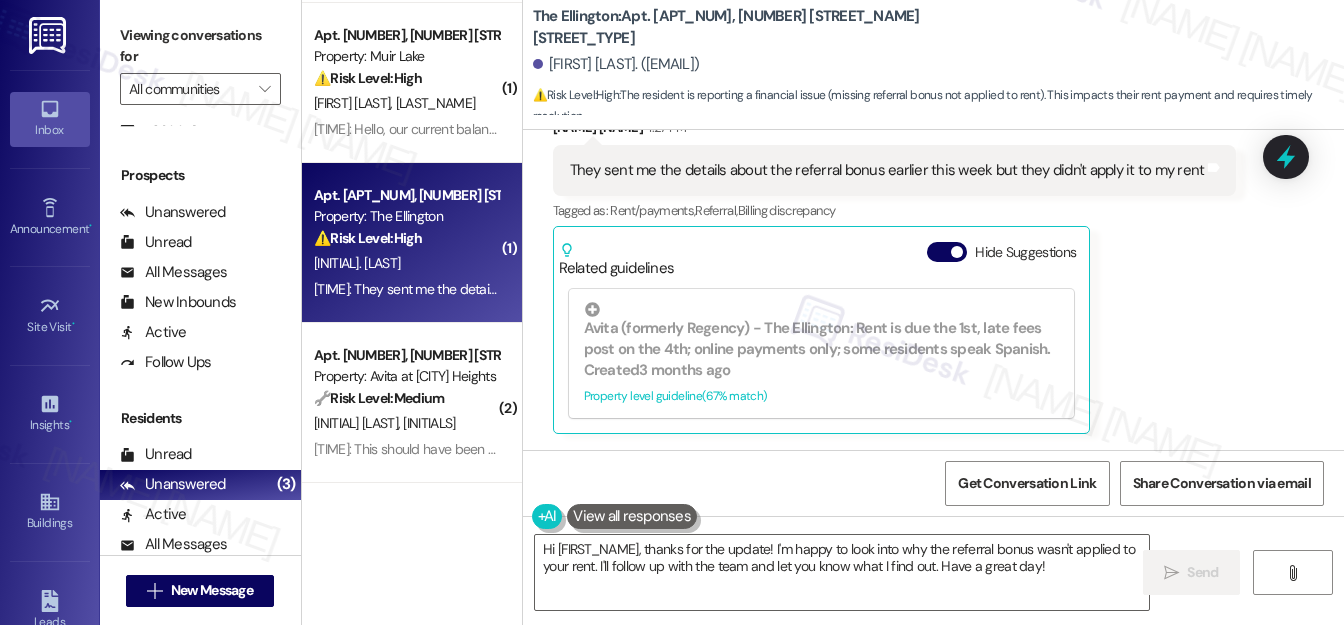 scroll, scrollTop: 0, scrollLeft: 0, axis: both 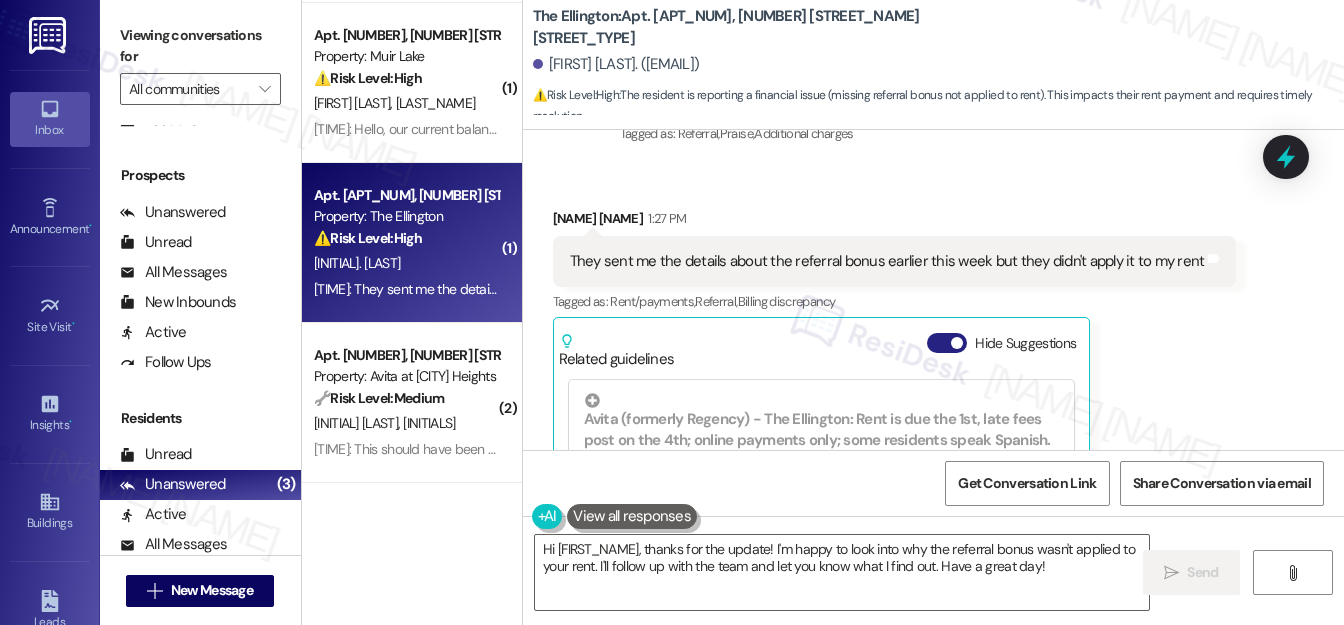 click on "Hide Suggestions" at bounding box center [947, 343] 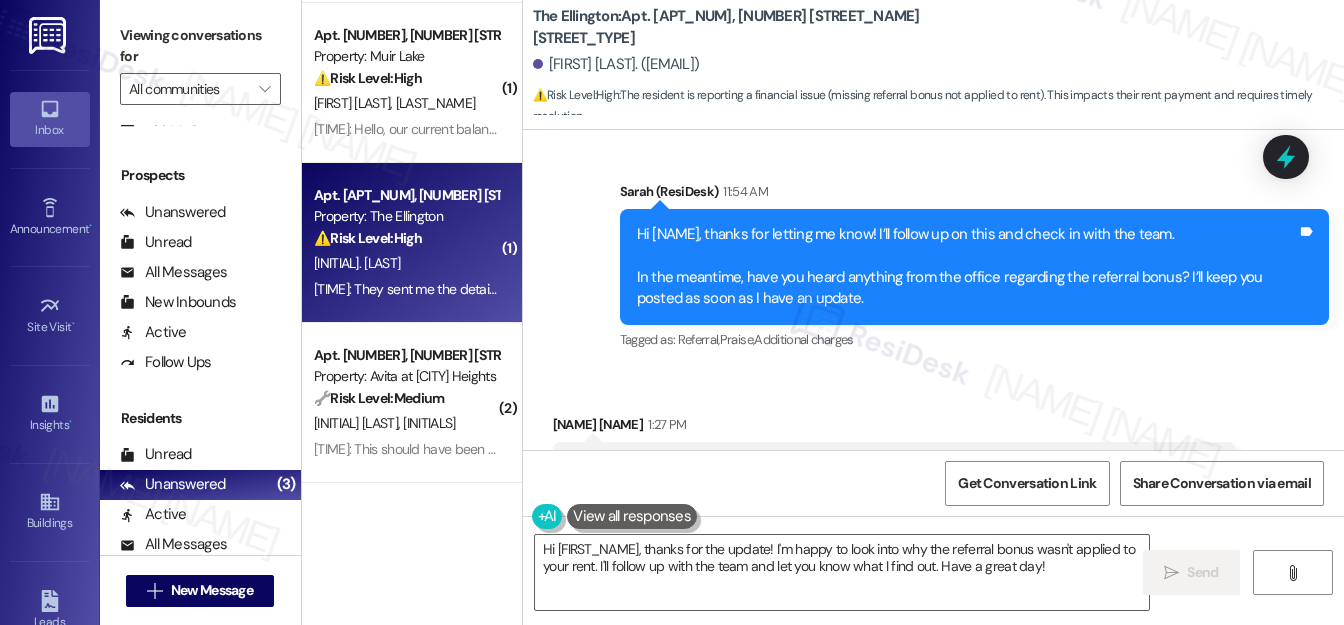 scroll, scrollTop: 6530, scrollLeft: 0, axis: vertical 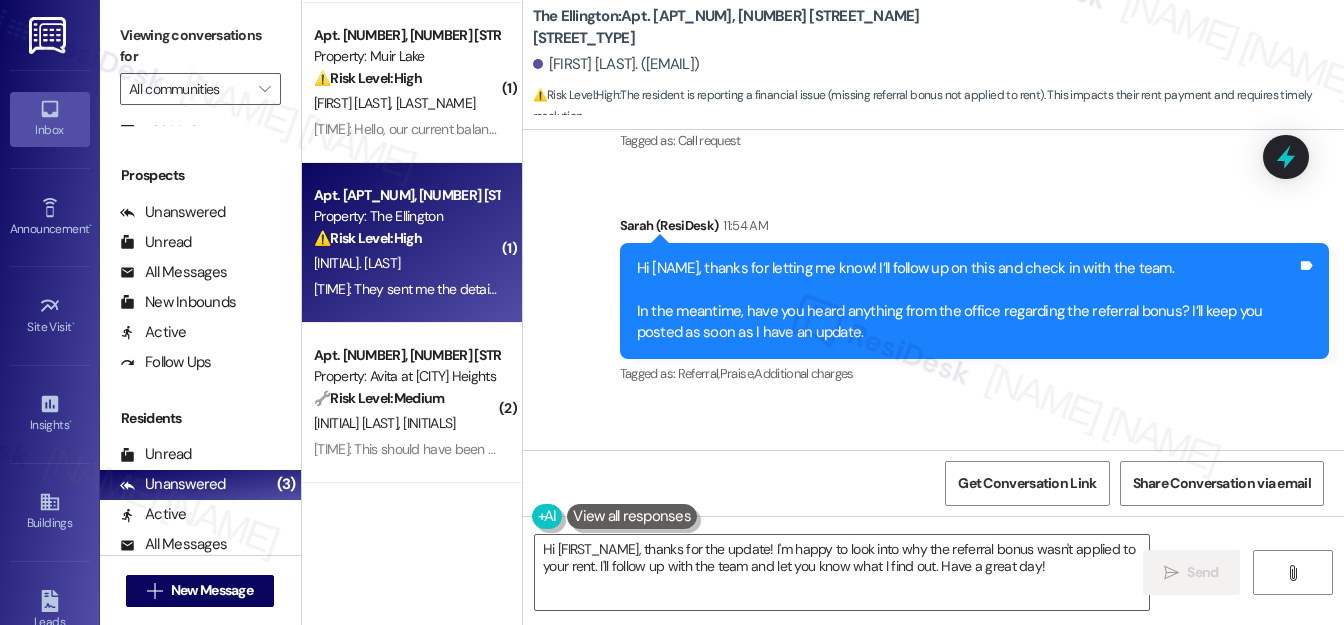 drag, startPoint x: 942, startPoint y: 363, endPoint x: 824, endPoint y: 199, distance: 202.0396 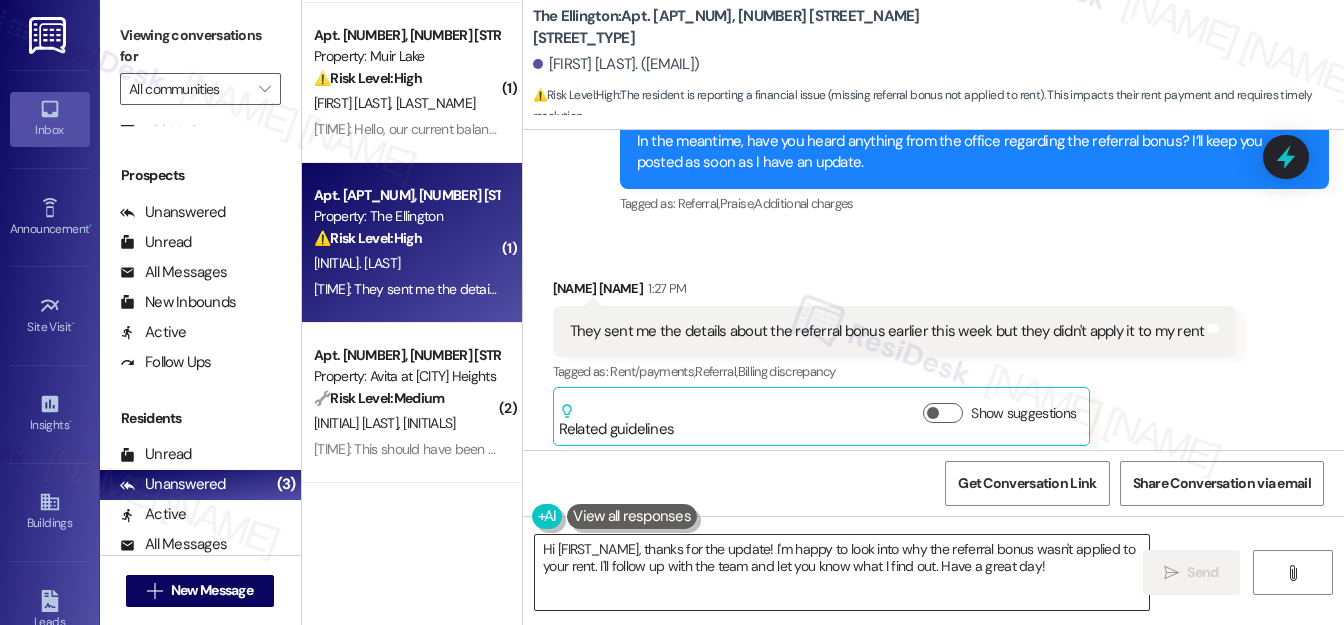 scroll, scrollTop: 6712, scrollLeft: 0, axis: vertical 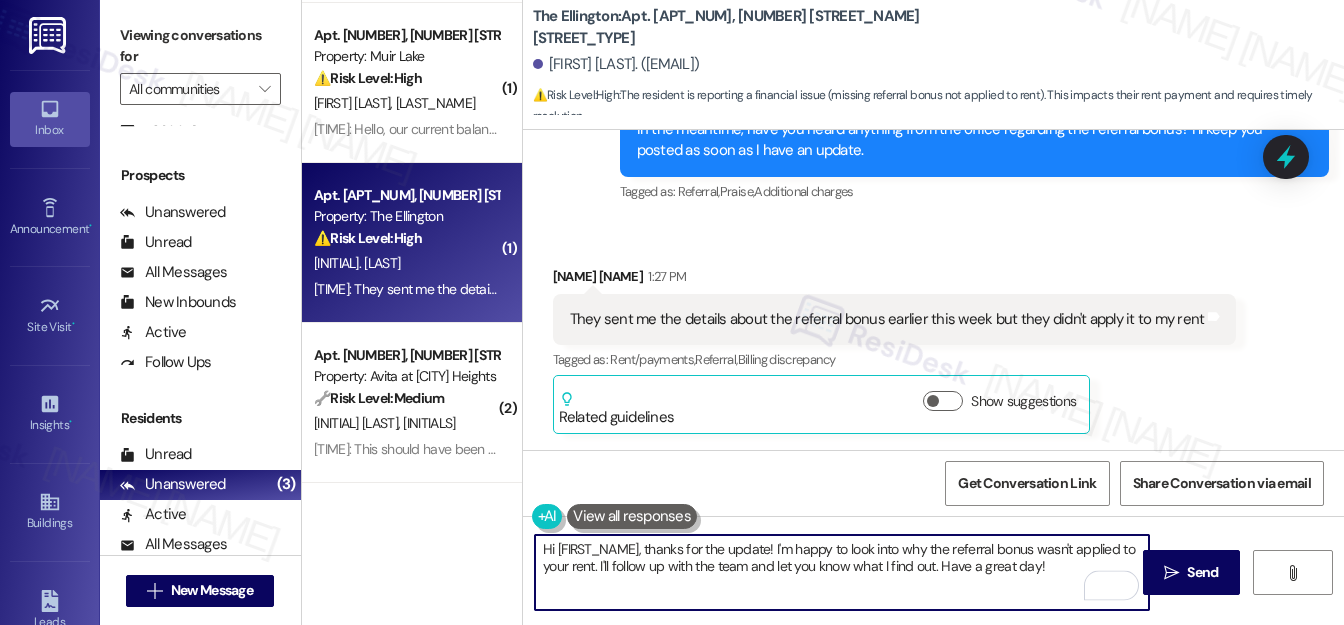 drag, startPoint x: 649, startPoint y: 545, endPoint x: 544, endPoint y: 548, distance: 105.04285 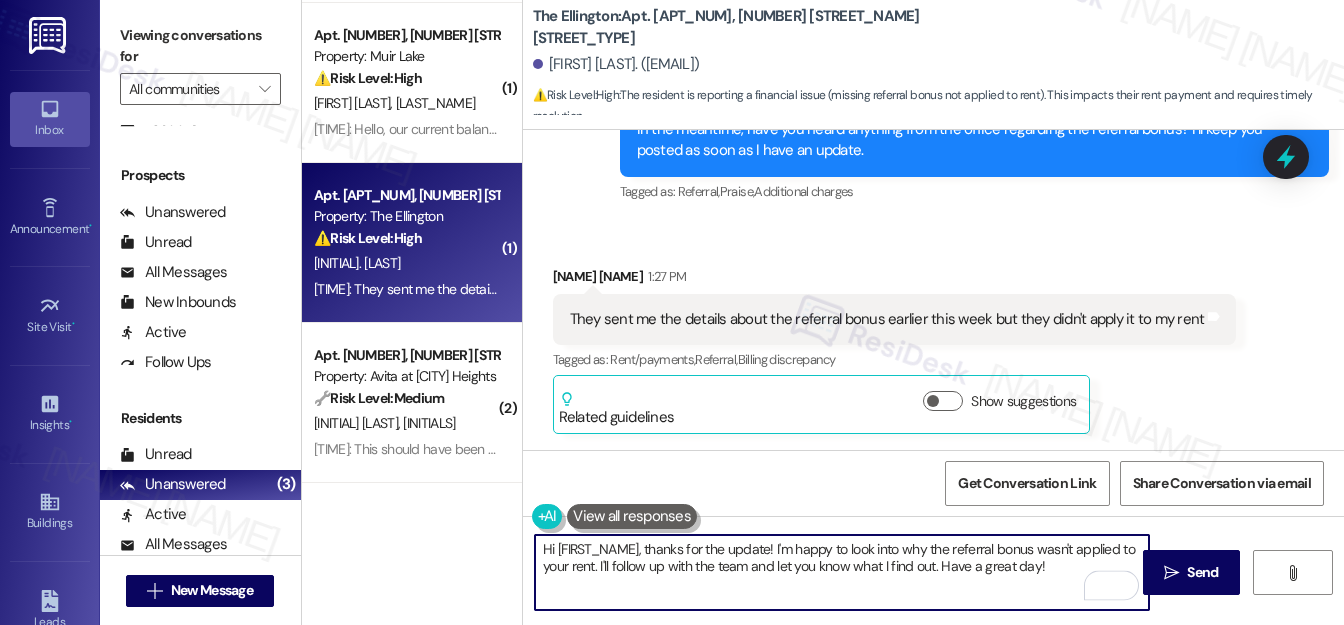 click on "Hi [FIRST_NAME], thanks for the update! I'm happy to look into why the referral bonus wasn't applied to your rent. I'll follow up with the team and let you know what I find out. Have a great day!" at bounding box center (842, 572) 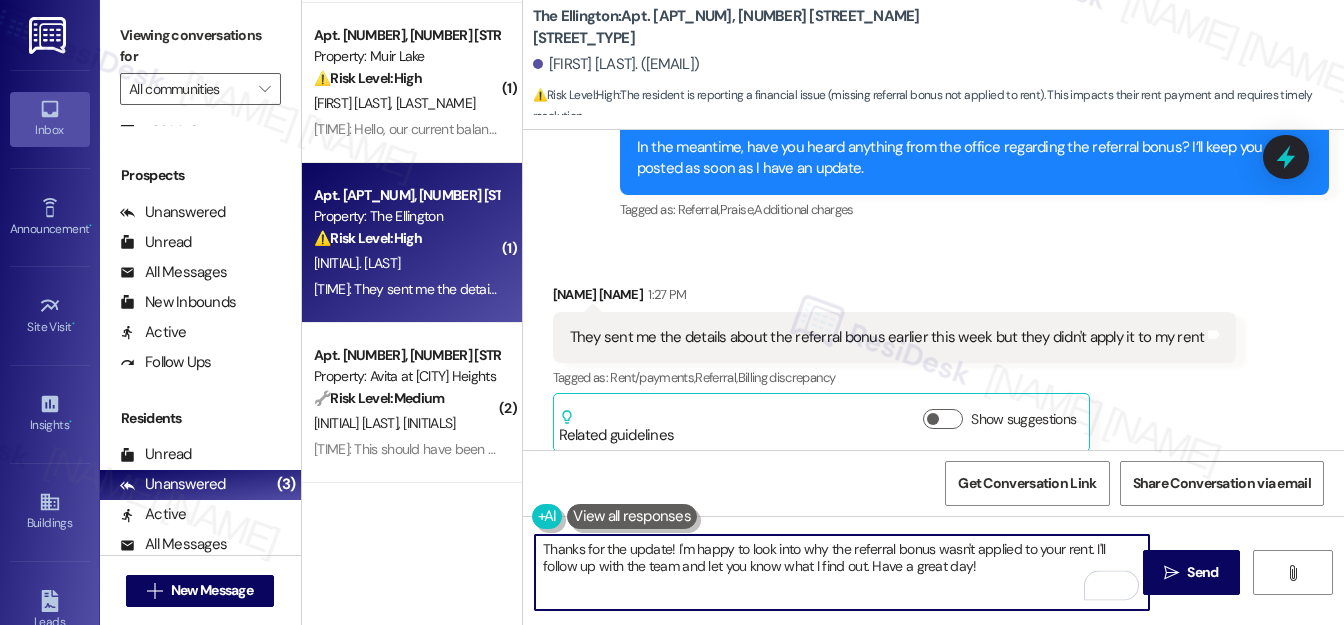 scroll, scrollTop: 6712, scrollLeft: 0, axis: vertical 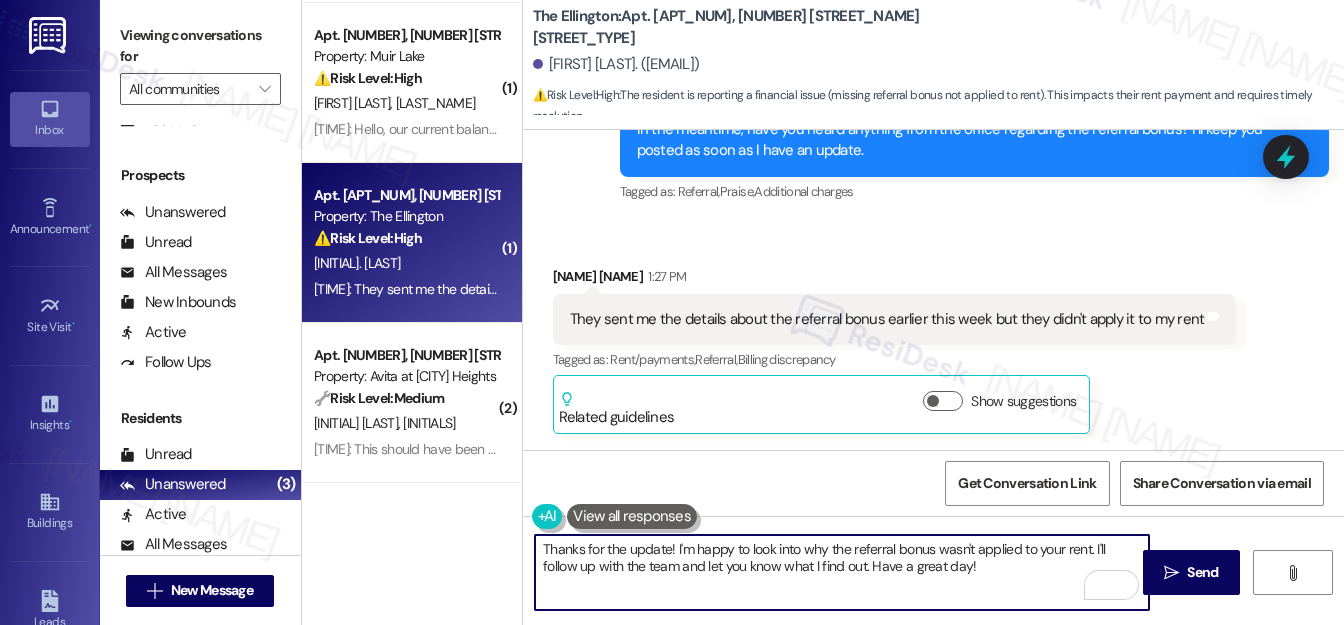 click on "Thanks for the update! I'm happy to look into why the referral bonus wasn't applied to your rent. I'll follow up with the team and let you know what I find out. Have a great day!" at bounding box center (842, 572) 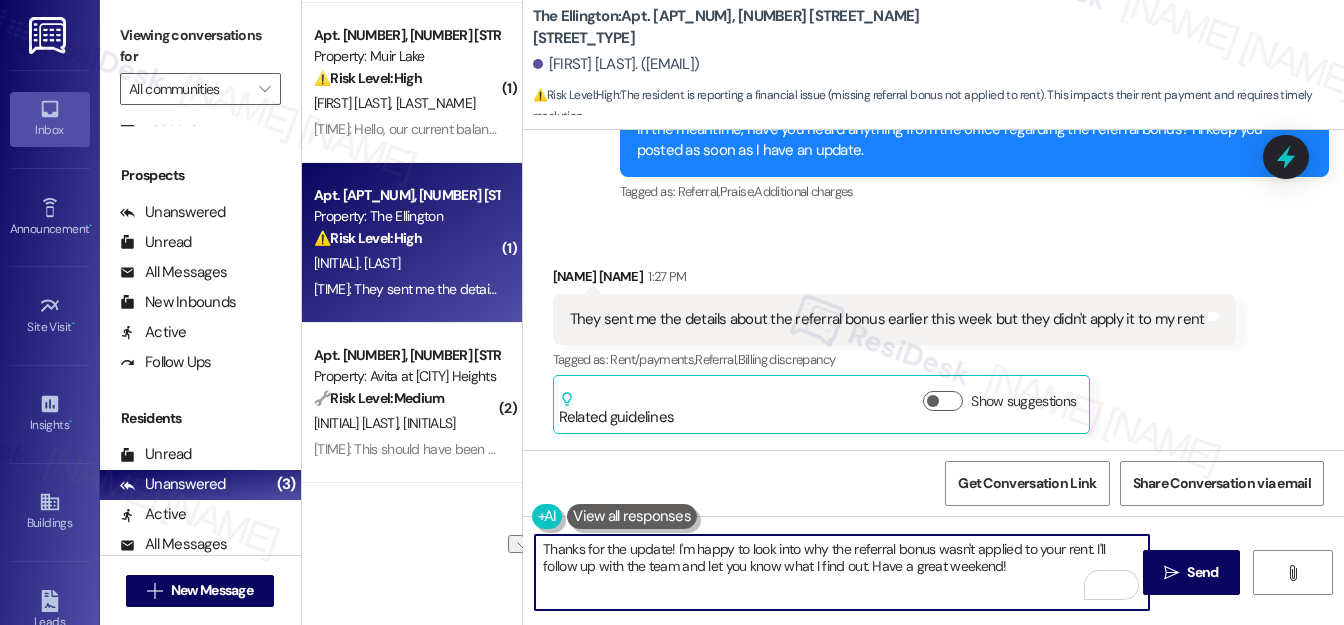 drag, startPoint x: 834, startPoint y: 570, endPoint x: 970, endPoint y: 538, distance: 139.71399 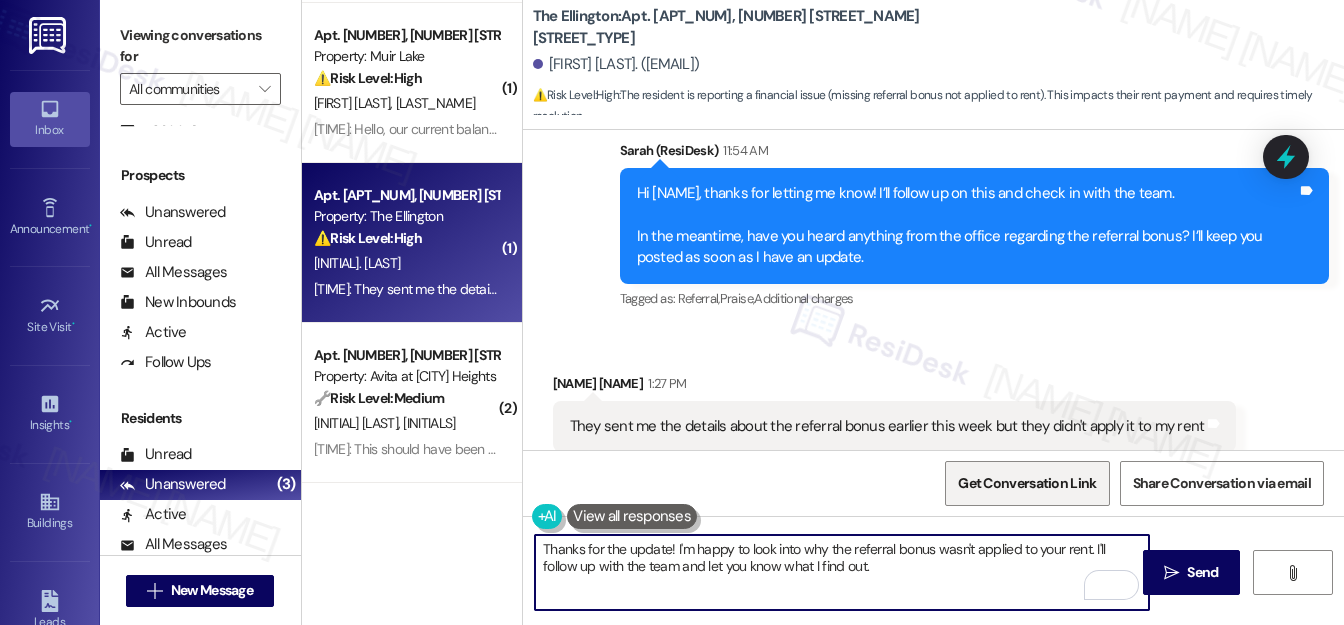 scroll, scrollTop: 6712, scrollLeft: 0, axis: vertical 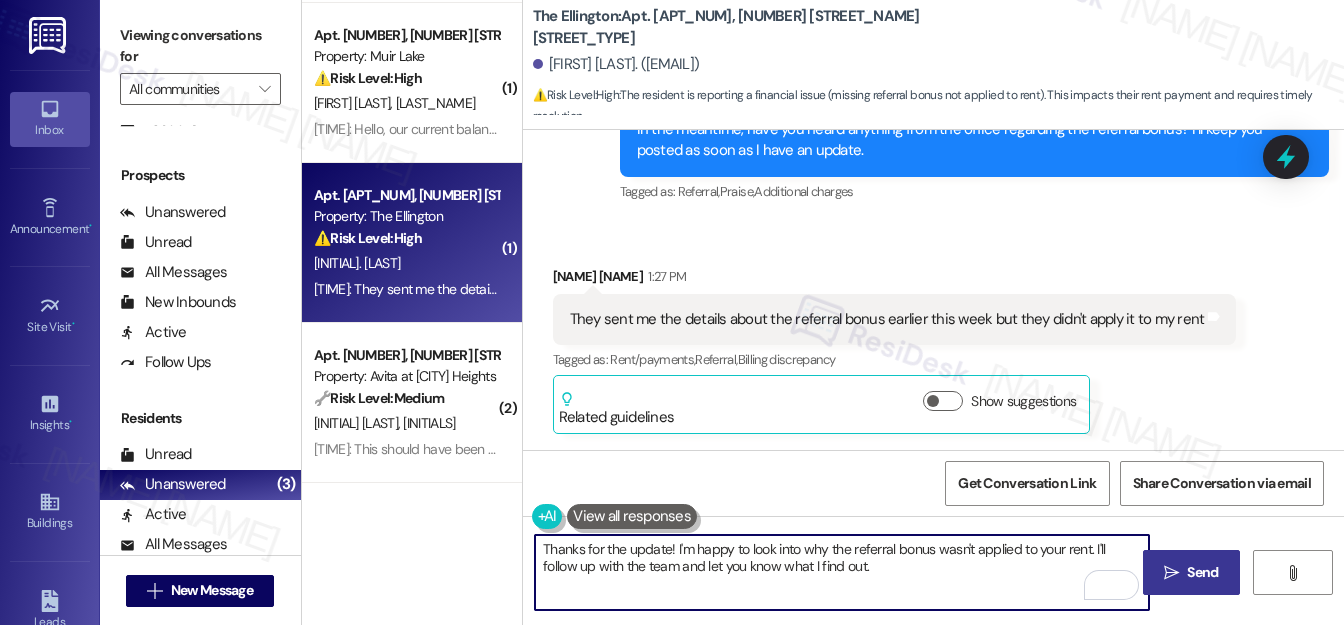 type on "Thanks for the update! I'm happy to look into why the referral bonus wasn't applied to your rent. I'll follow up with the team and let you know what I find out." 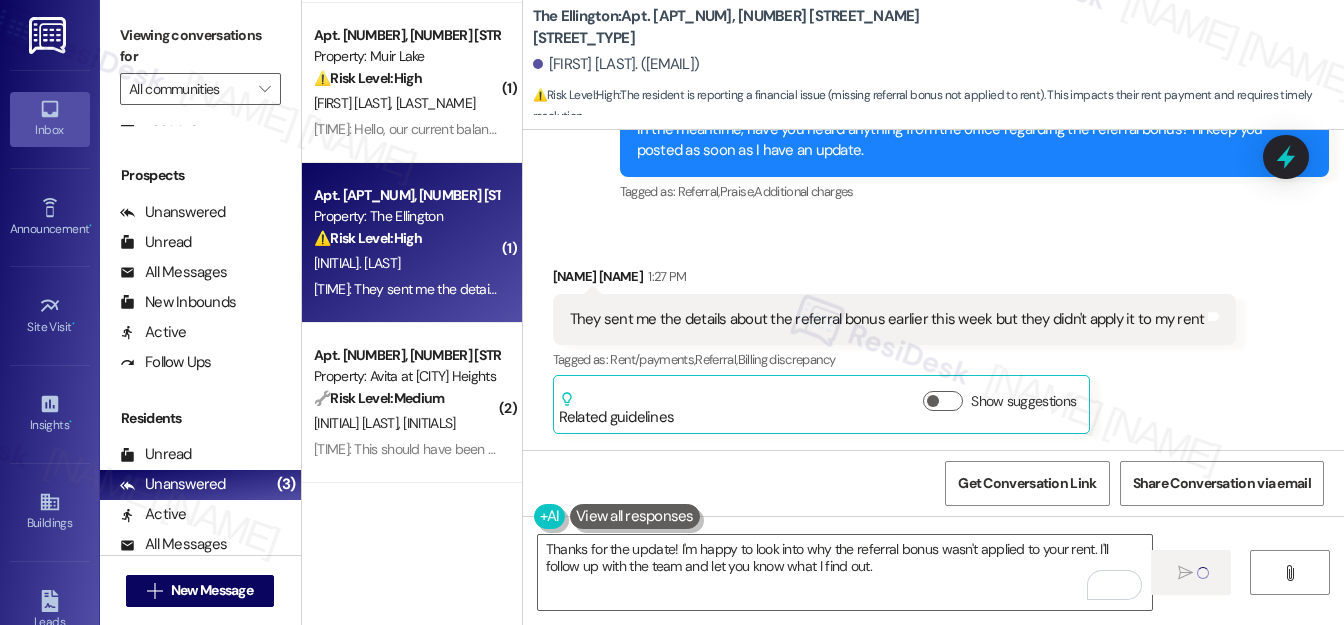 type 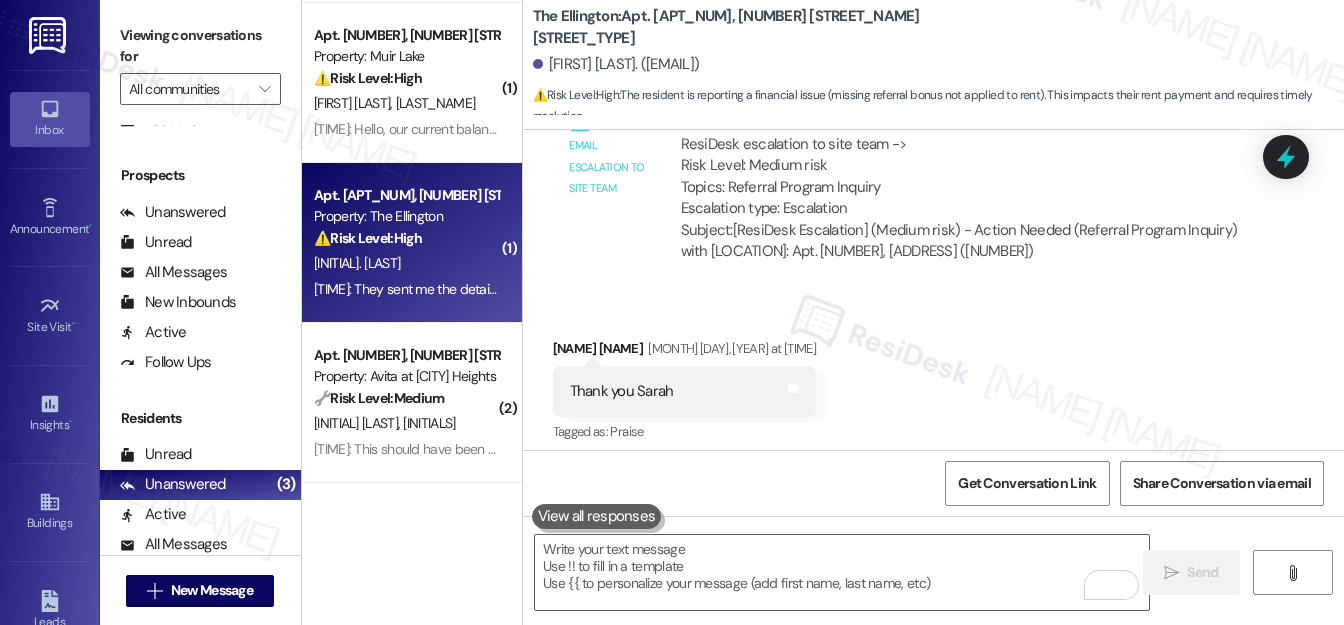 scroll, scrollTop: 5620, scrollLeft: 0, axis: vertical 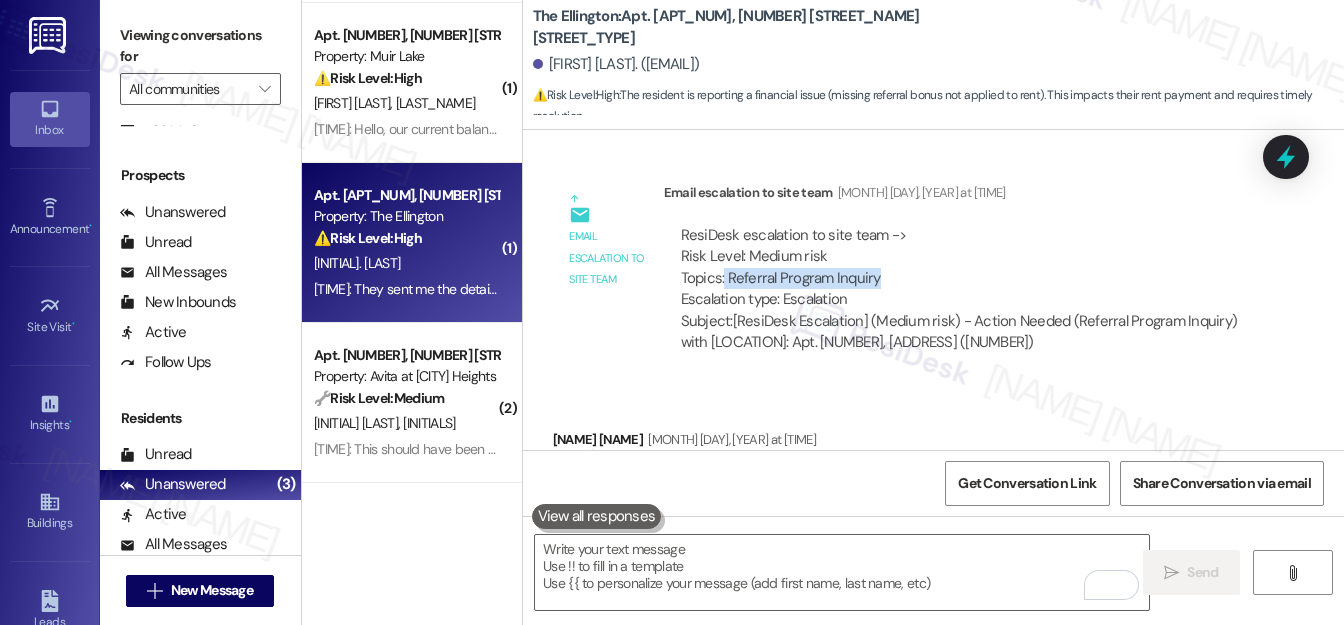 drag, startPoint x: 722, startPoint y: 275, endPoint x: 956, endPoint y: 276, distance: 234.00214 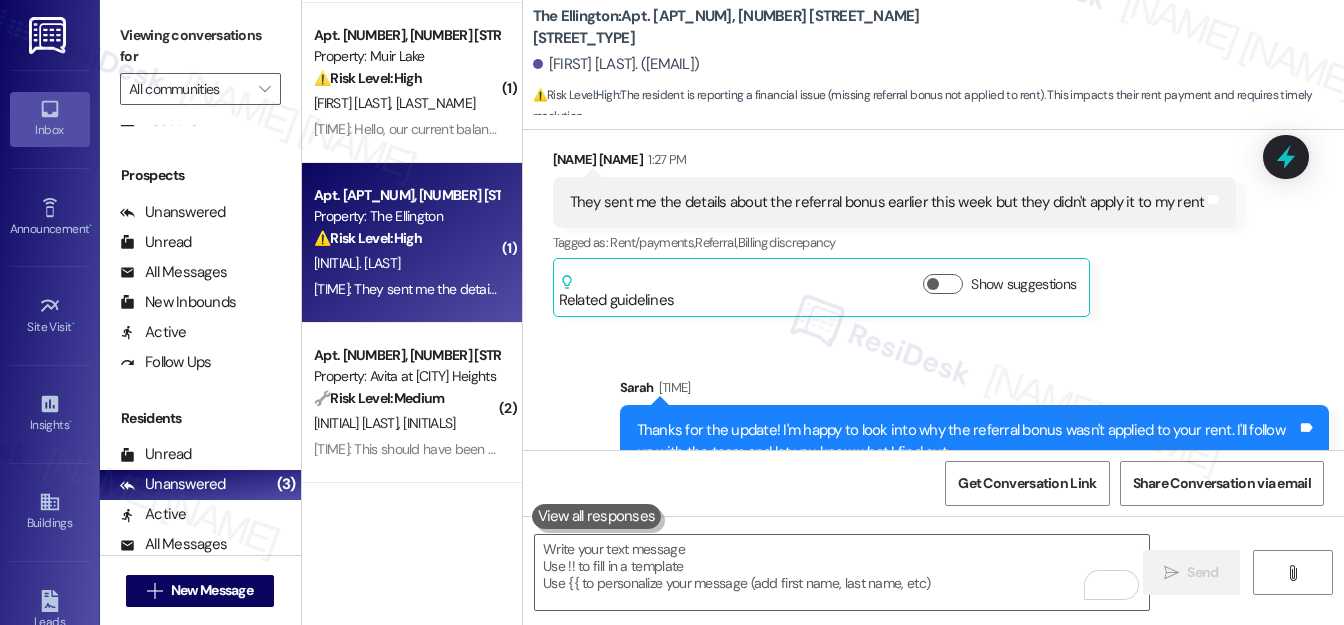 scroll, scrollTop: 6872, scrollLeft: 0, axis: vertical 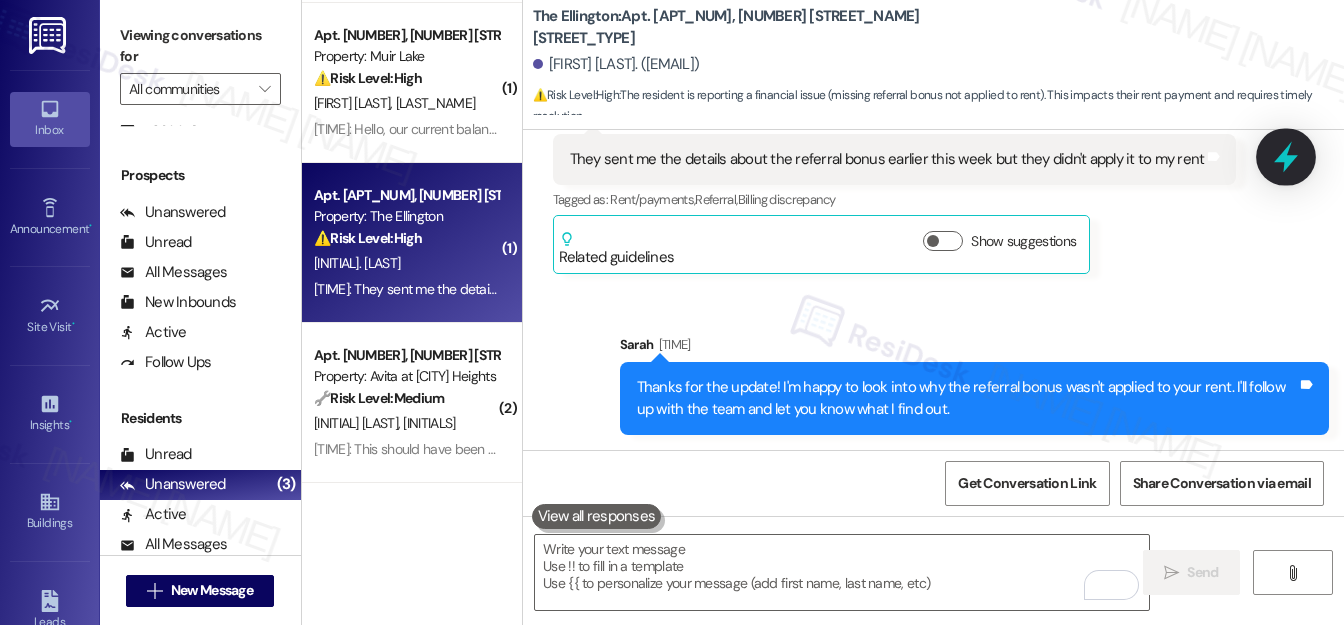 click 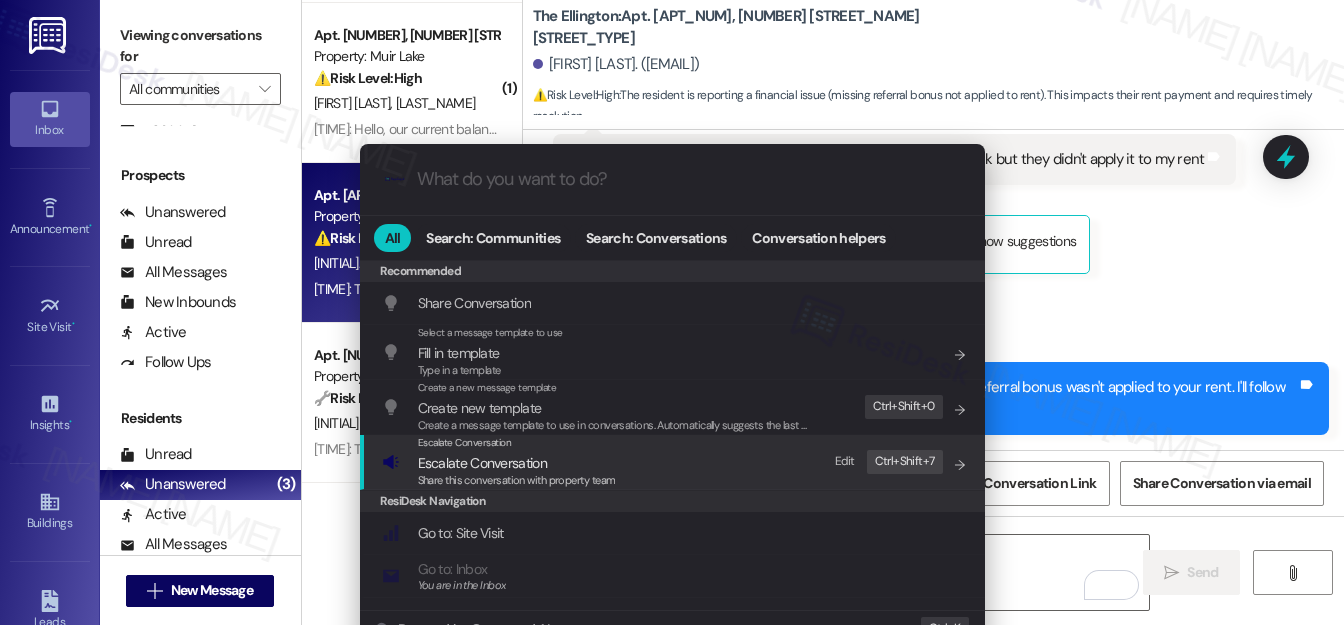 click on "Escalate Conversation" at bounding box center (482, 463) 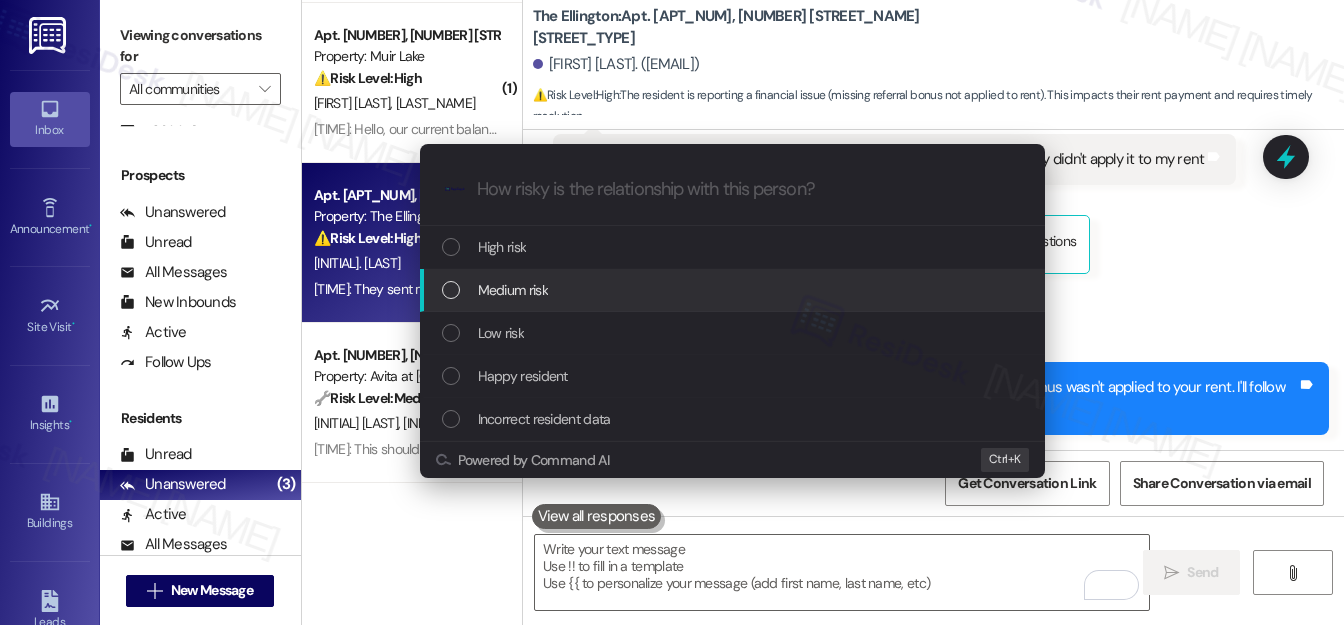click on "Medium risk" at bounding box center (734, 290) 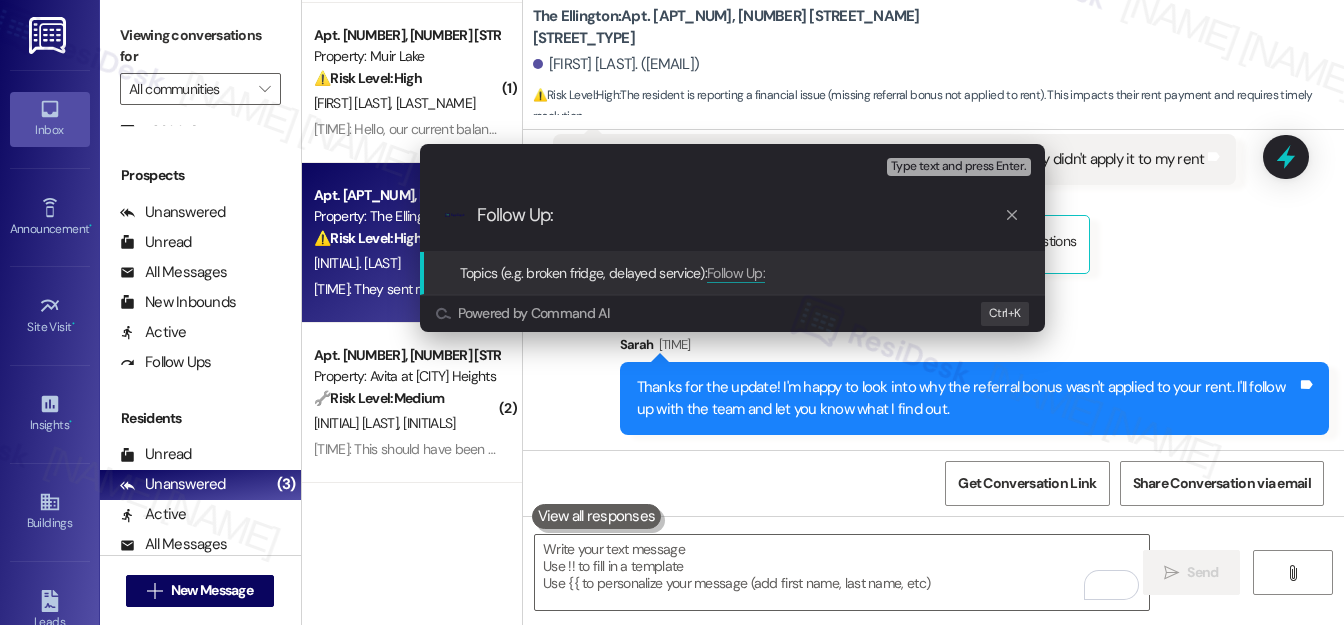paste on "Referral Program Inquiry" 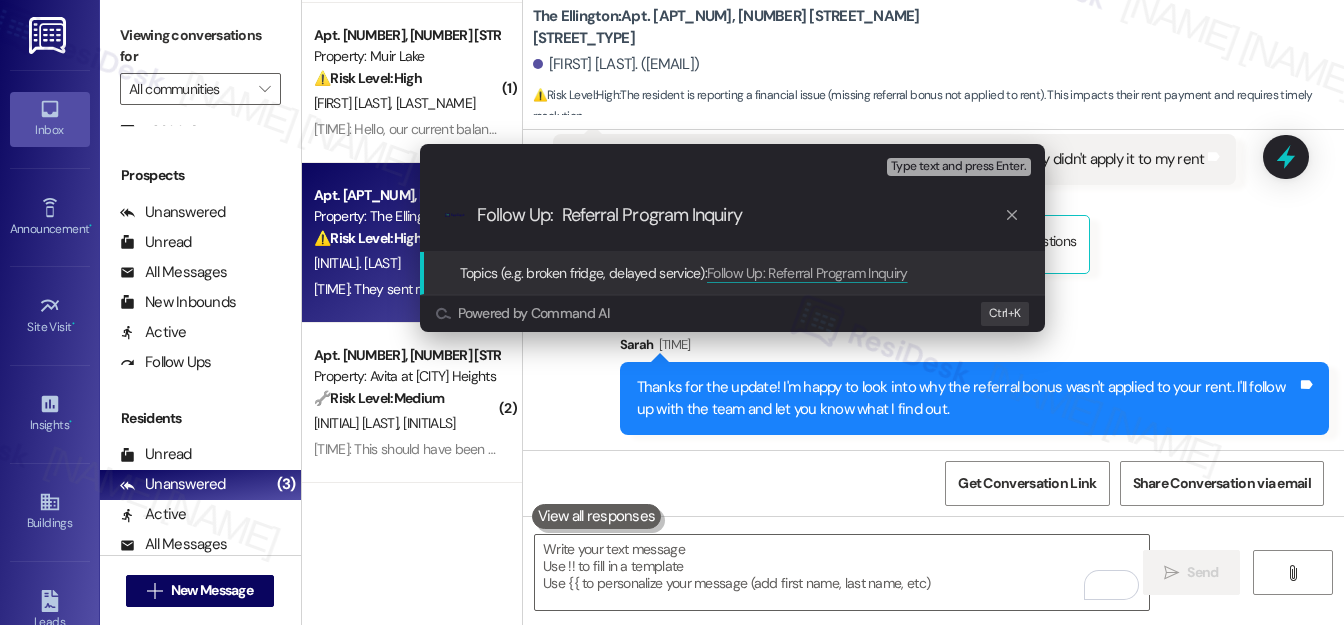 click on "Follow Up:  Referral Program Inquiry" at bounding box center (740, 215) 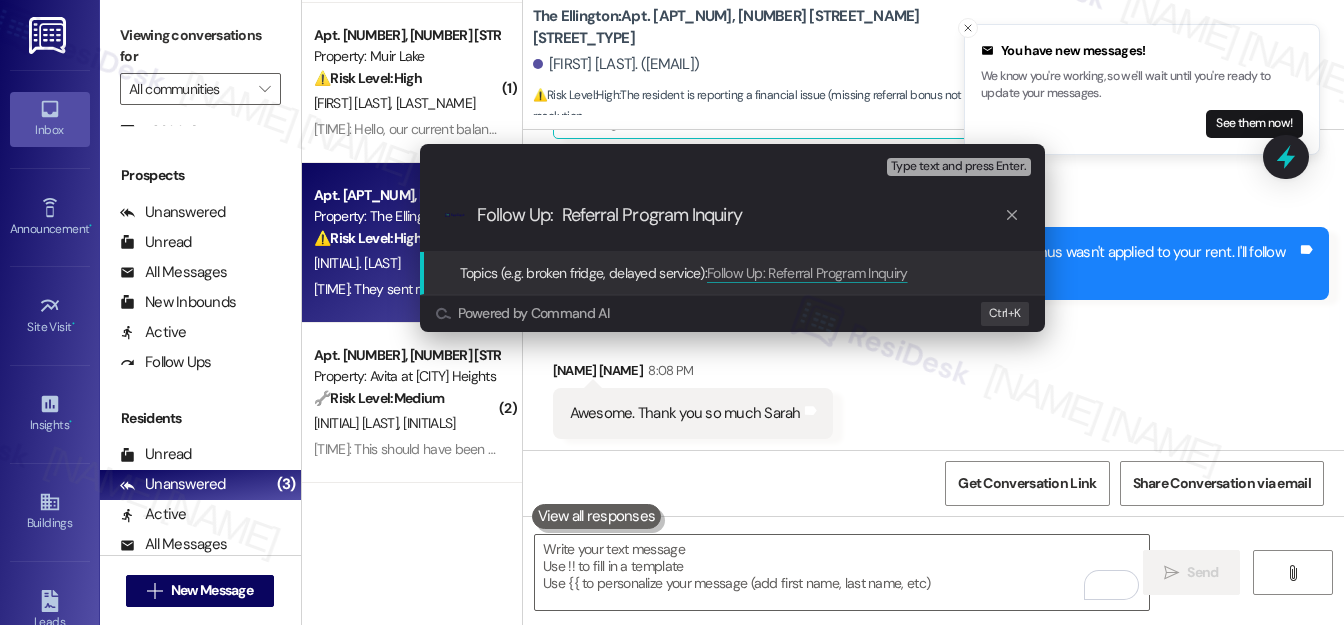 scroll, scrollTop: 7011, scrollLeft: 0, axis: vertical 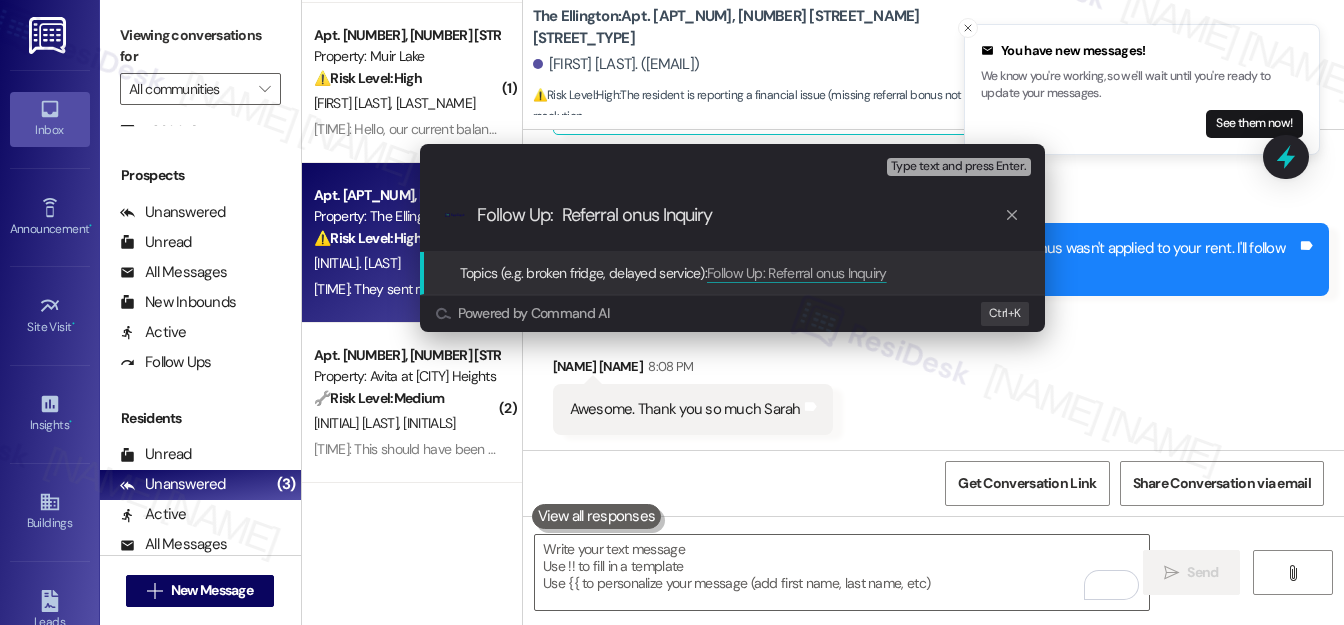 type on "Follow Up: Referral Bonus Inquiry" 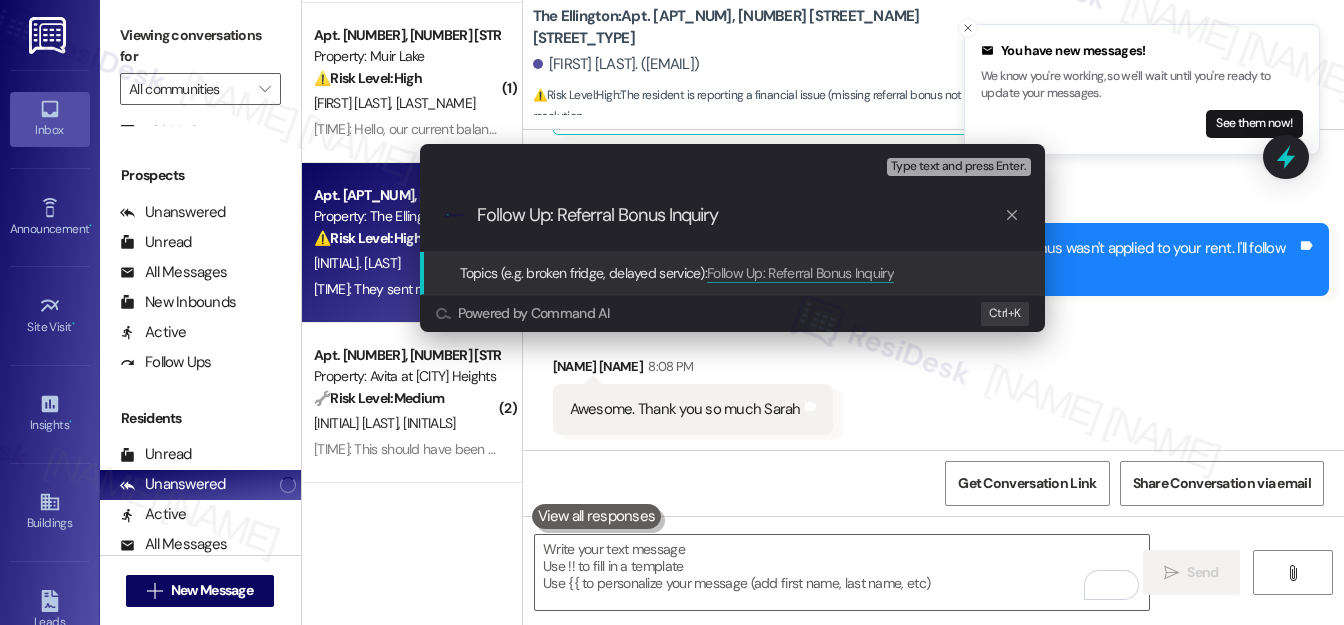 type 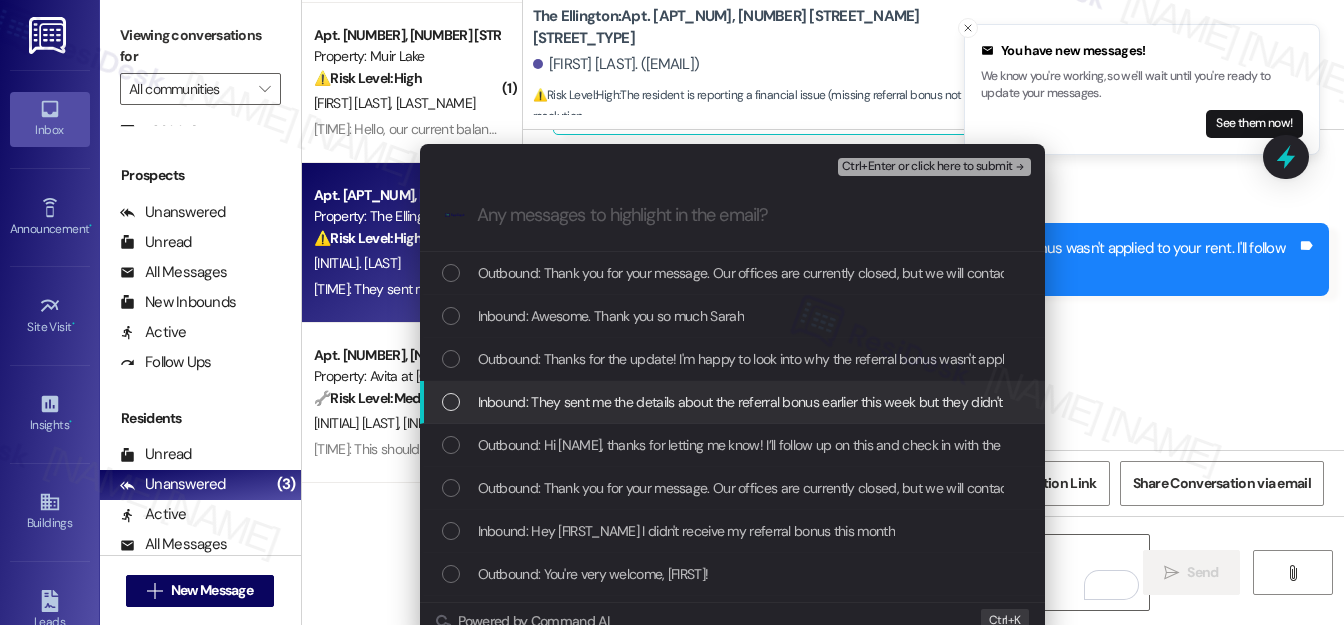 click on "Inbound: They sent me the details about the referral bonus earlier this week but they didn't apply it to my rent" at bounding box center [734, 402] 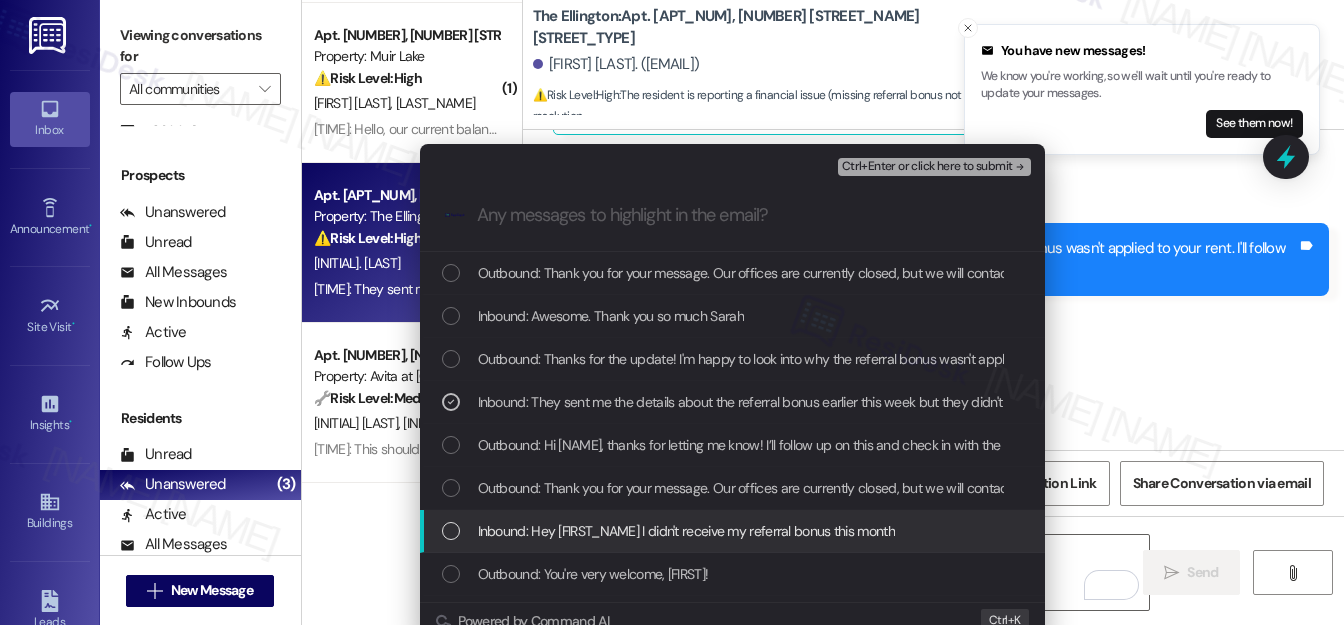 click at bounding box center (451, 531) 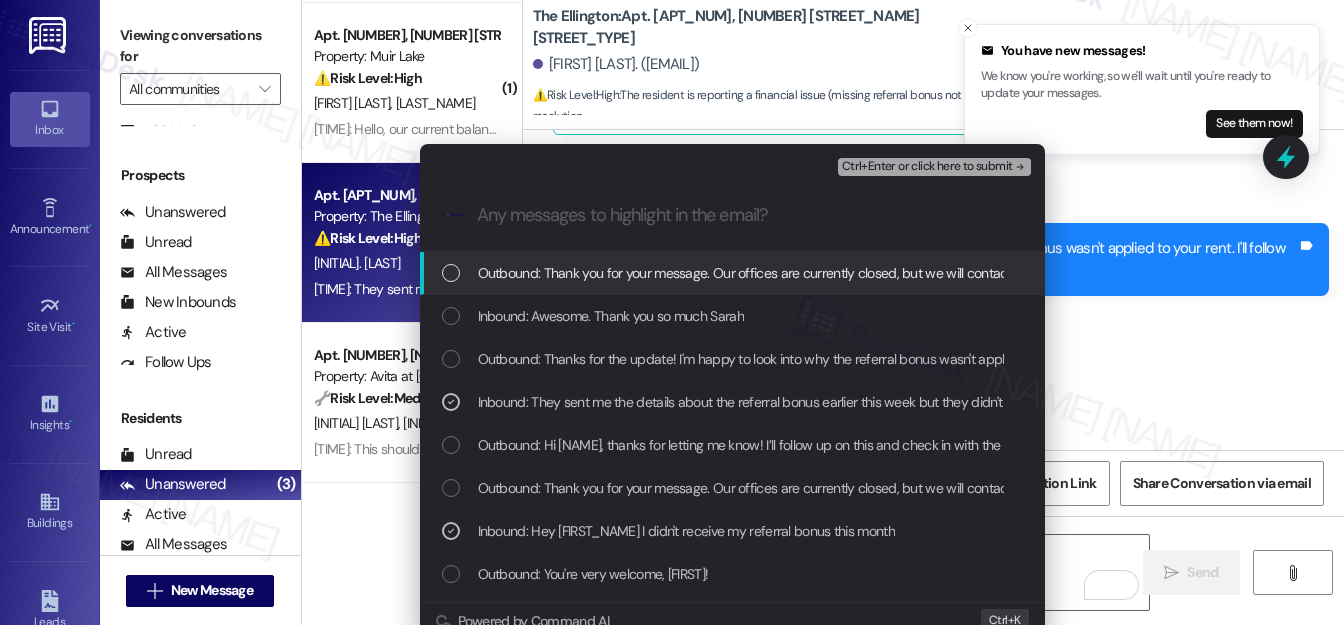click on "Ctrl+Enter or click here to submit" at bounding box center (927, 167) 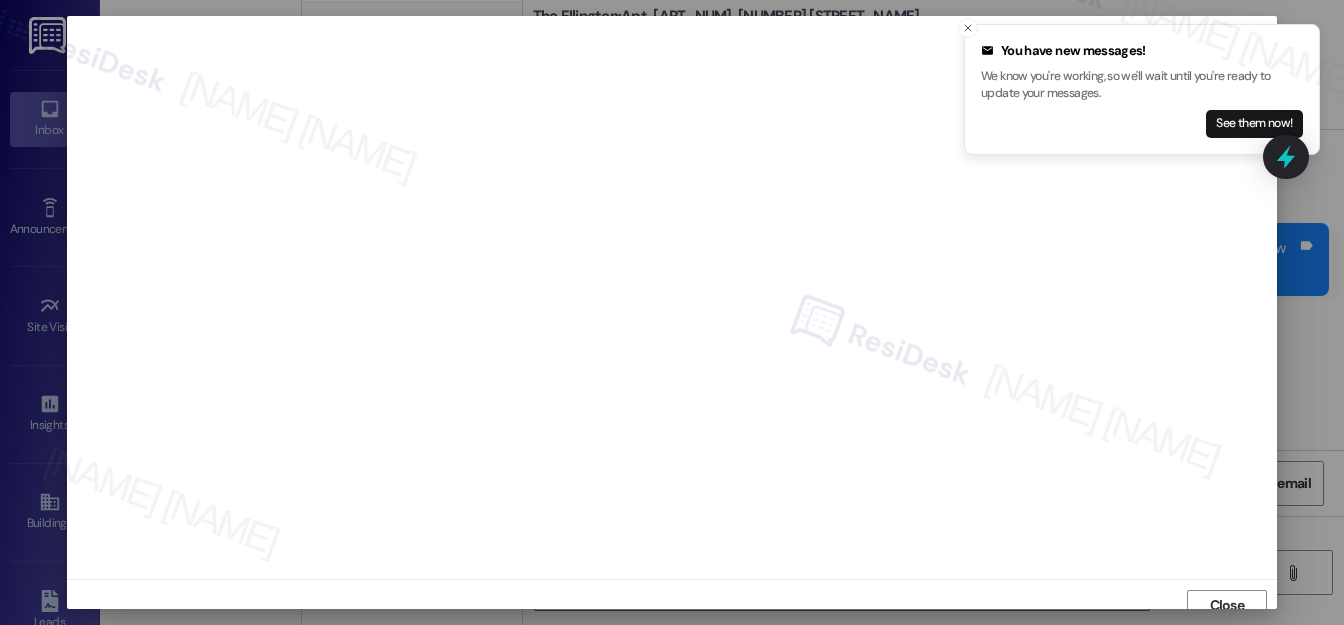 scroll, scrollTop: 12, scrollLeft: 0, axis: vertical 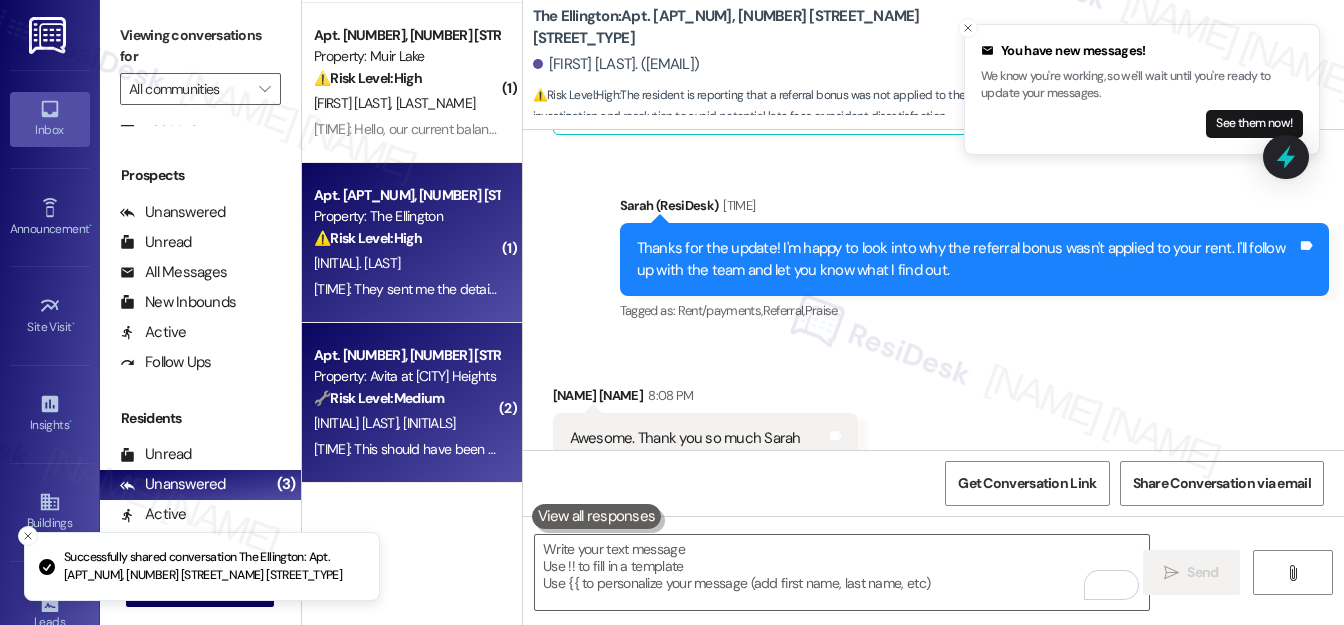 click on "[INITIAL]. [INITIAL]" at bounding box center (406, 423) 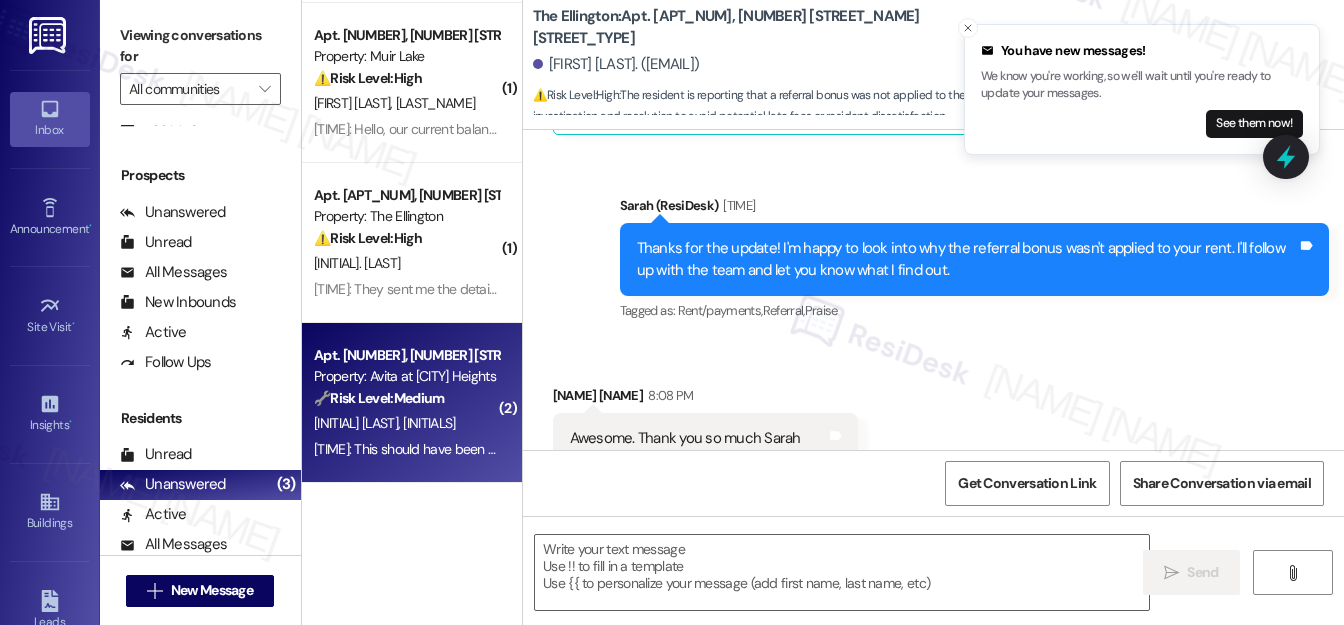 type on "Fetching suggested responses. Please feel free to read through the conversation in the meantime." 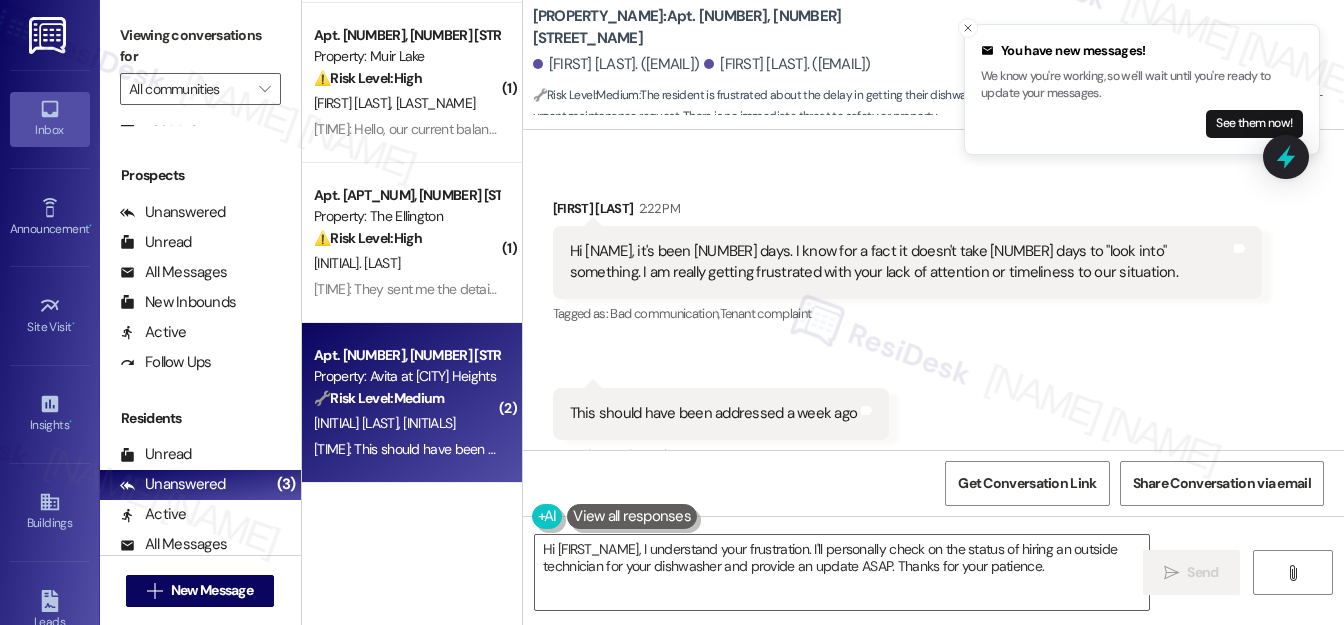 scroll, scrollTop: 13466, scrollLeft: 0, axis: vertical 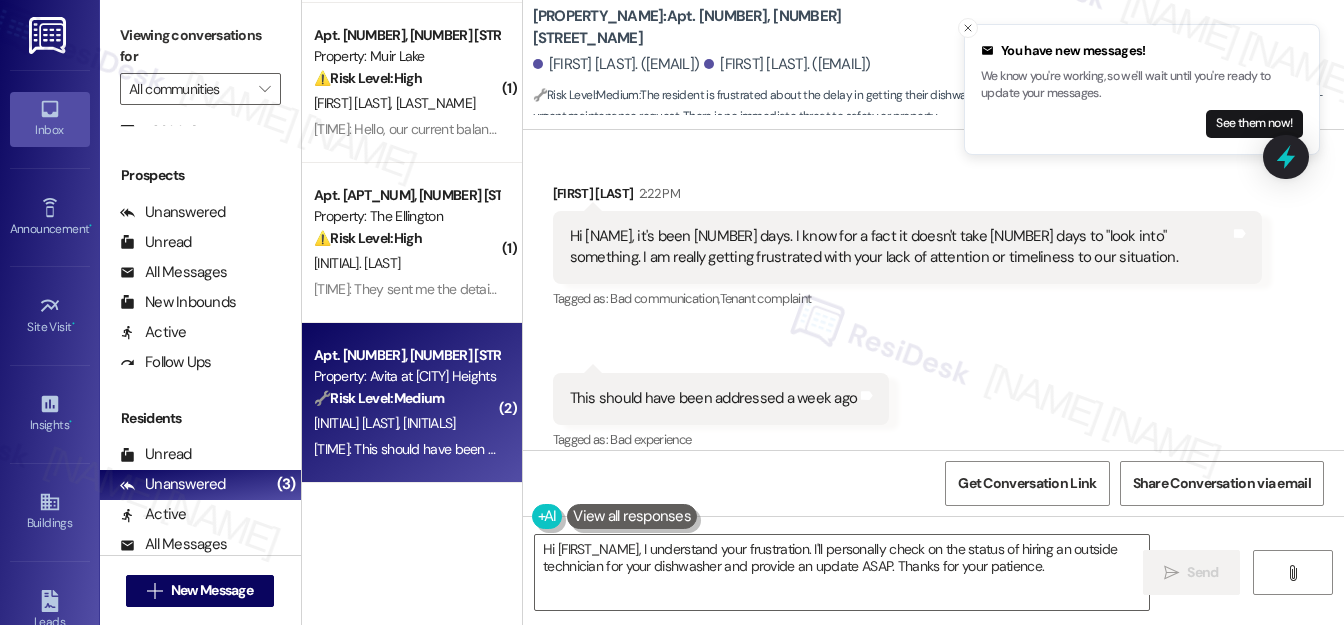 click on "[FIRST_NAME] [LAST_NAME] [TIME]" at bounding box center (907, 197) 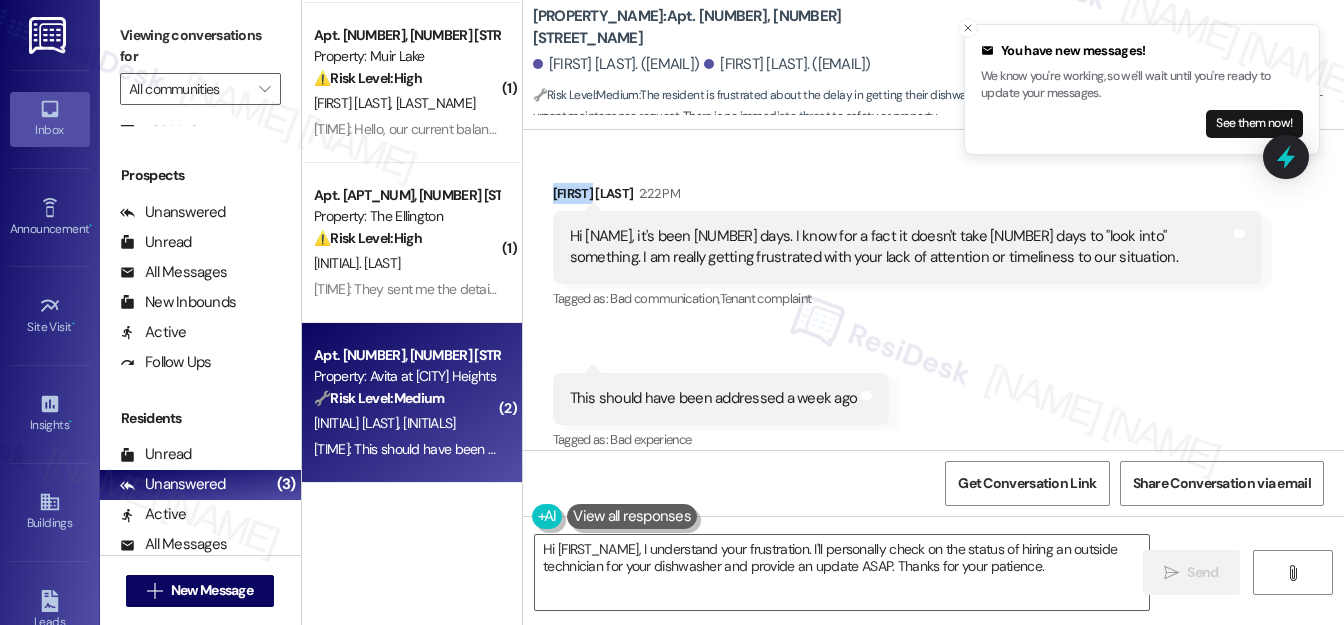 click on "[FIRST_NAME] [LAST_NAME] [TIME]" at bounding box center (907, 197) 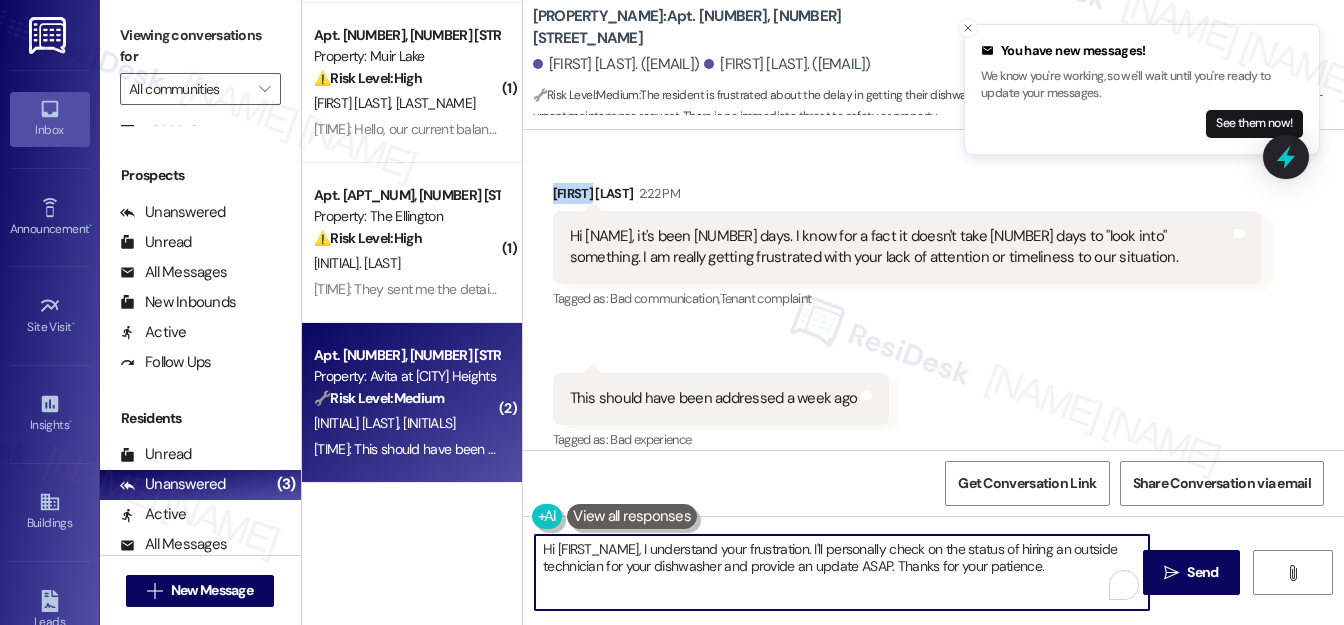 click on "Hi [FIRST_NAME], I understand your frustration. I'll personally check on the status of hiring an outside technician for your dishwasher and provide an update ASAP. Thanks for your patience." at bounding box center (842, 572) 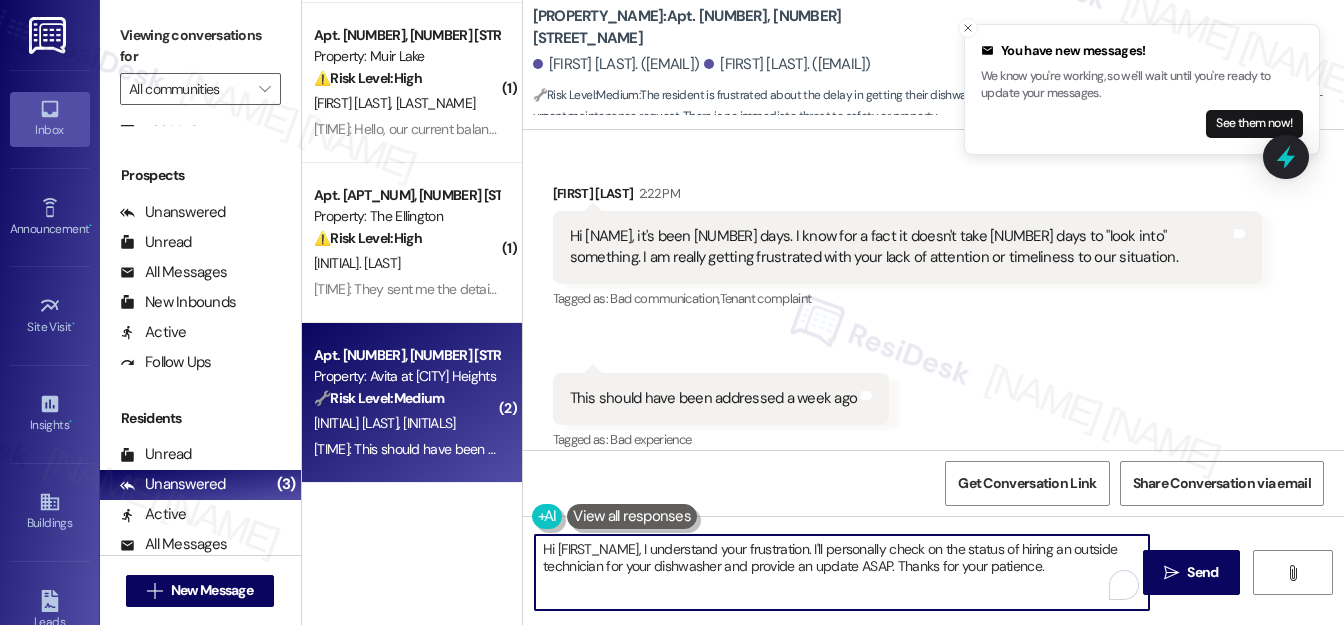 click on "Hi [FIRST_NAME], I understand your frustration. I'll personally check on the status of hiring an outside technician for your dishwasher and provide an update ASAP. Thanks for your patience." at bounding box center [842, 572] 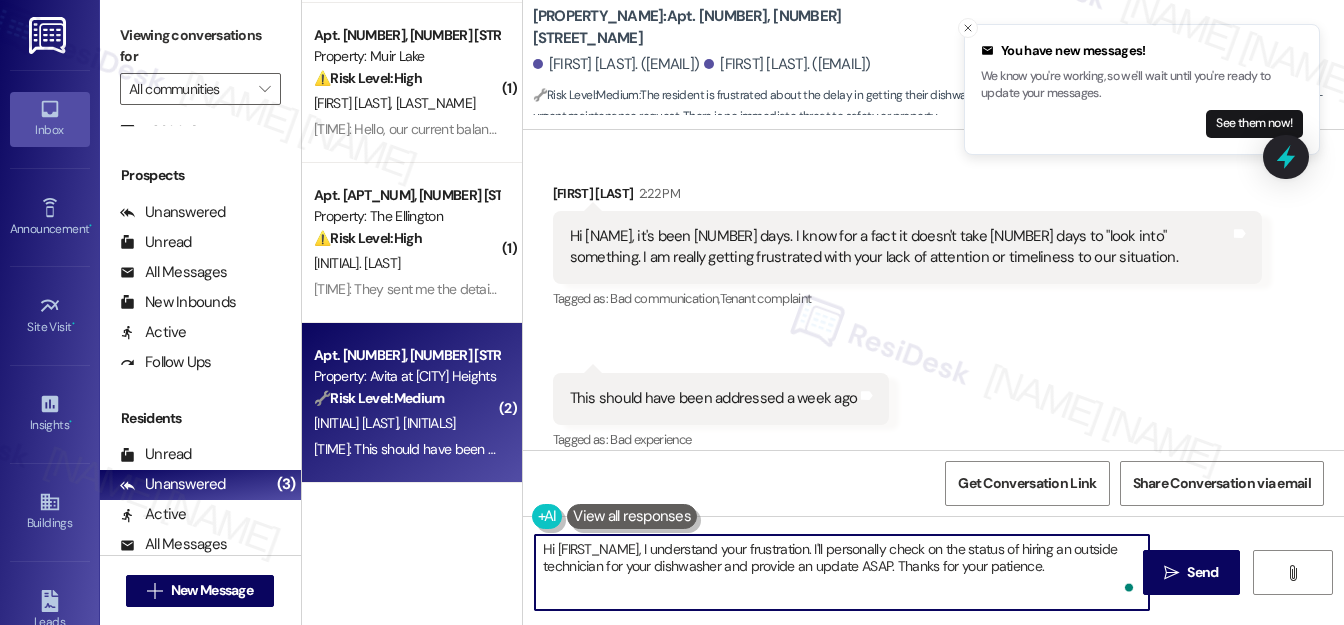 paste on "[FIRST]" 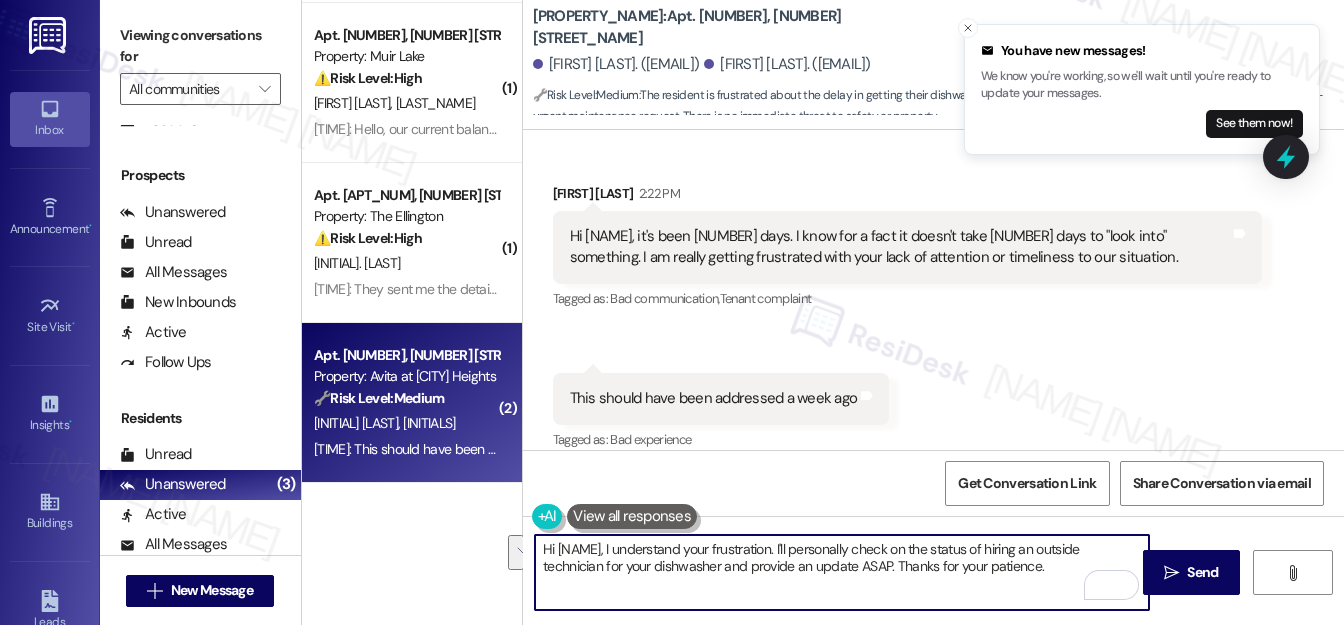 drag, startPoint x: 776, startPoint y: 549, endPoint x: 983, endPoint y: 563, distance: 207.47289 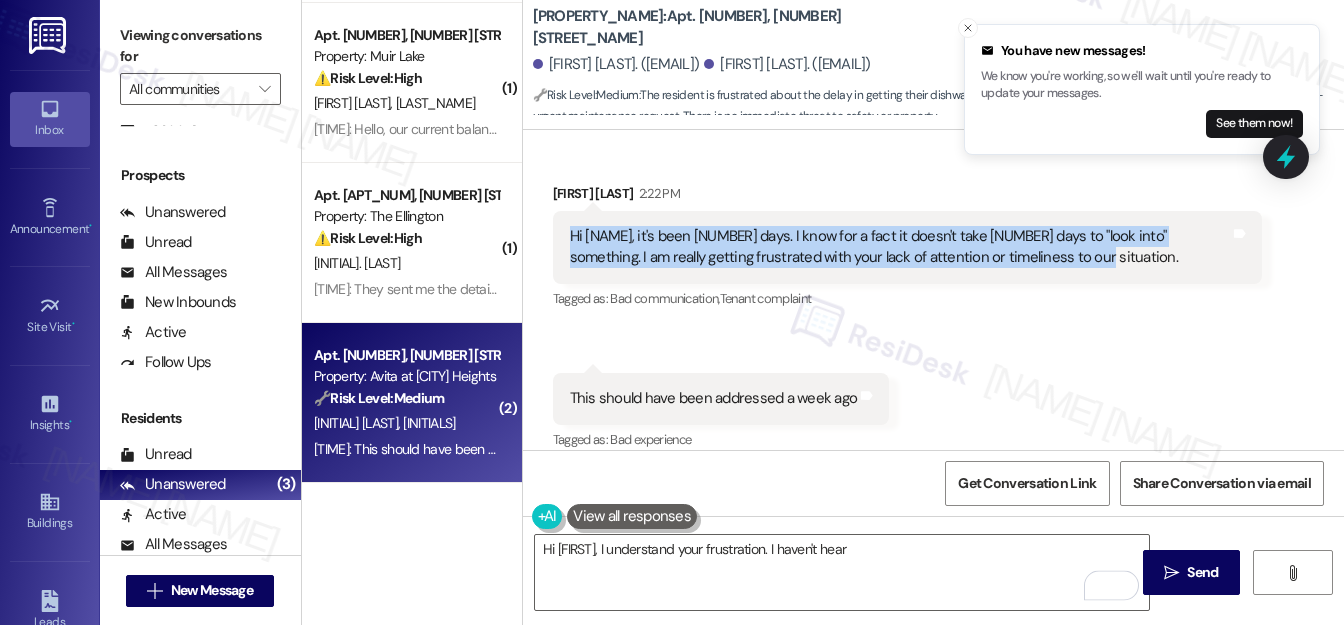 drag, startPoint x: 559, startPoint y: 213, endPoint x: 1071, endPoint y: 249, distance: 513.26404 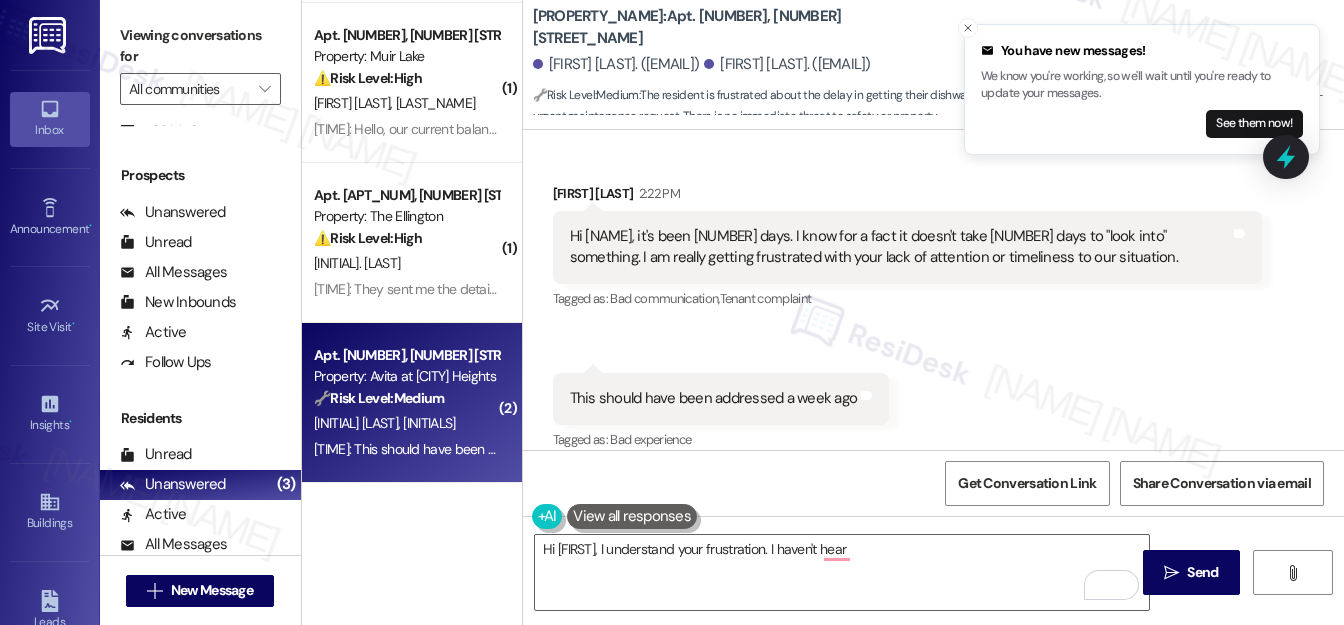 click on "Received via SMS [NAME] [INITIAL]. [TIME] Hi Sarah, it's been two days. I know for a fact it doesn't take two days to "look into" something. I am really getting frustrated with your lack of attention or timeliness to our situation. Tags and notes Tagged as: Bad communication , Click to highlight conversations about Bad communication Tenant complaint Click to highlight conversations about Tenant complaint Received via SMS [TIME] [NAME] [INITIAL]. [TIME] This should have been addressed a week ago Tags and notes Tagged as: Bad experience Click to highlight conversations about Bad experience" at bounding box center [933, 303] 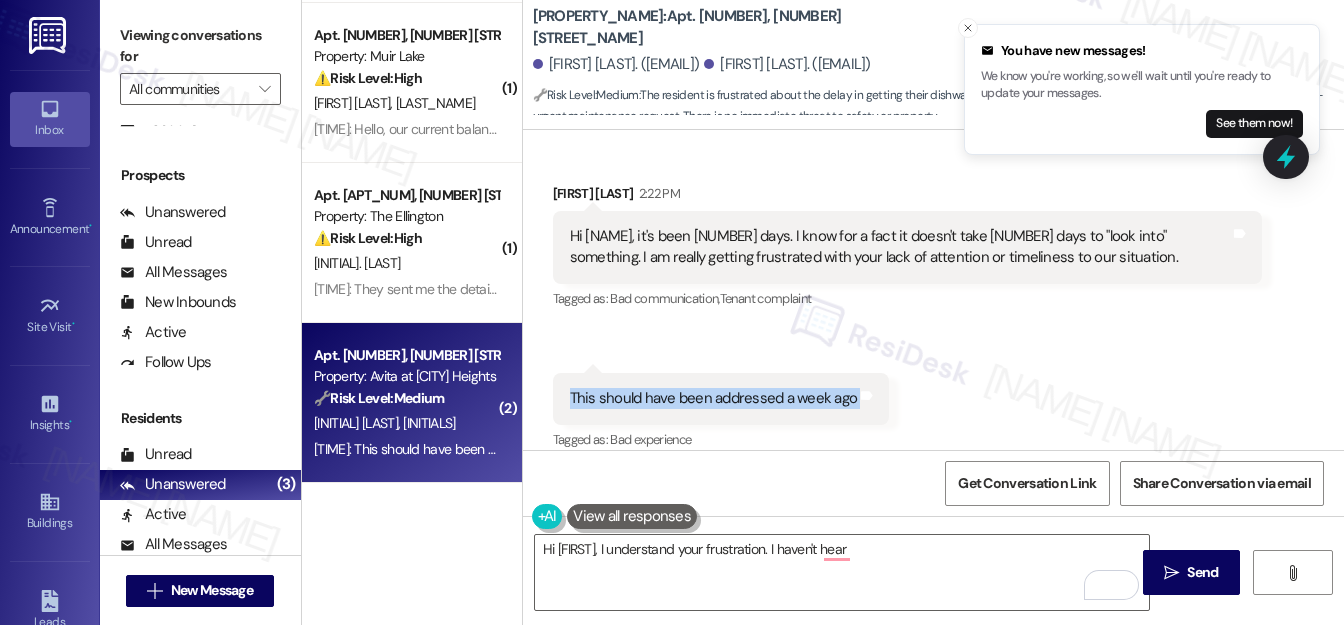 drag, startPoint x: 562, startPoint y: 373, endPoint x: 872, endPoint y: 390, distance: 310.4658 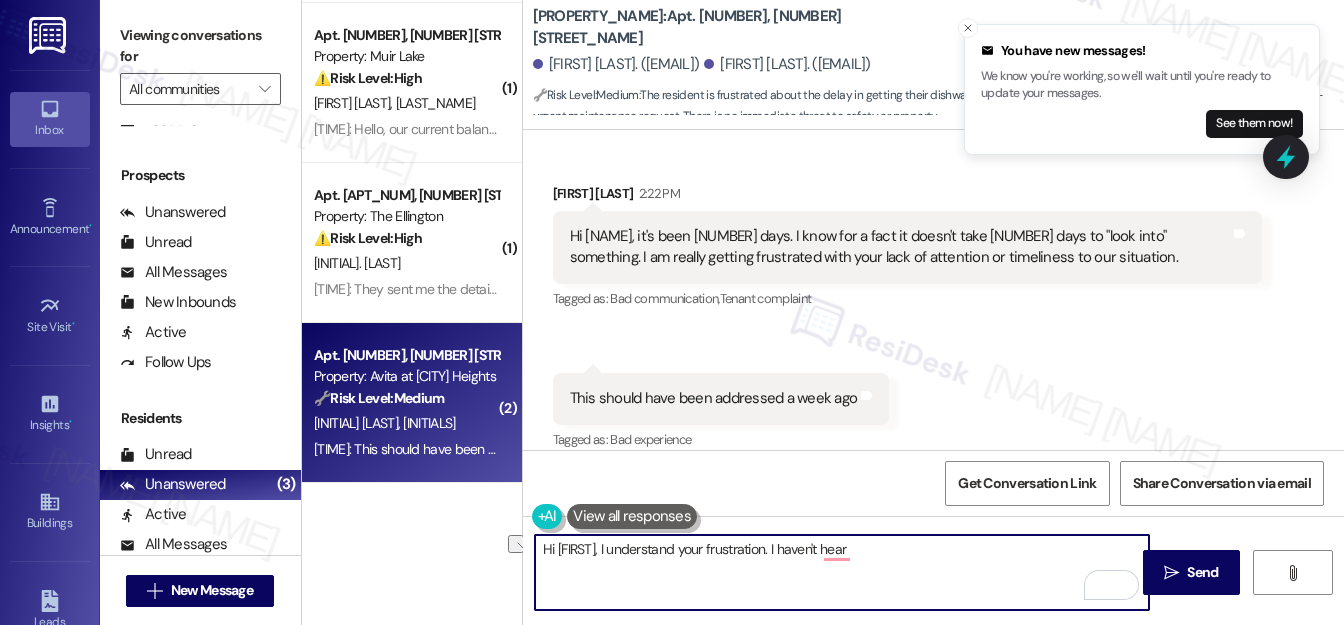 drag, startPoint x: 603, startPoint y: 545, endPoint x: 913, endPoint y: 562, distance: 310.4658 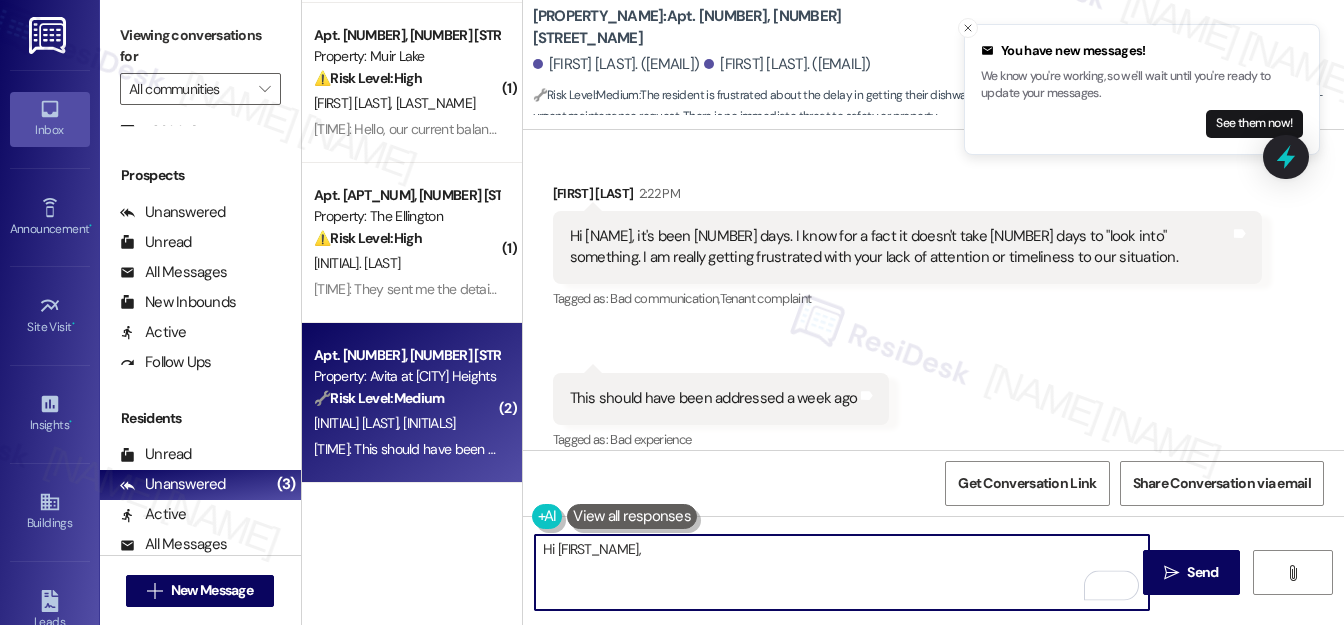paste on "I truly apologize for the delay and completely understand your frustration—your concern is valid, and I’m sorry it hasn’t been addressed sooner." 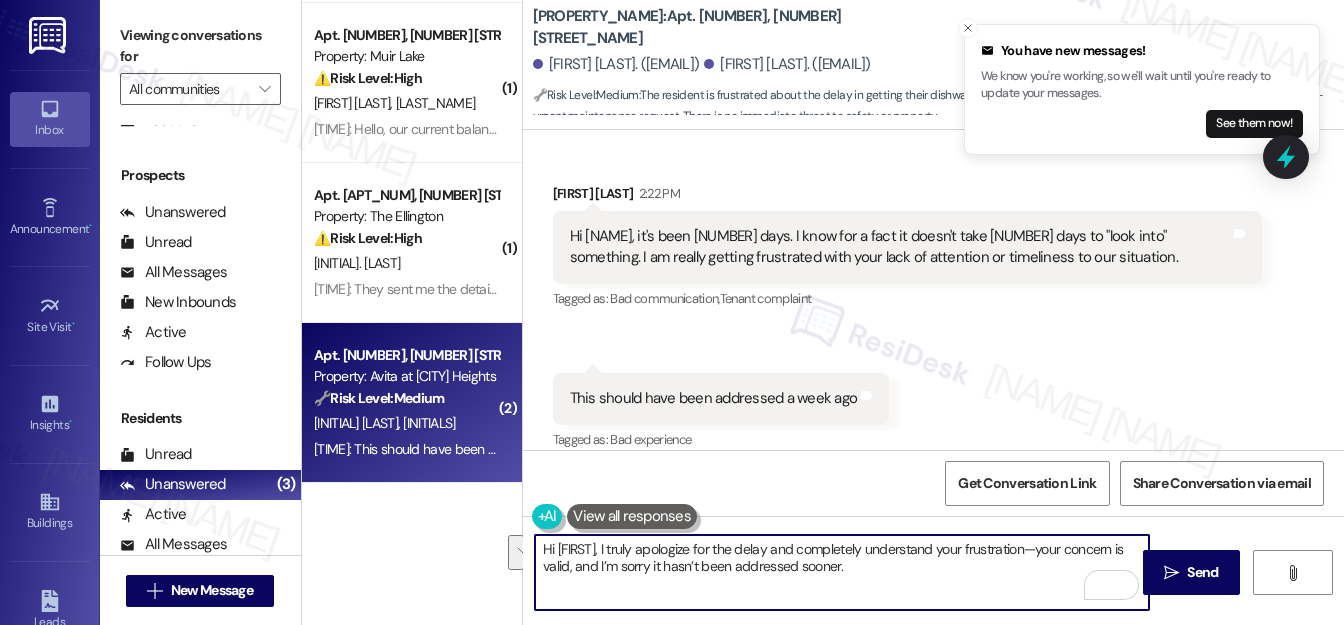 drag, startPoint x: 1024, startPoint y: 545, endPoint x: 573, endPoint y: 559, distance: 451.21725 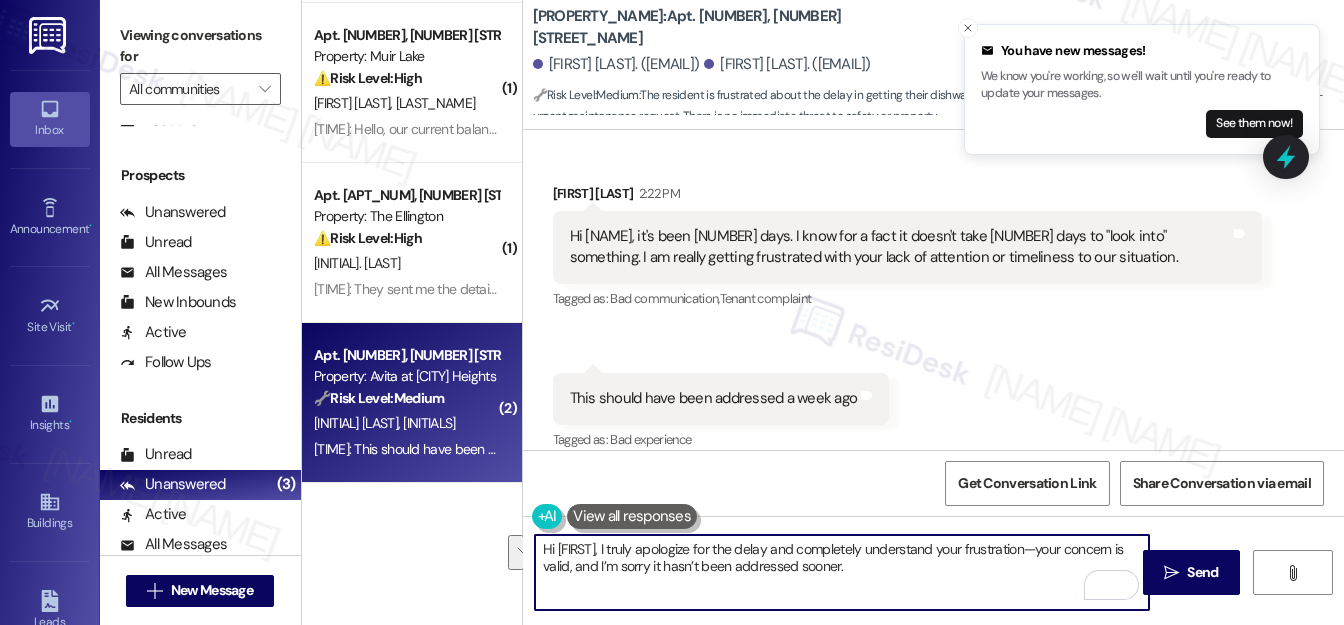 click on "Hi [FIRST], I truly apologize for the delay and completely understand your frustration—your concern is valid, and I’m sorry it hasn’t been addressed sooner." at bounding box center [842, 572] 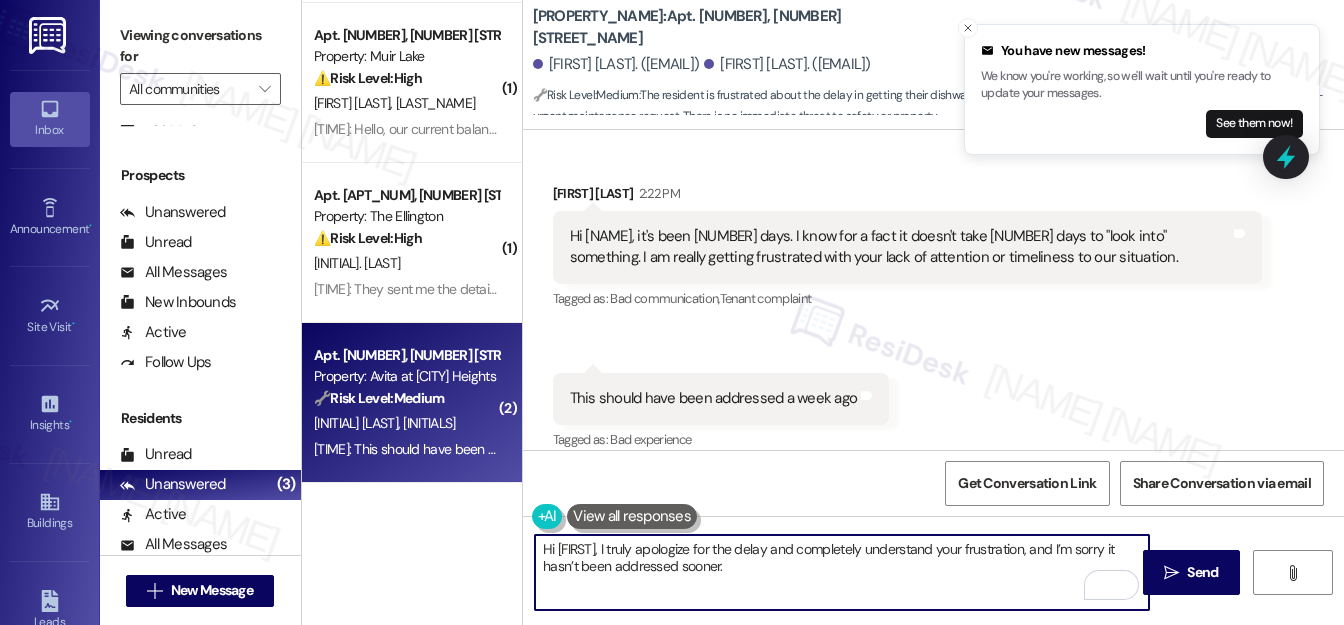 click on "Hi [FIRST], I truly apologize for the delay and completely understand your frustration, and I’m sorry it hasn’t been addressed sooner." at bounding box center (842, 572) 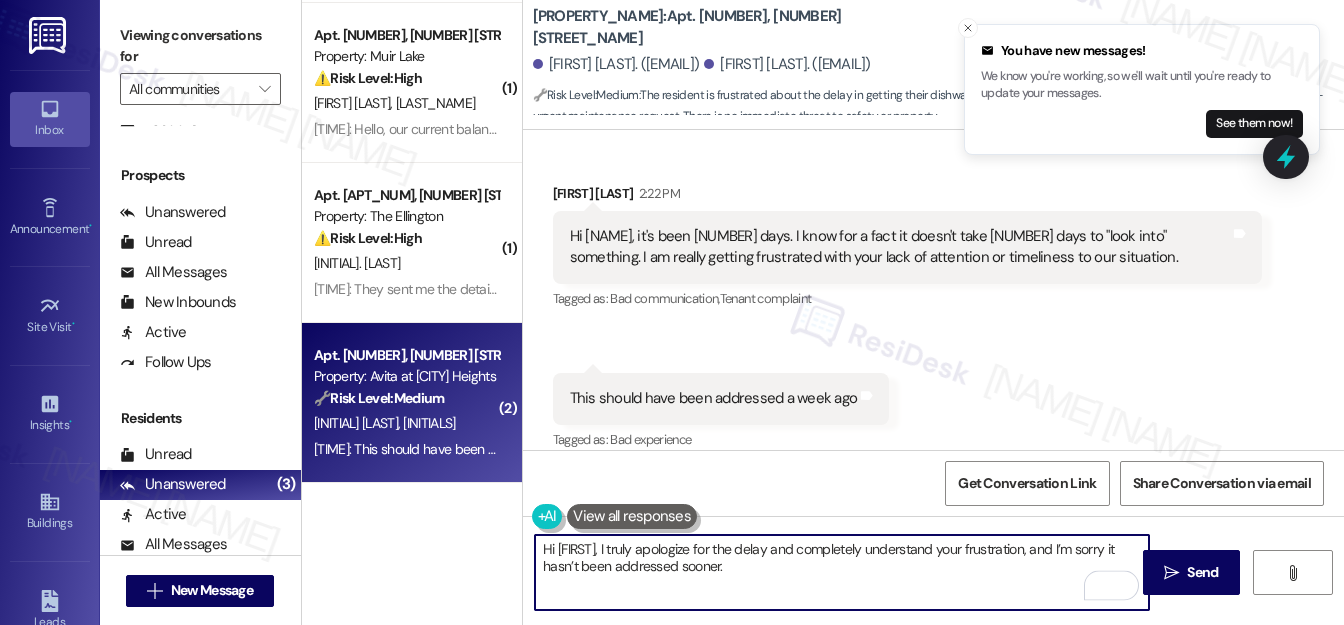 paste on "I’ll check in again to see where things stand and do my best to get some clarity. Thank you for your continued patience." 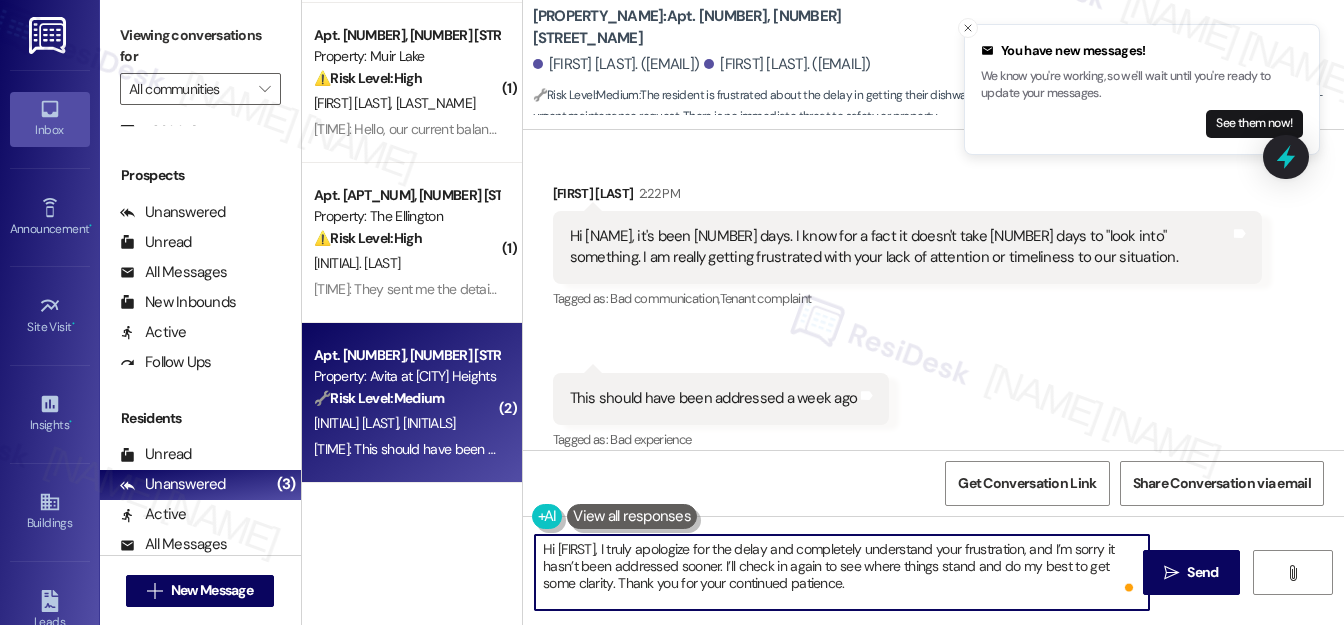 click on "Hi [FIRST], I truly apologize for the delay and completely understand your frustration, and I’m sorry it hasn’t been addressed sooner. I’ll check in again to see where things stand and do my best to get some clarity. Thank you for your continued patience." at bounding box center (842, 572) 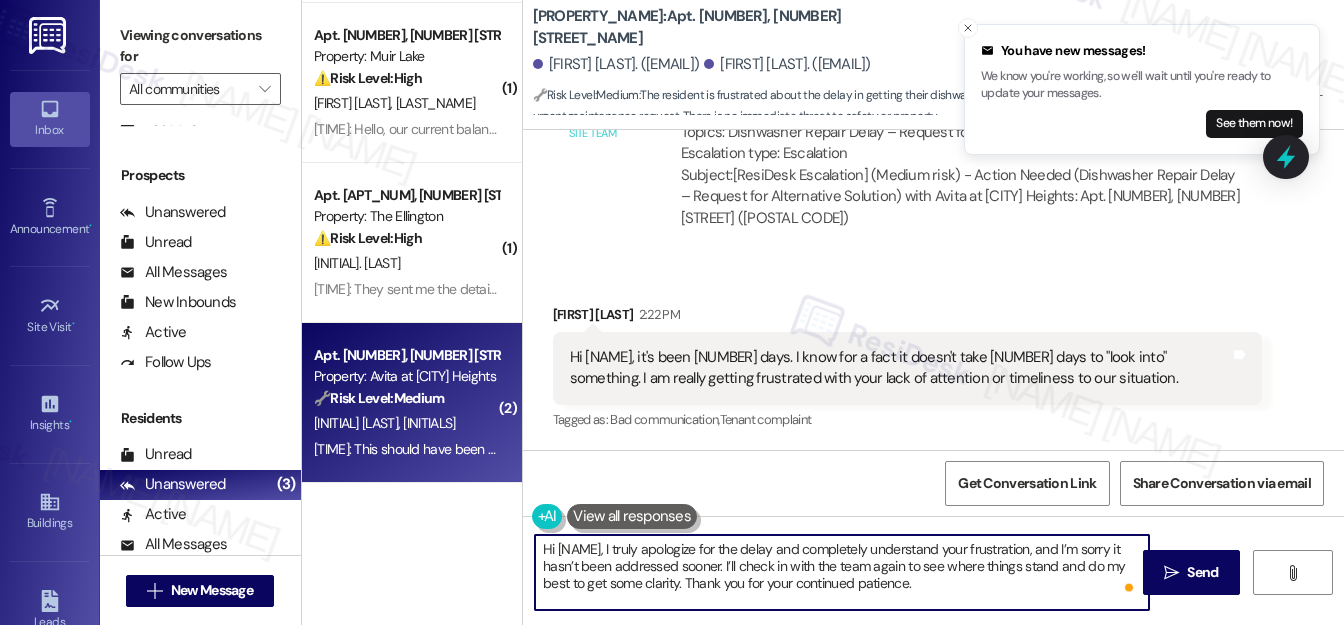 scroll, scrollTop: 13466, scrollLeft: 0, axis: vertical 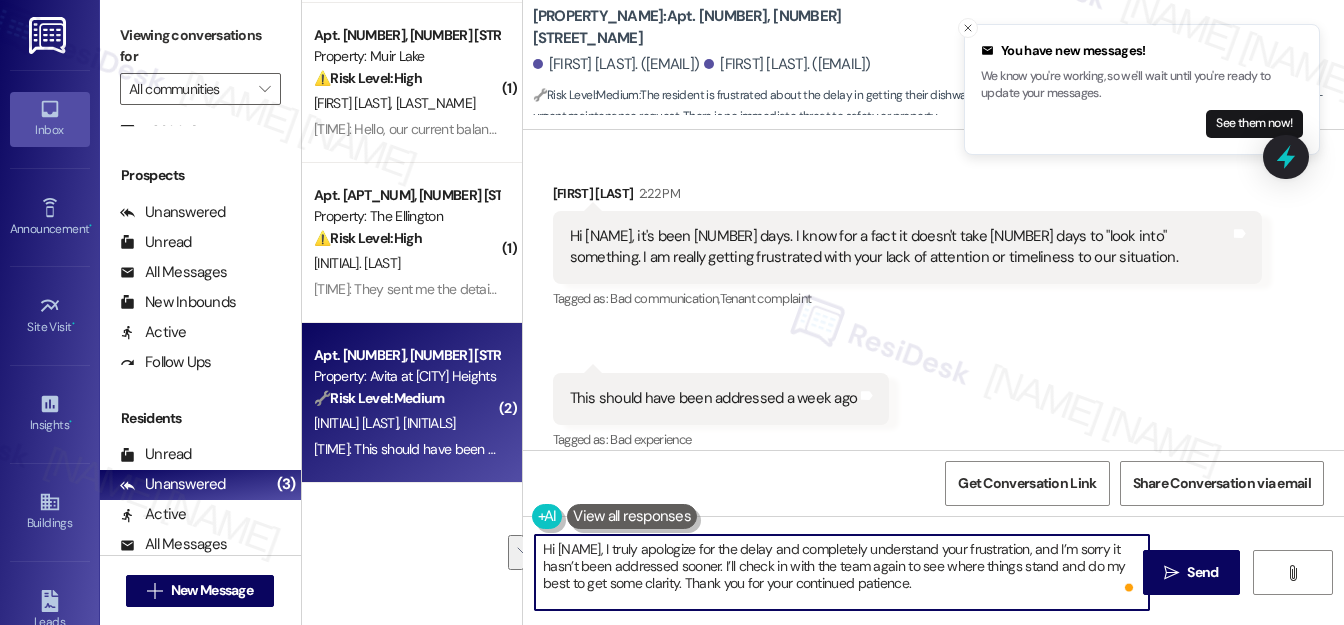 drag, startPoint x: 718, startPoint y: 570, endPoint x: 914, endPoint y: 588, distance: 196.8248 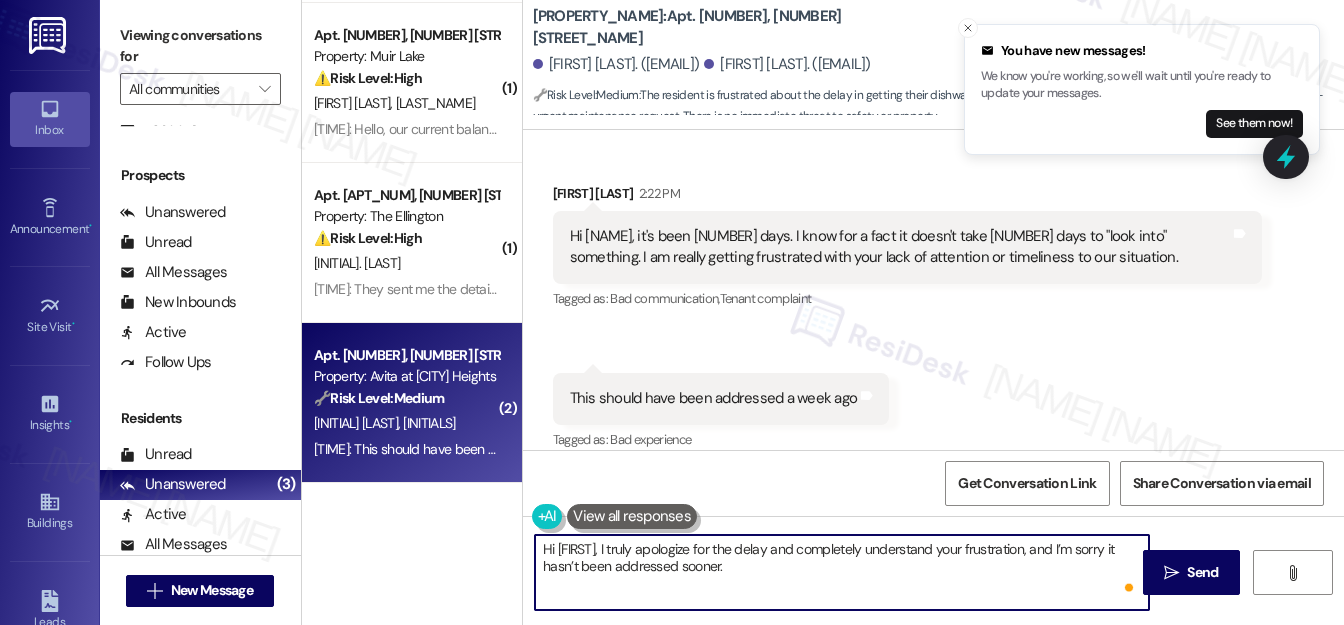 paste on "I’ll follow up again to see where things stand and what may be causing the delay. I appreciate your continued patience and will let you know what I find out." 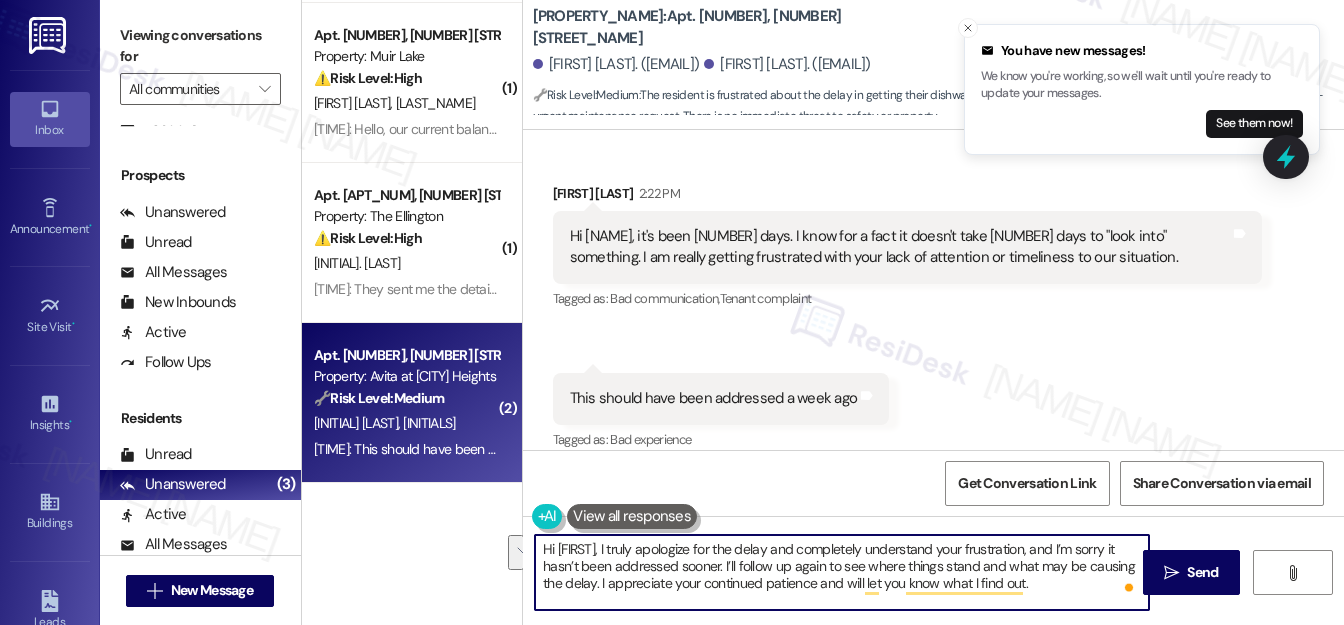 drag, startPoint x: 1023, startPoint y: 548, endPoint x: 722, endPoint y: 564, distance: 301.42496 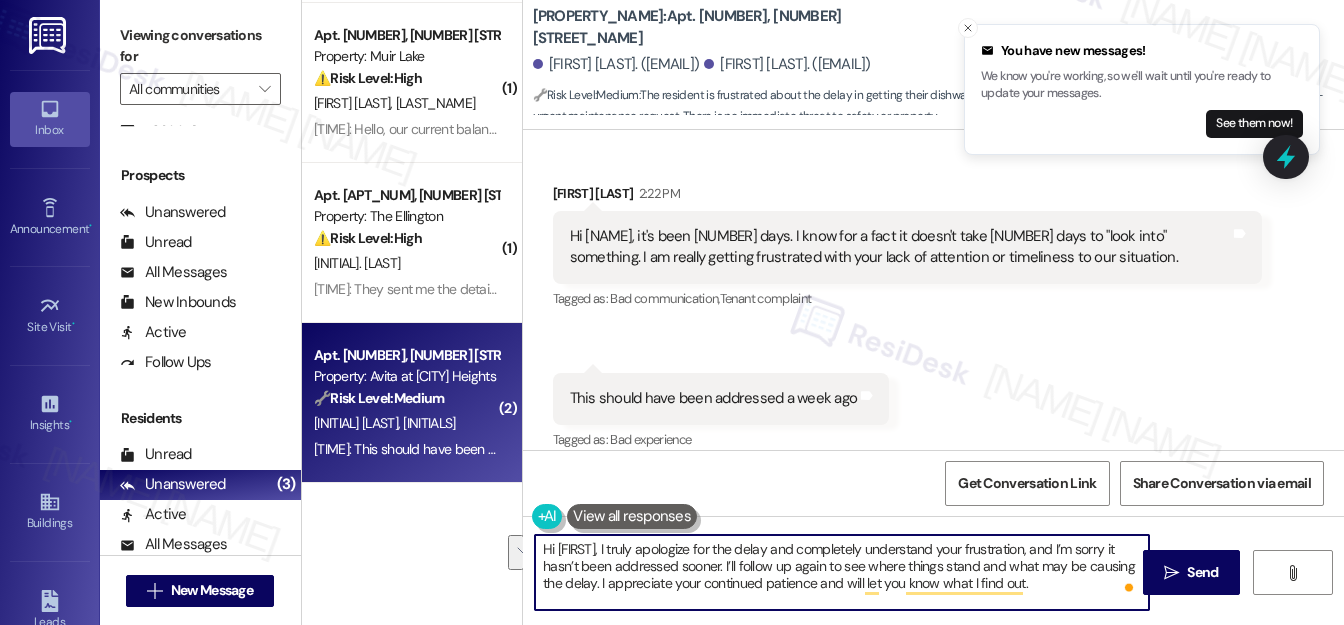 click on "Hi [FIRST], I truly apologize for the delay and completely understand your frustration, and I’m sorry it hasn’t been addressed sooner. I’ll follow up again to see where things stand and what may be causing the delay. I appreciate your continued patience and will let you know what I find out." at bounding box center [842, 572] 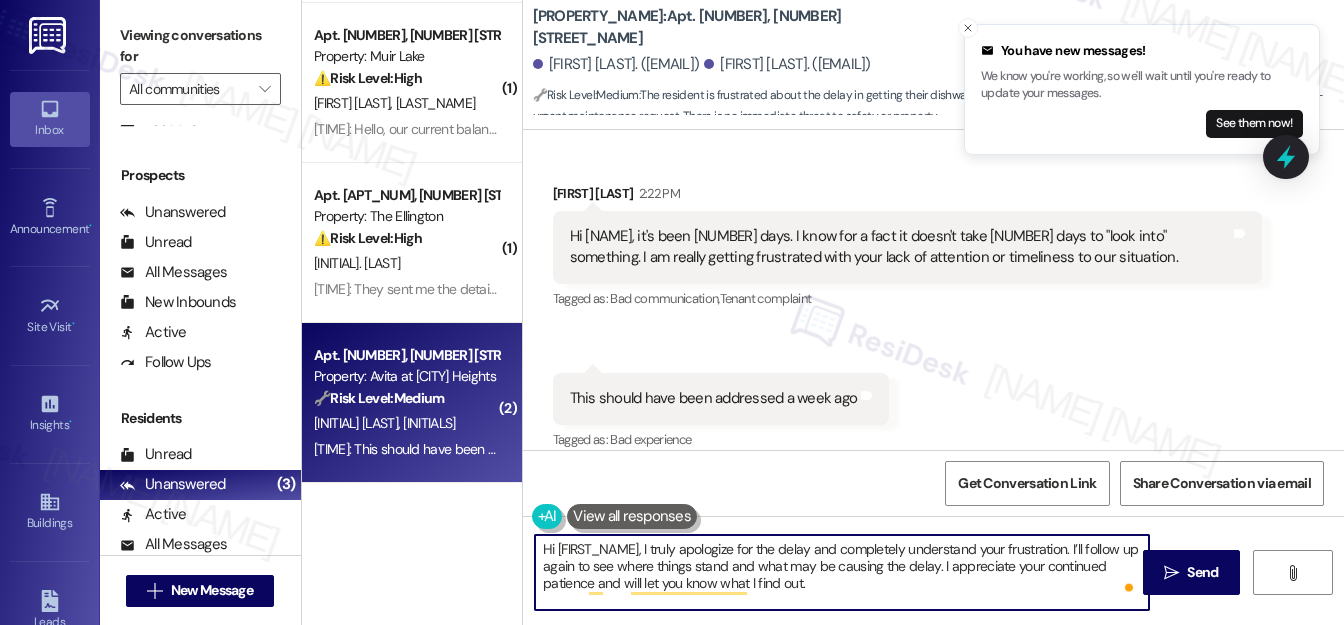 click on "Hi [FIRST_NAME], I truly apologize for the delay and completely understand your frustration. I’ll follow up again to see where things stand and what may be causing the delay. I appreciate your continued patience and will let you know what I find out." at bounding box center [842, 572] 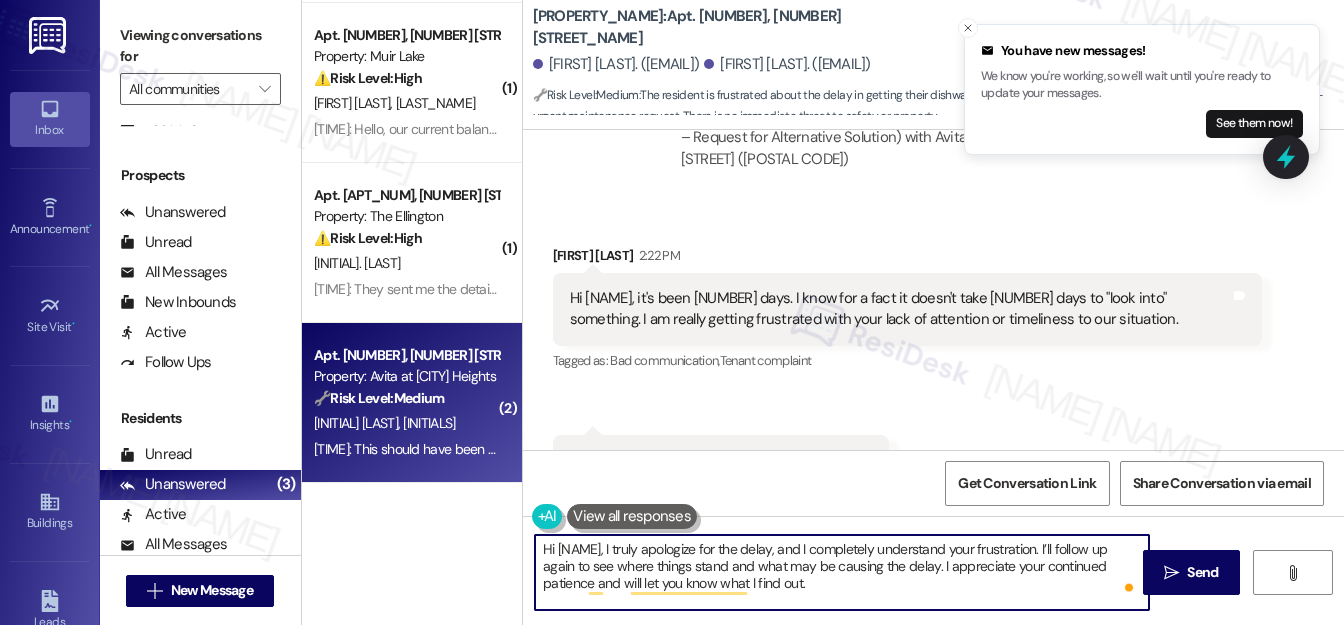 scroll, scrollTop: 13376, scrollLeft: 0, axis: vertical 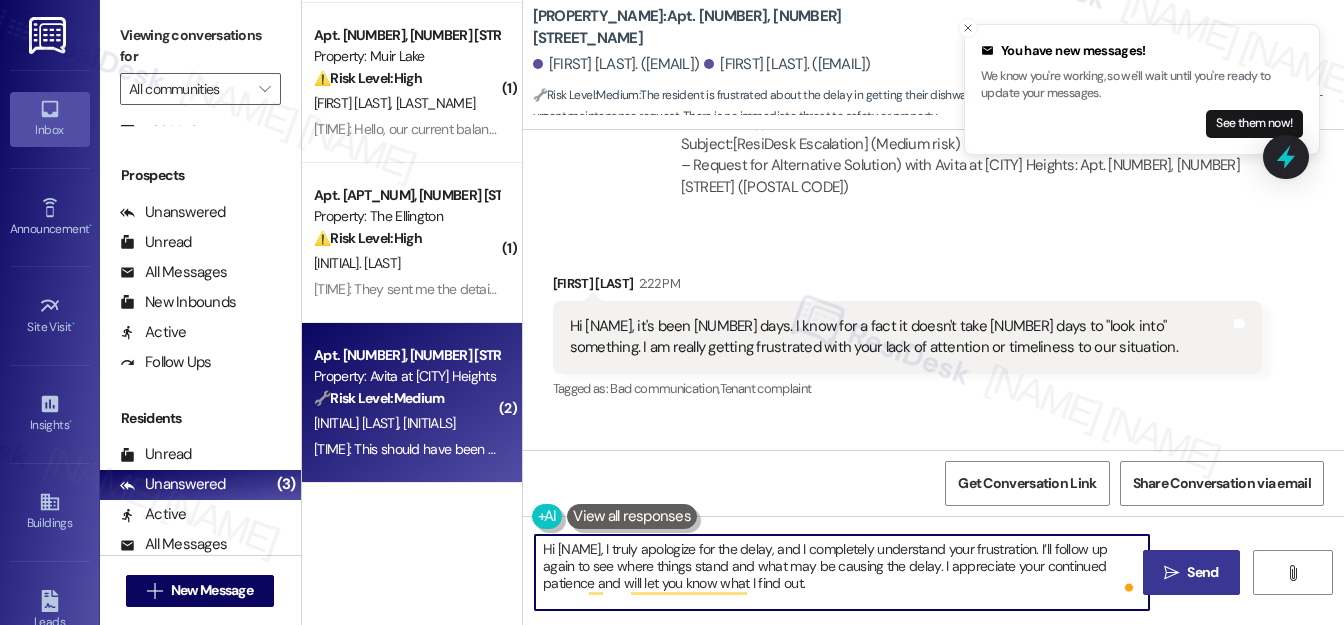 type on "Hi [NAME], I truly apologize for the delay, and I completely understand your frustration. I’ll follow up again to see where things stand and what may be causing the delay. I appreciate your continued patience and will let you know what I find out." 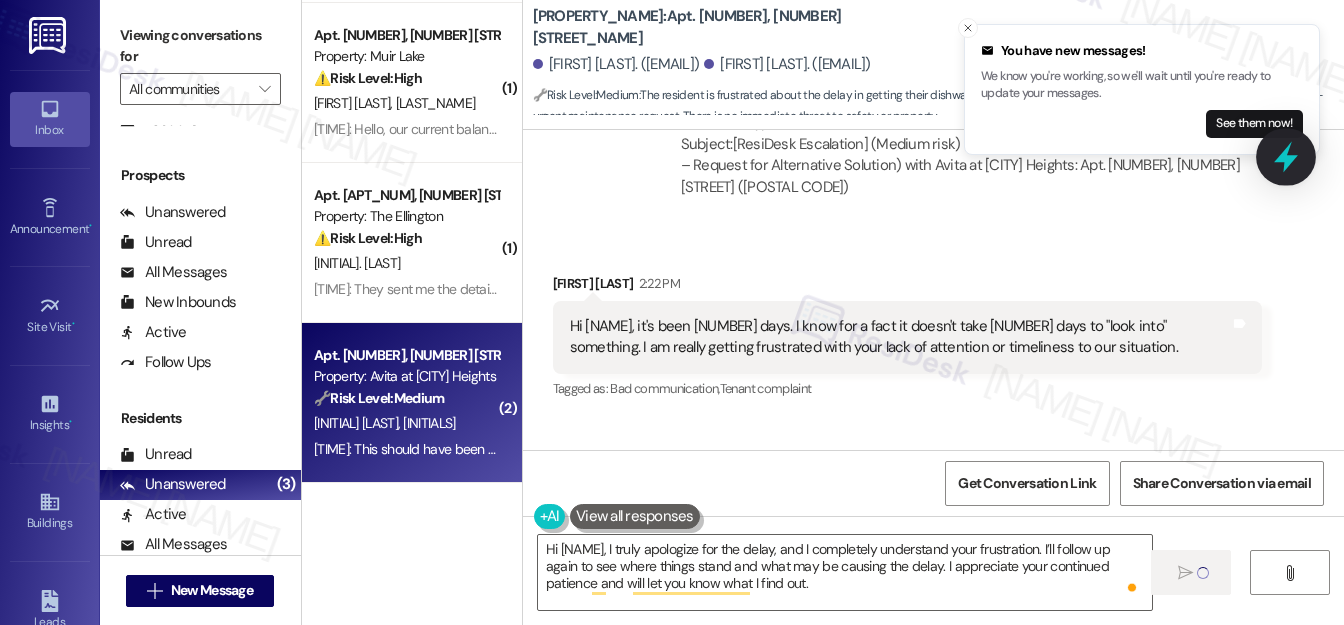 type 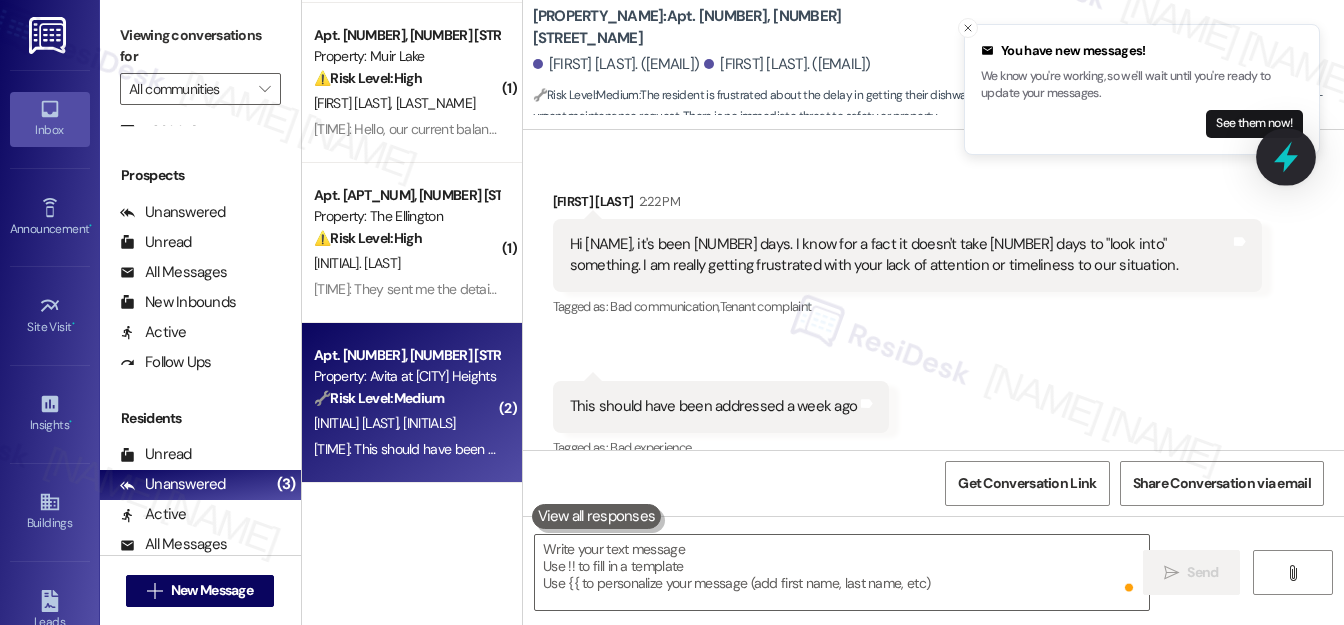 click 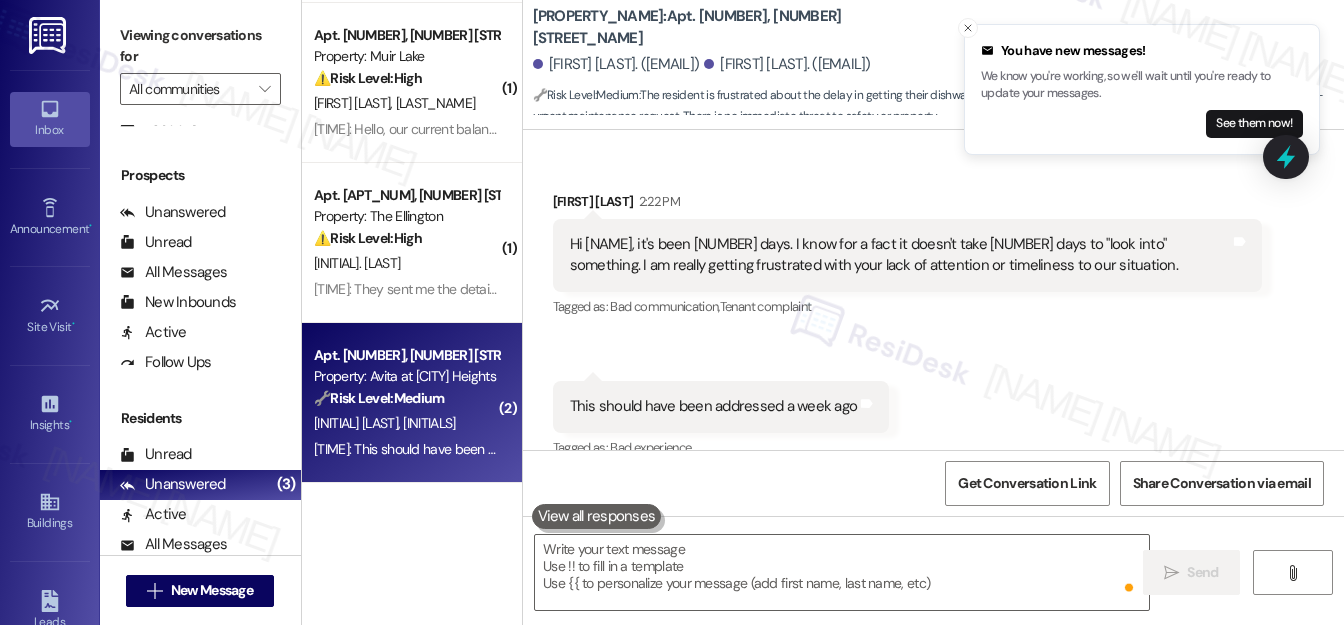 scroll, scrollTop: 13465, scrollLeft: 0, axis: vertical 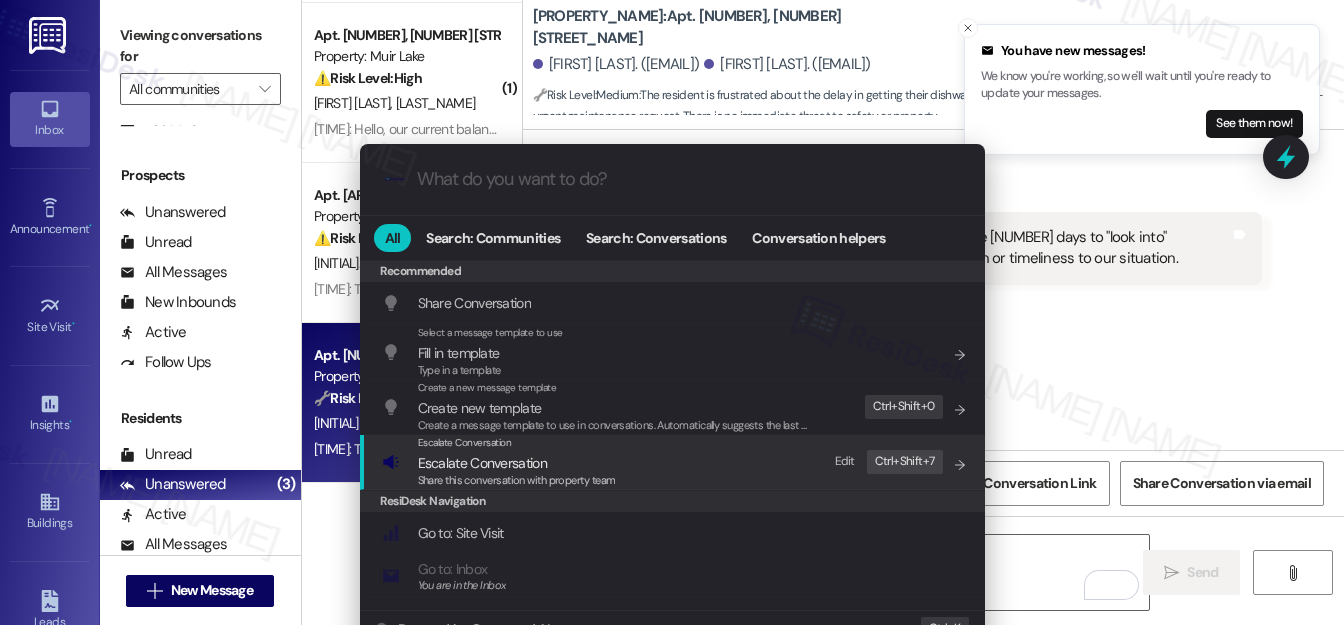 click on "Escalate Conversation" at bounding box center (482, 463) 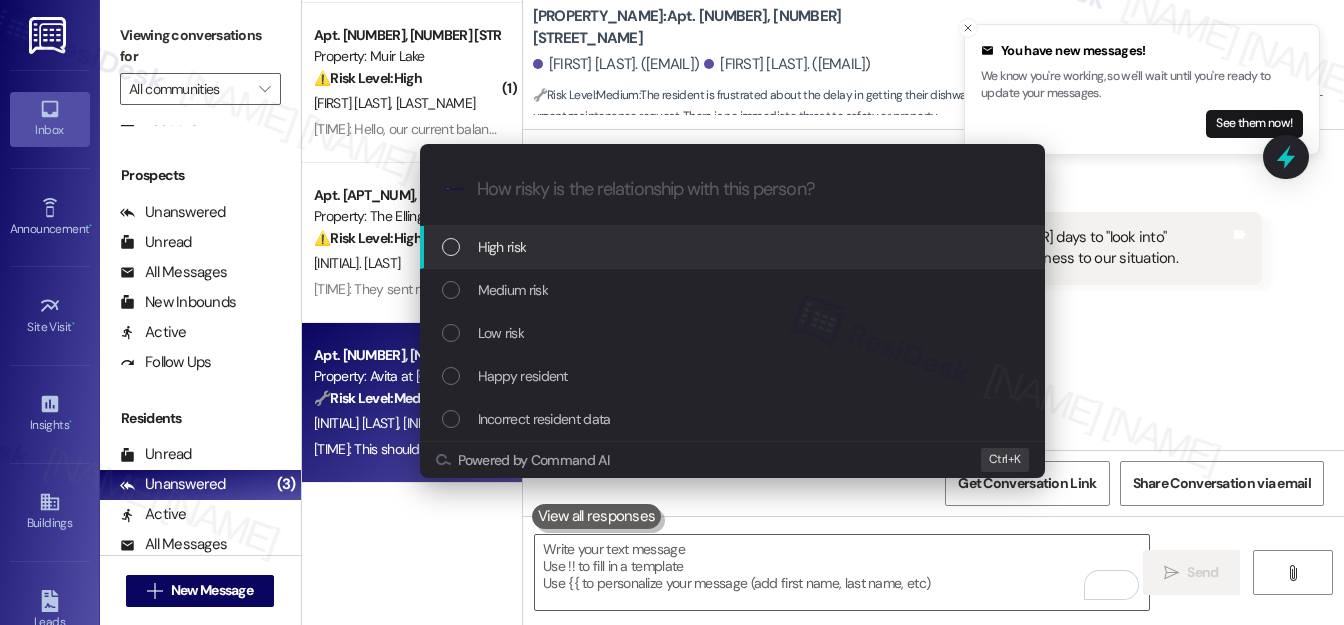 click on "High risk" at bounding box center [734, 247] 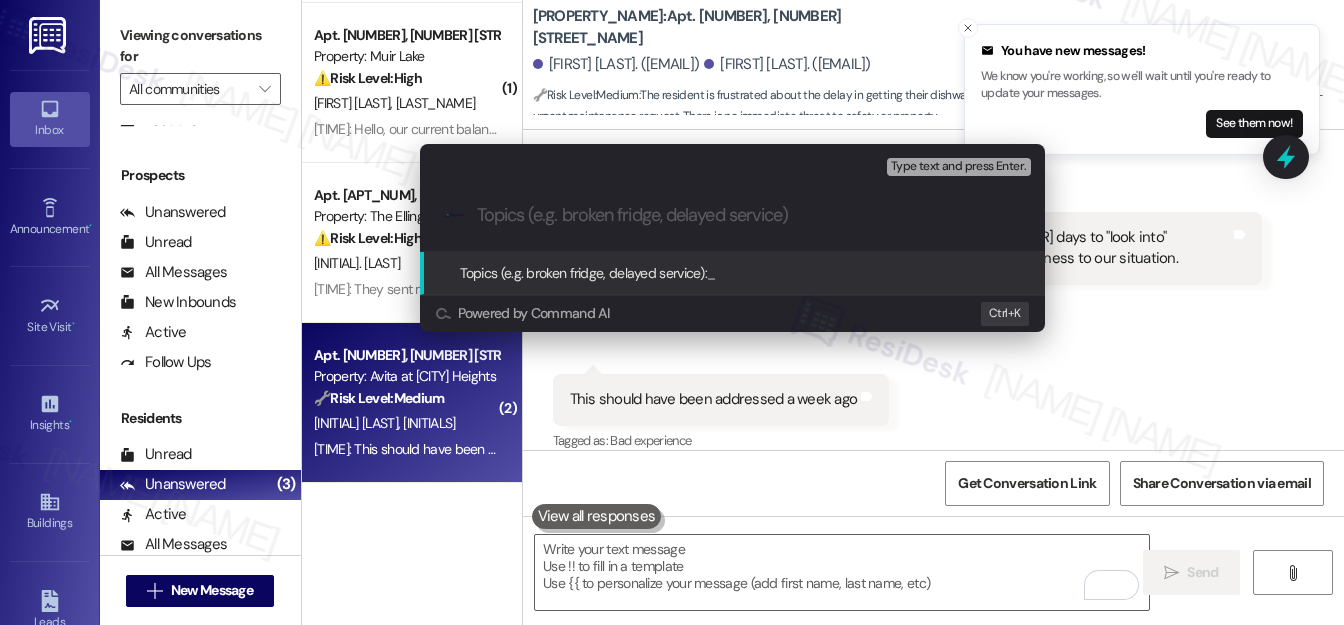 click on "Escalate Conversation High risk Topics (e.g. broken fridge, delayed service) Any messages to highlight in the email? Type text and press Enter. .cls-1{fill:#0a055f;}.cls-2{fill:#0cc4c4;} resideskLogoBlueOrange Topics (e.g. broken fridge, delayed service): _ Powered by Command AI Ctrl+ K" at bounding box center (672, 312) 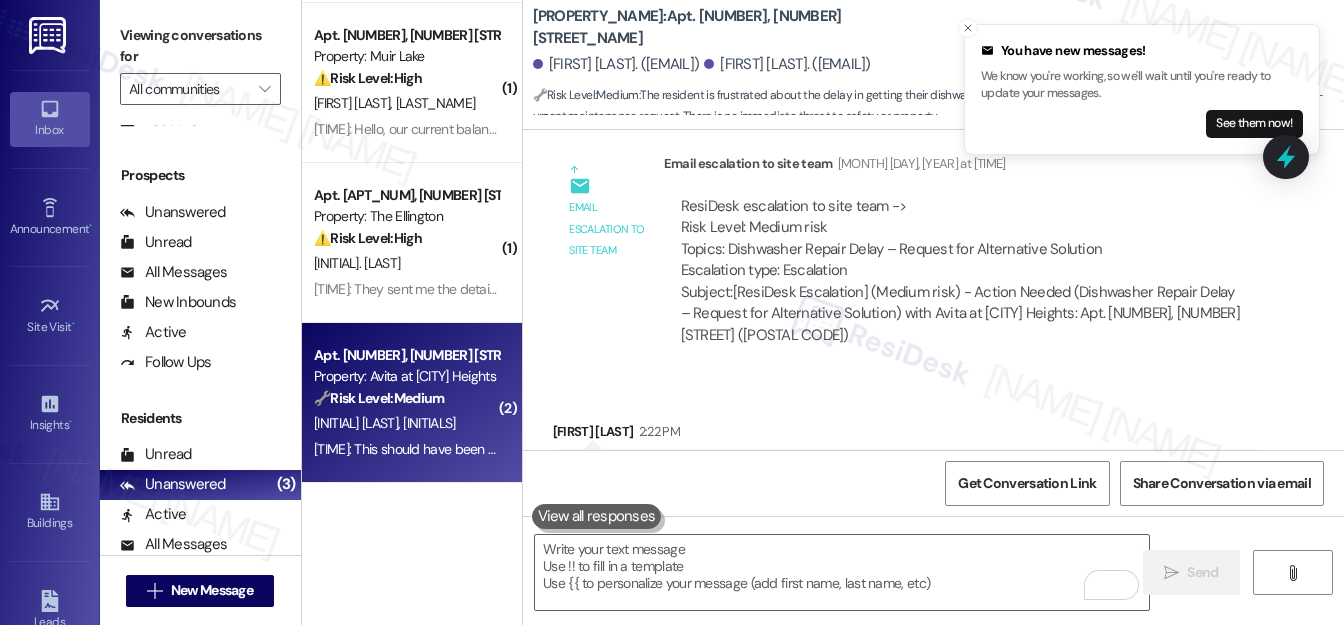 scroll, scrollTop: 13192, scrollLeft: 0, axis: vertical 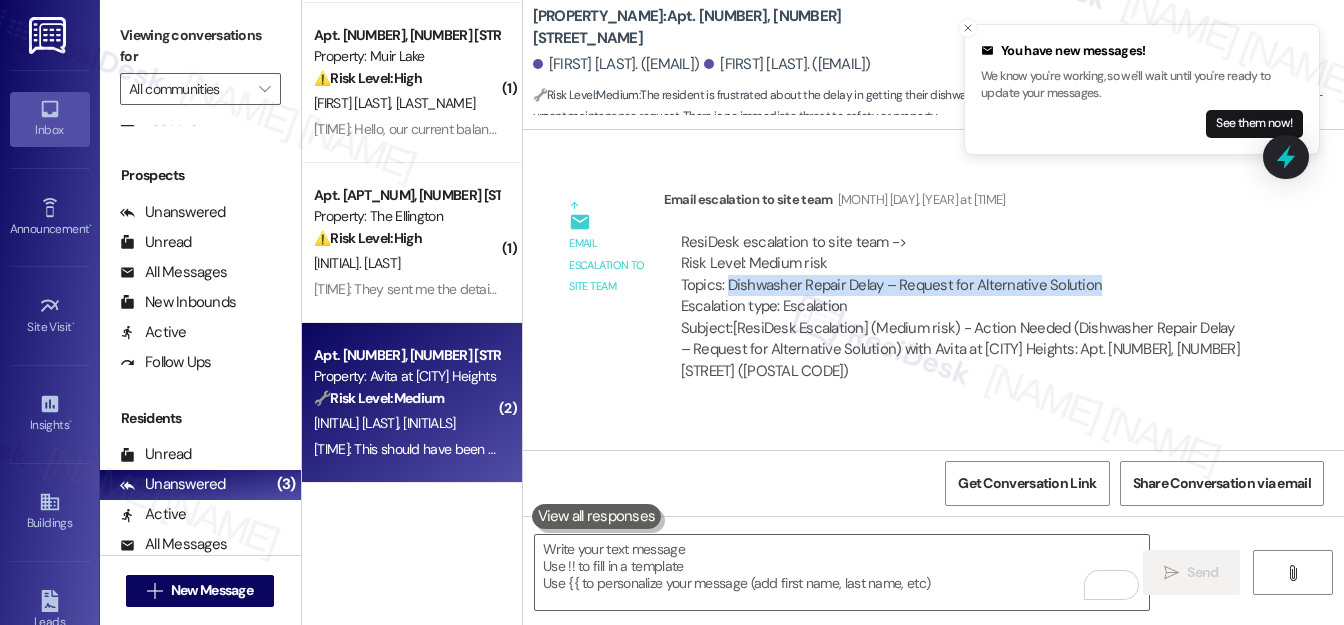 drag, startPoint x: 725, startPoint y: 262, endPoint x: 1117, endPoint y: 268, distance: 392.04593 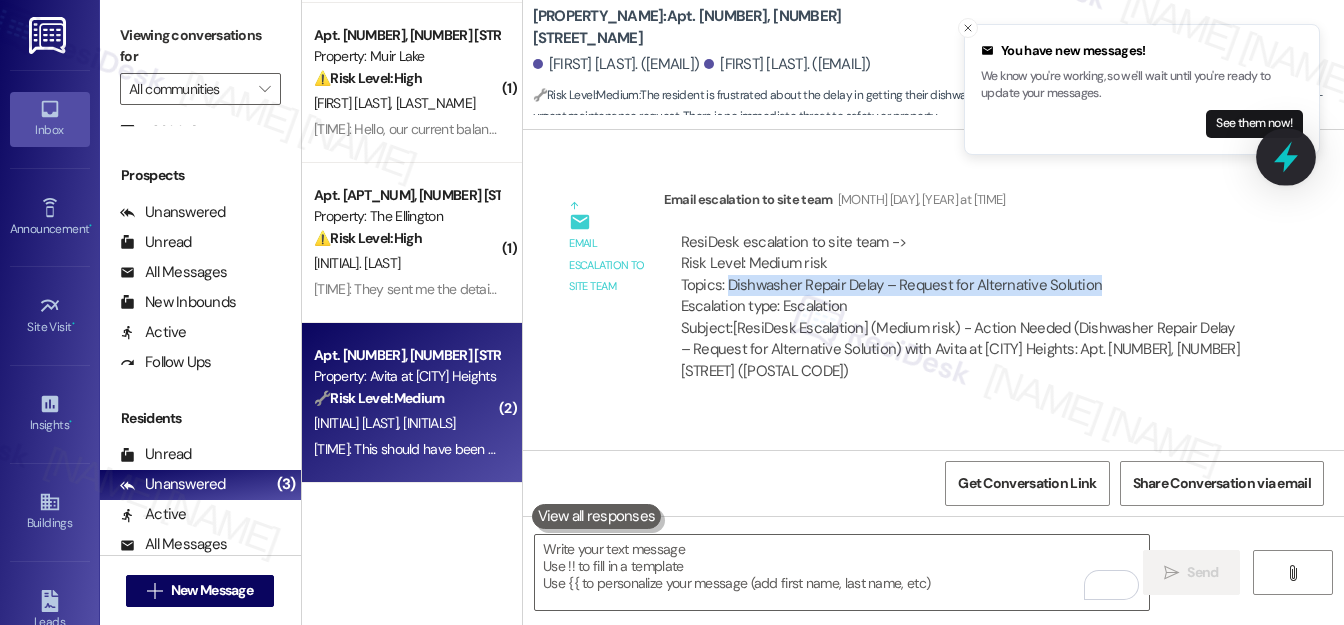 click 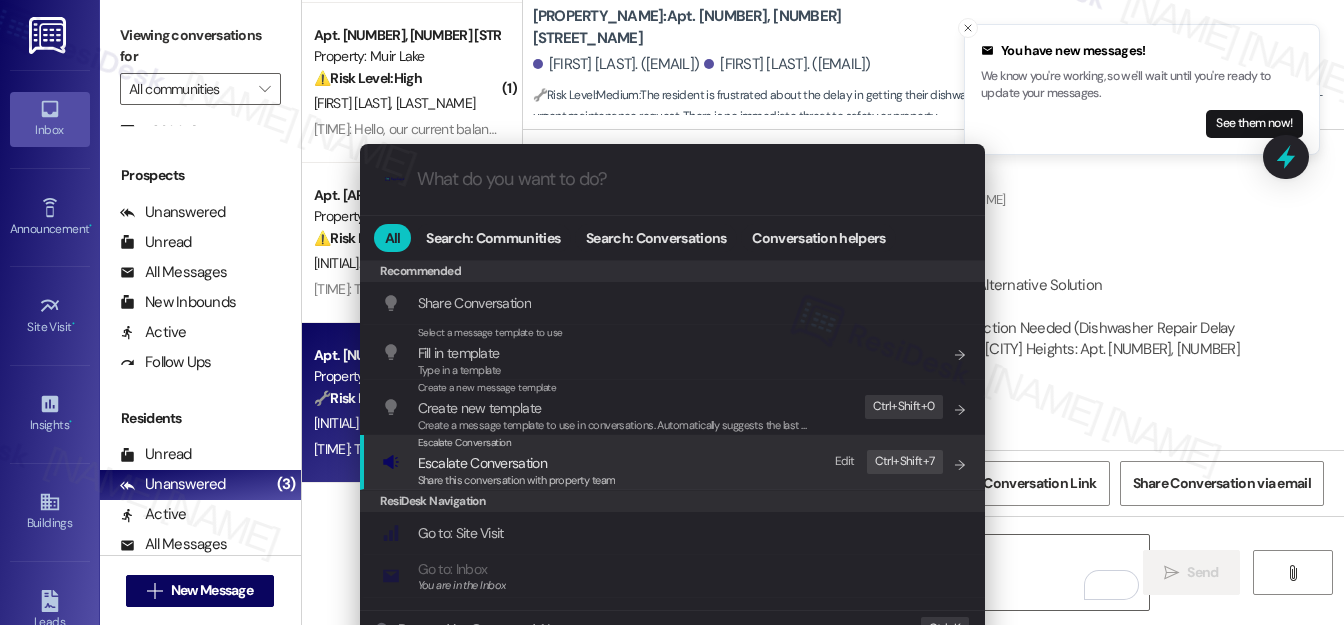 click on "Escalate Conversation" at bounding box center [482, 463] 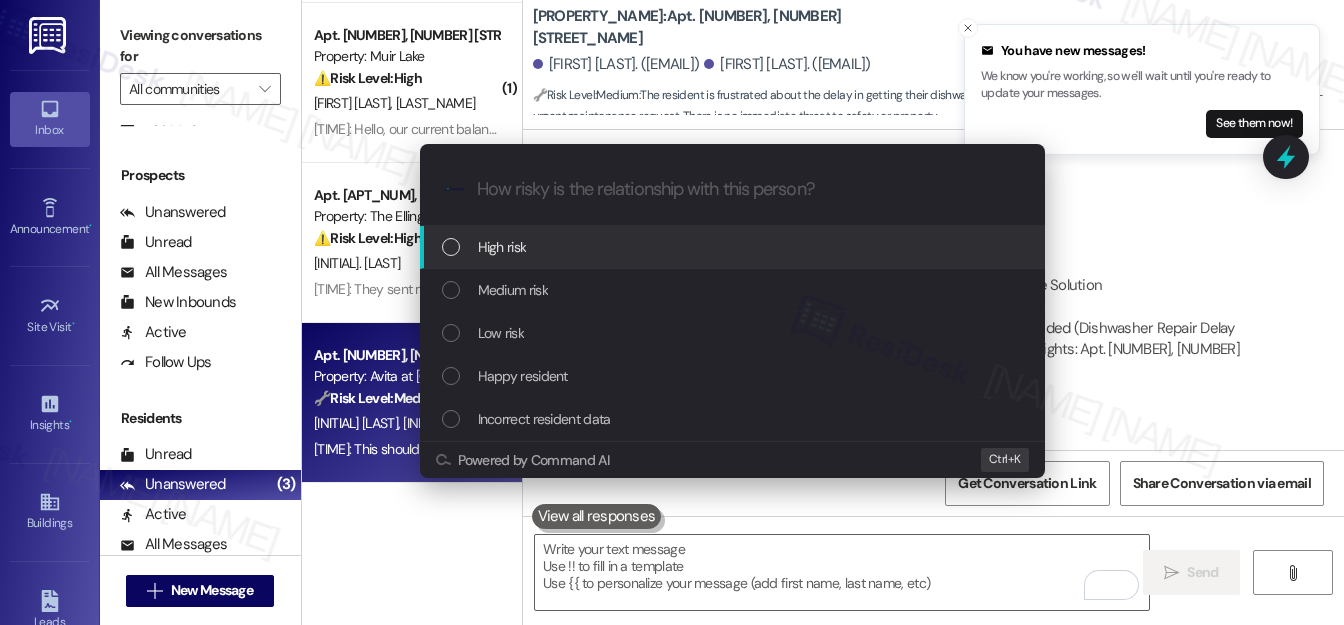 click on "High risk" at bounding box center [734, 247] 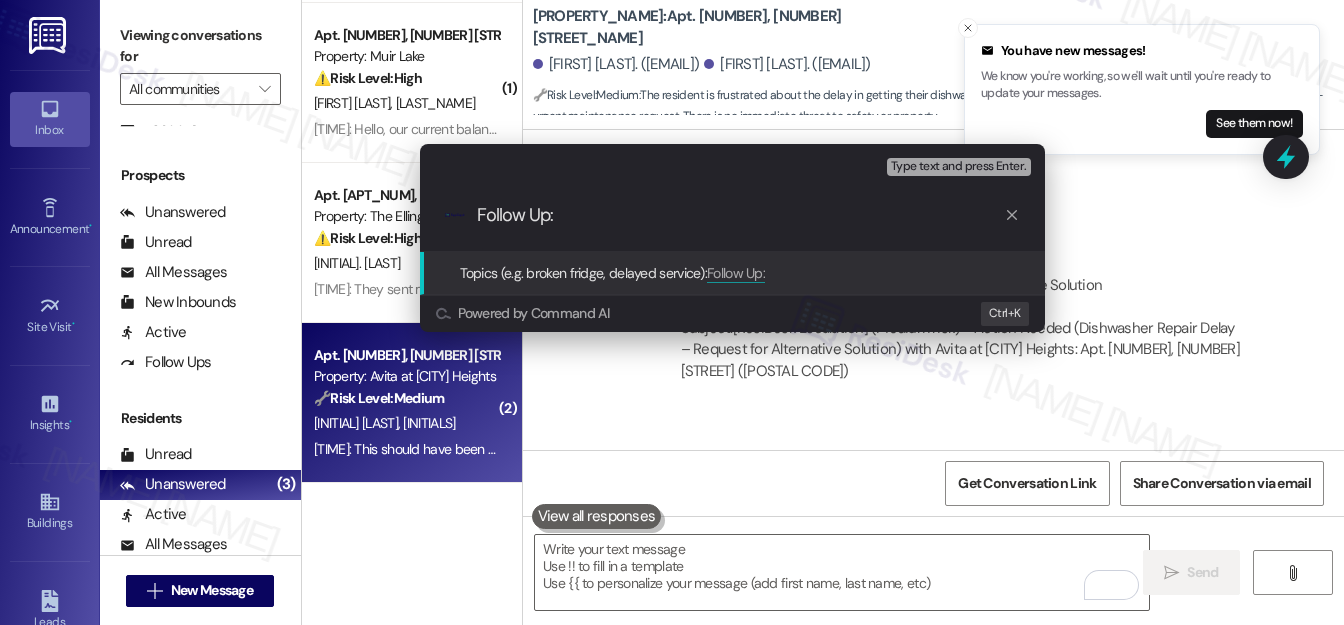 paste on "Dishwasher Repair Delay – Request for Alternative Solution" 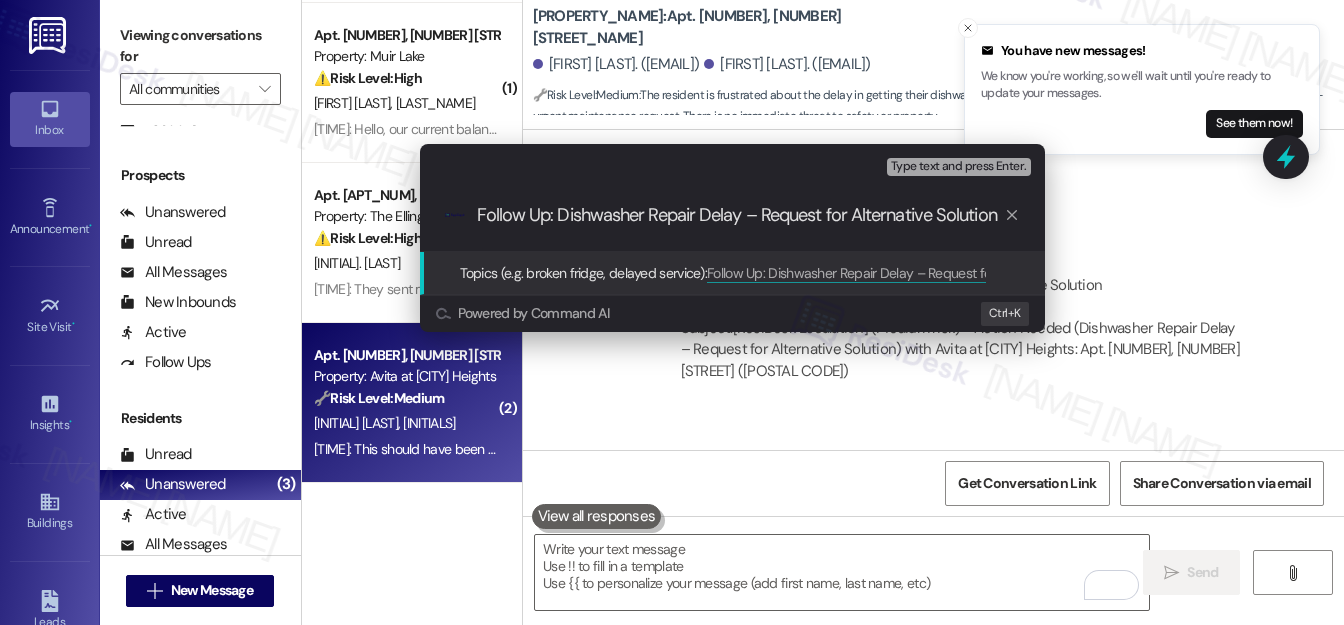 type 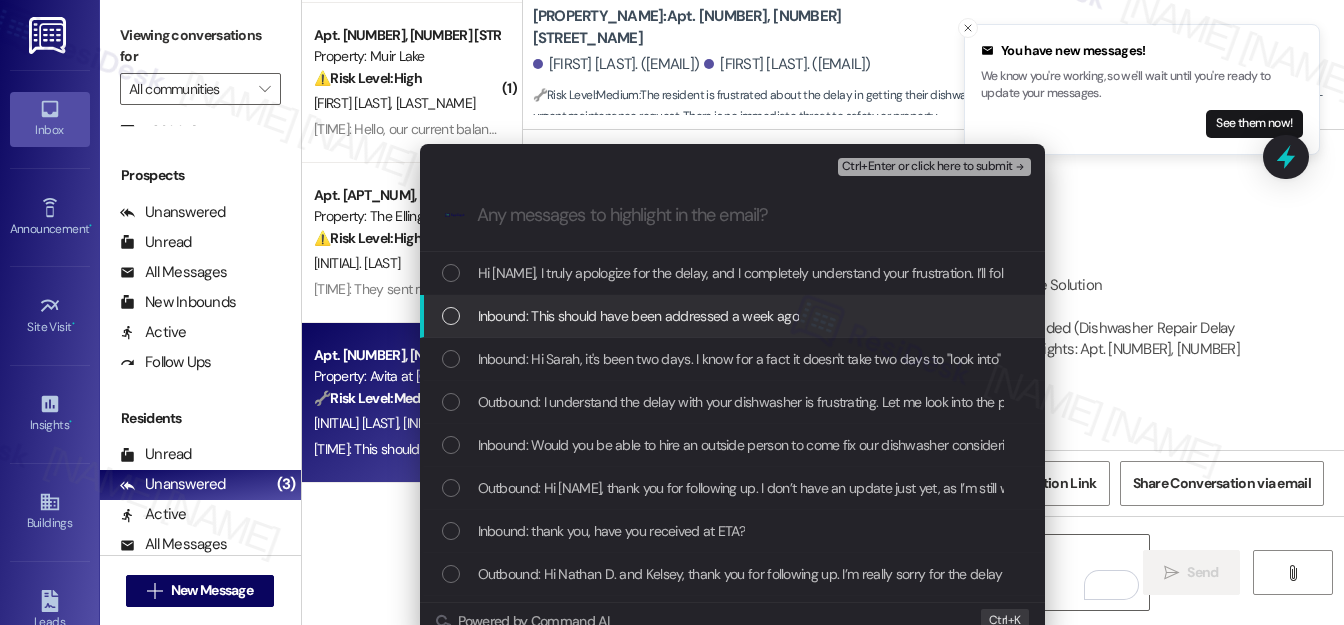 click at bounding box center [451, 316] 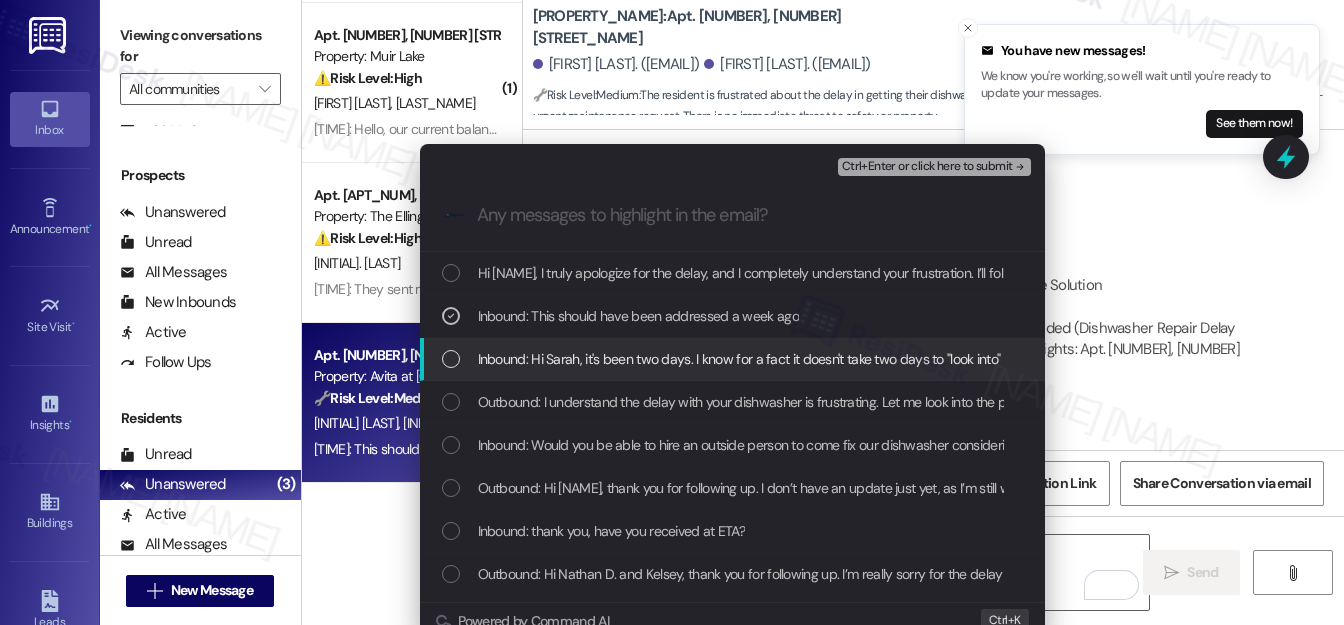 click at bounding box center (451, 359) 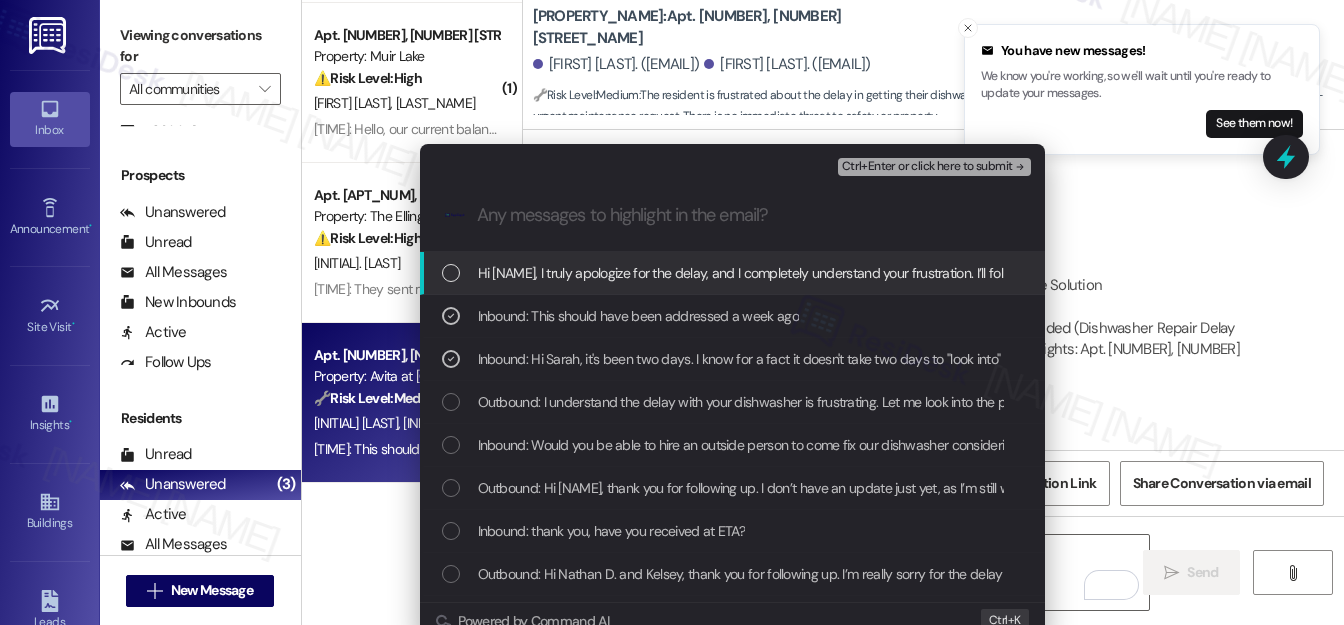 click on "Ctrl+Enter or click here to submit" at bounding box center [927, 167] 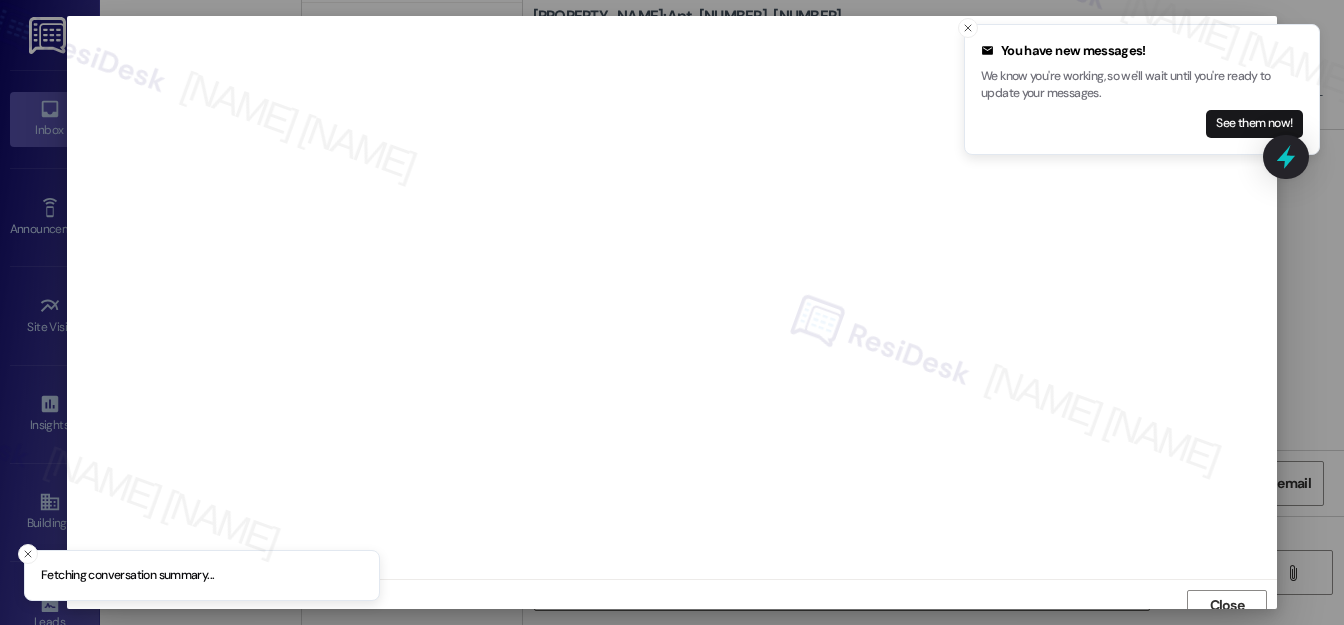scroll, scrollTop: 12, scrollLeft: 0, axis: vertical 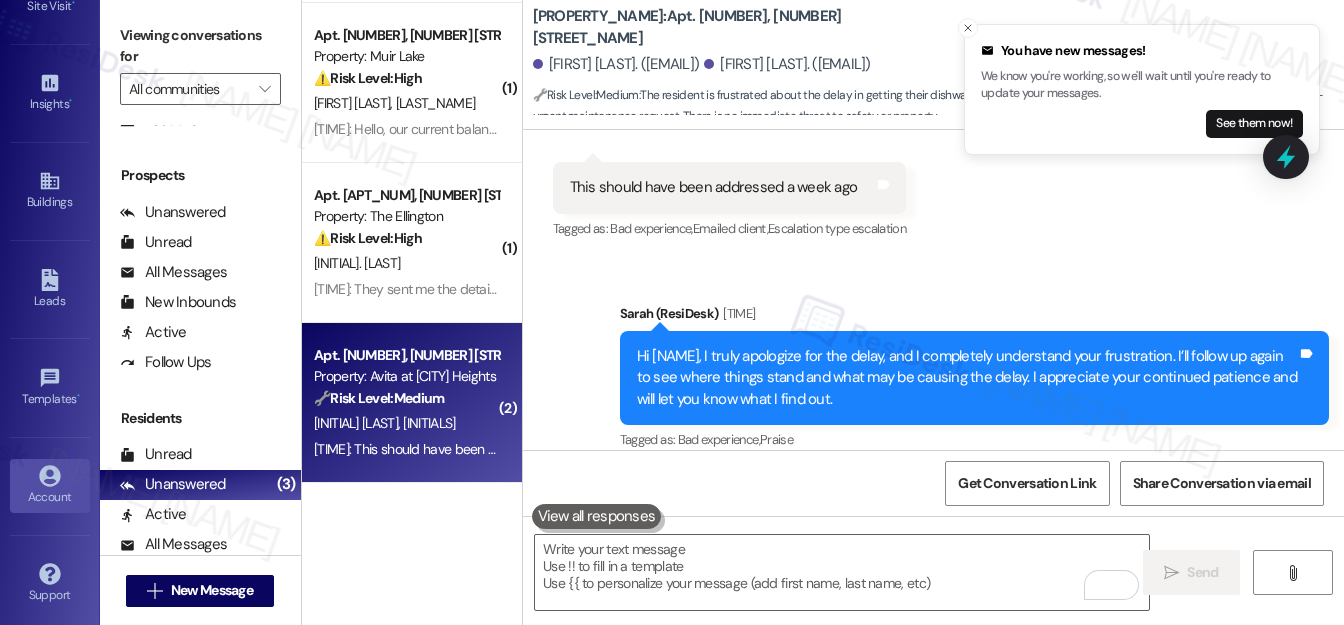 click on "Account" at bounding box center [50, 497] 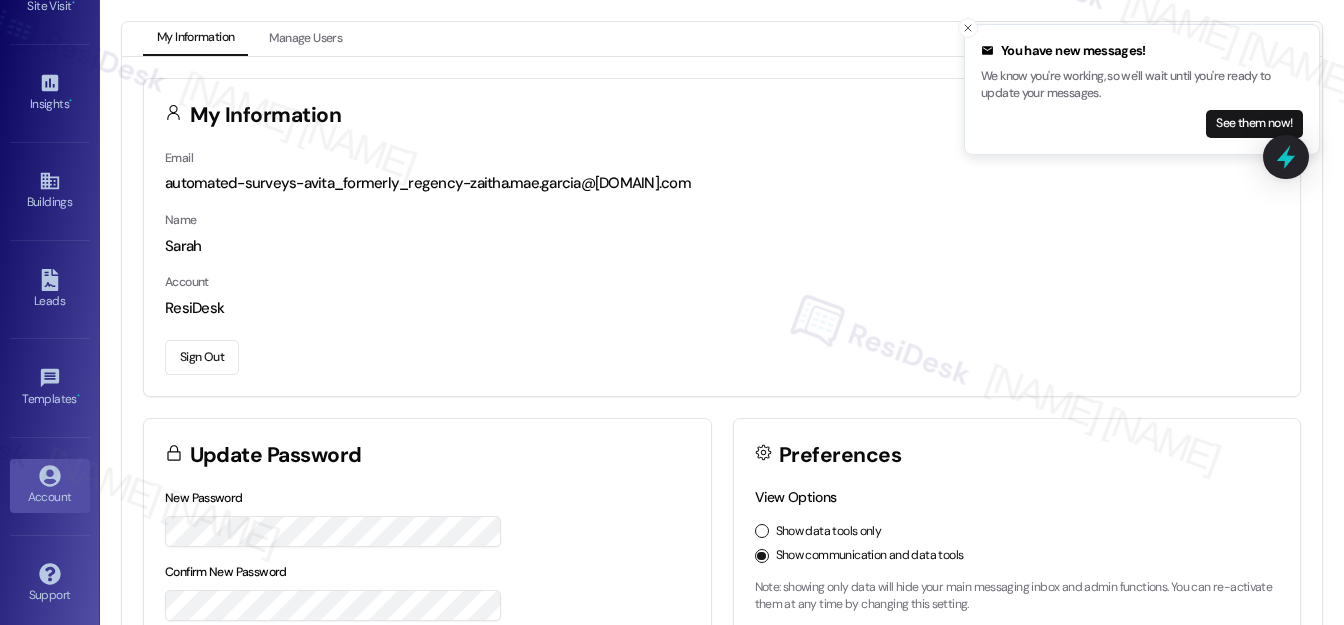 click on "Sign Out" at bounding box center [202, 357] 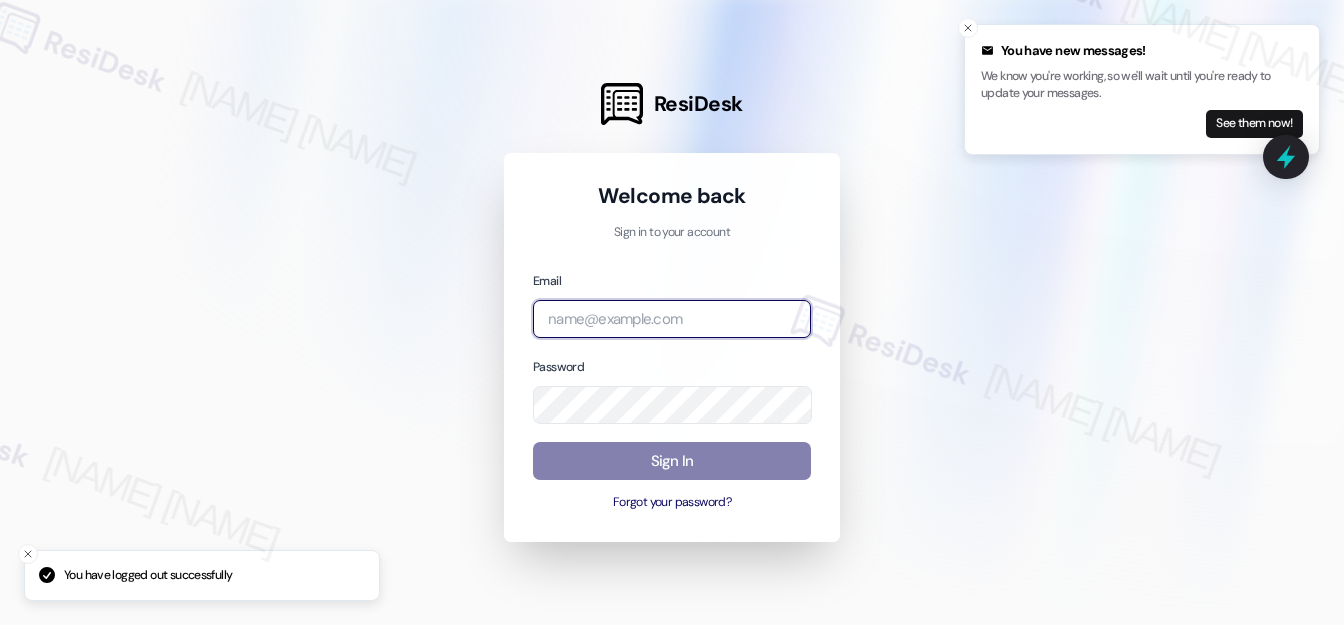 click at bounding box center (672, 319) 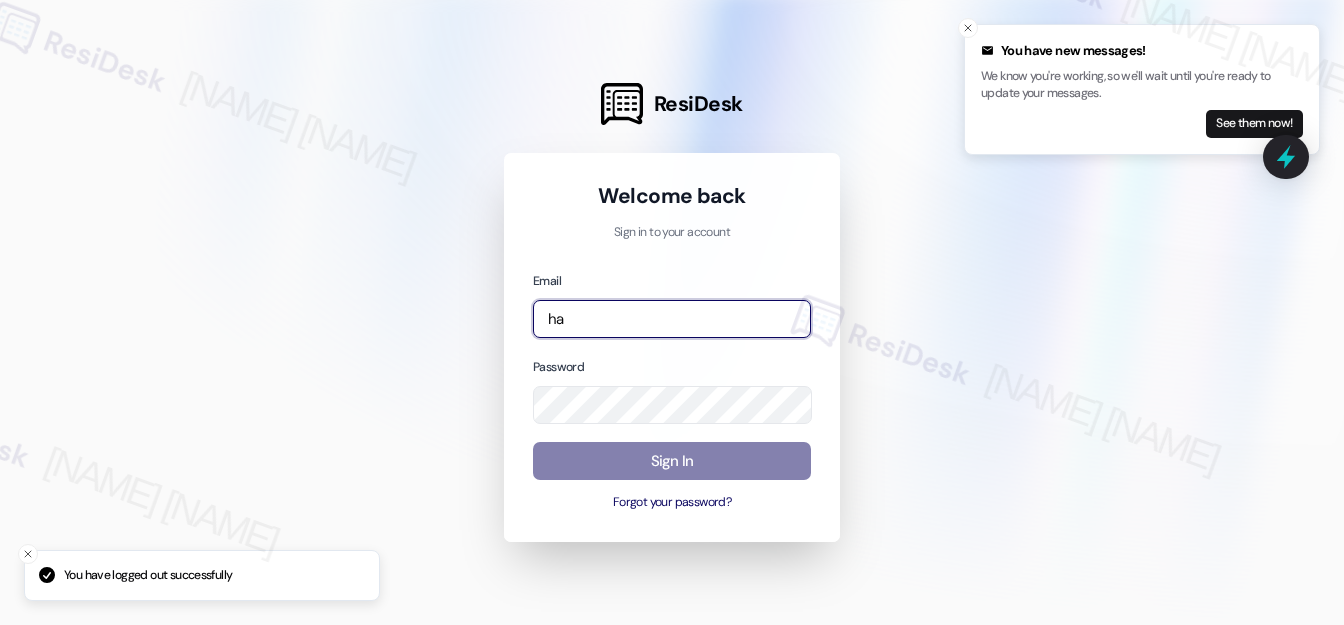 type on "h" 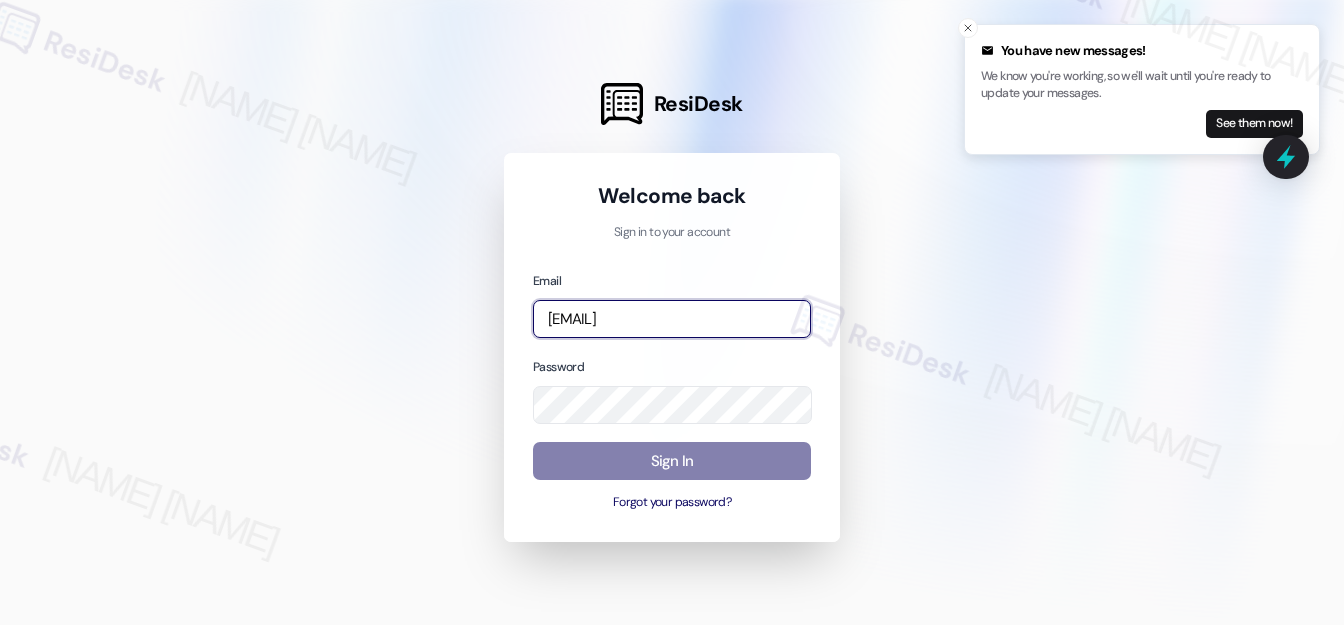 type on "[EMAIL]" 